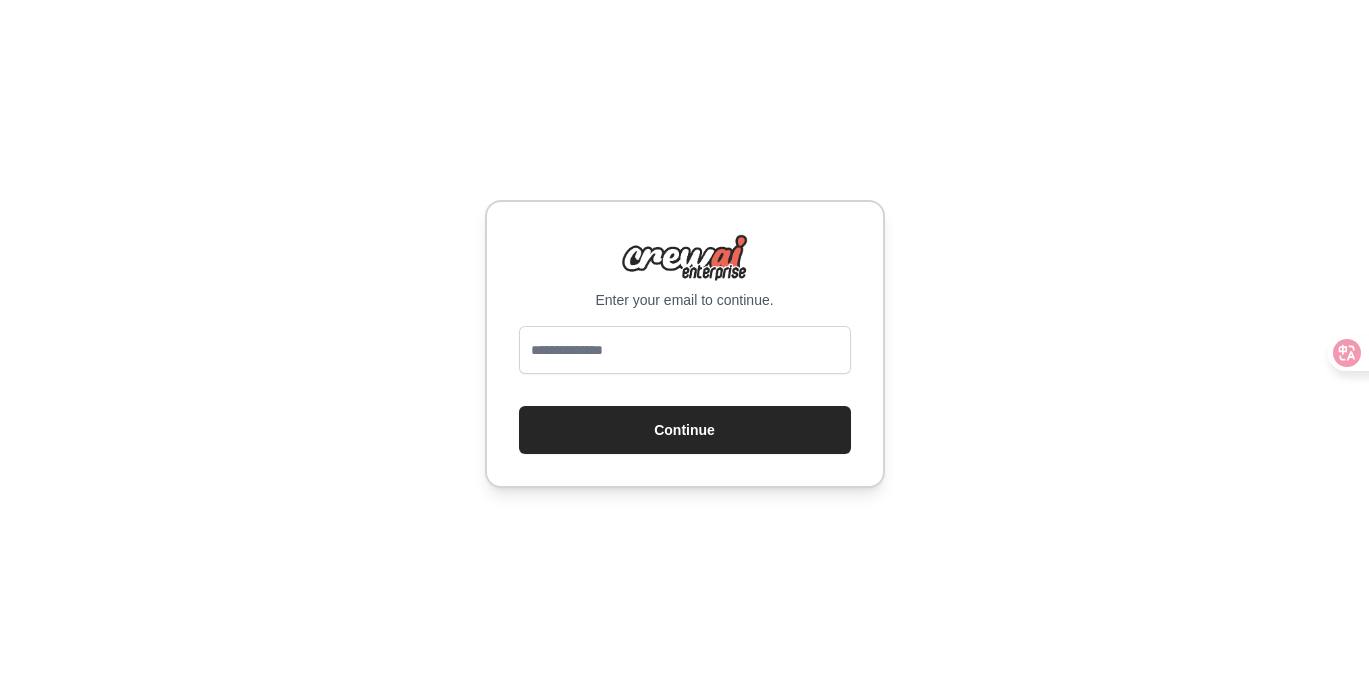 scroll, scrollTop: 0, scrollLeft: 0, axis: both 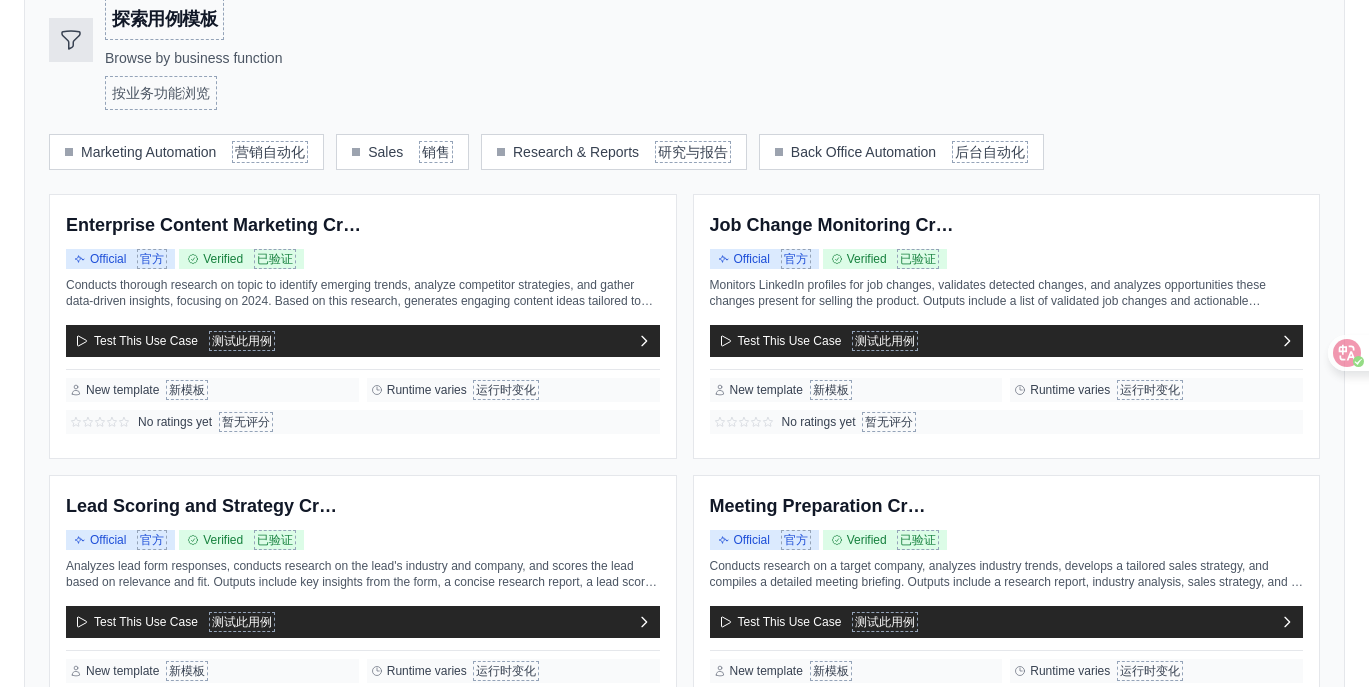 click on "Explore Use Cases Templates 探索用例模板
Browse by business function 按业务功能浏览" at bounding box center (684, 40) 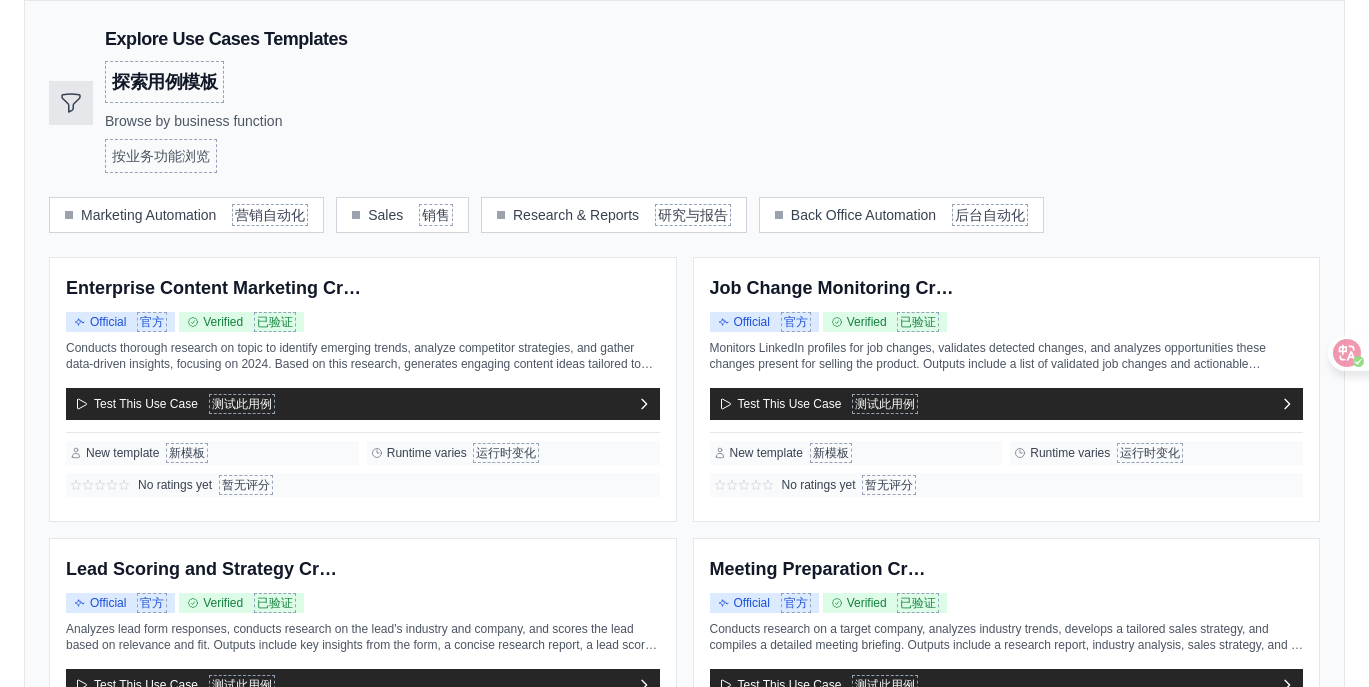 scroll, scrollTop: 345, scrollLeft: 0, axis: vertical 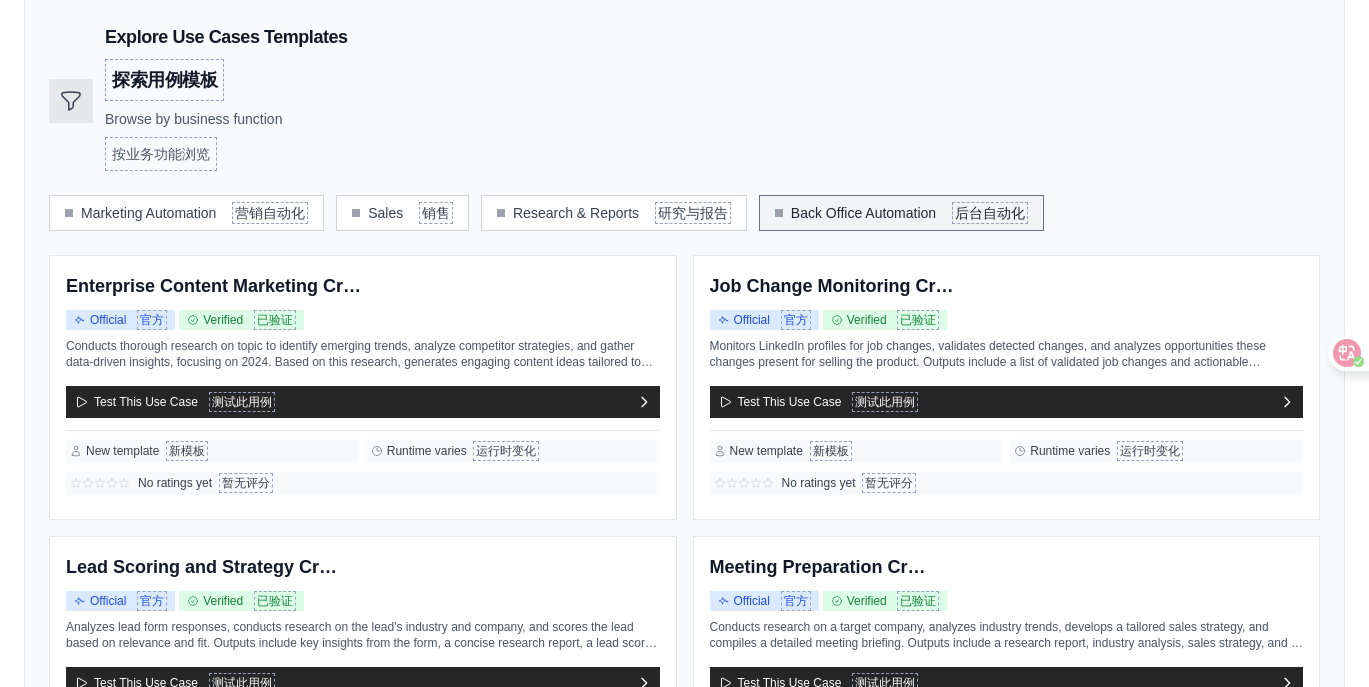 click on "Back Office Automation
后台自动化" at bounding box center (901, 213) 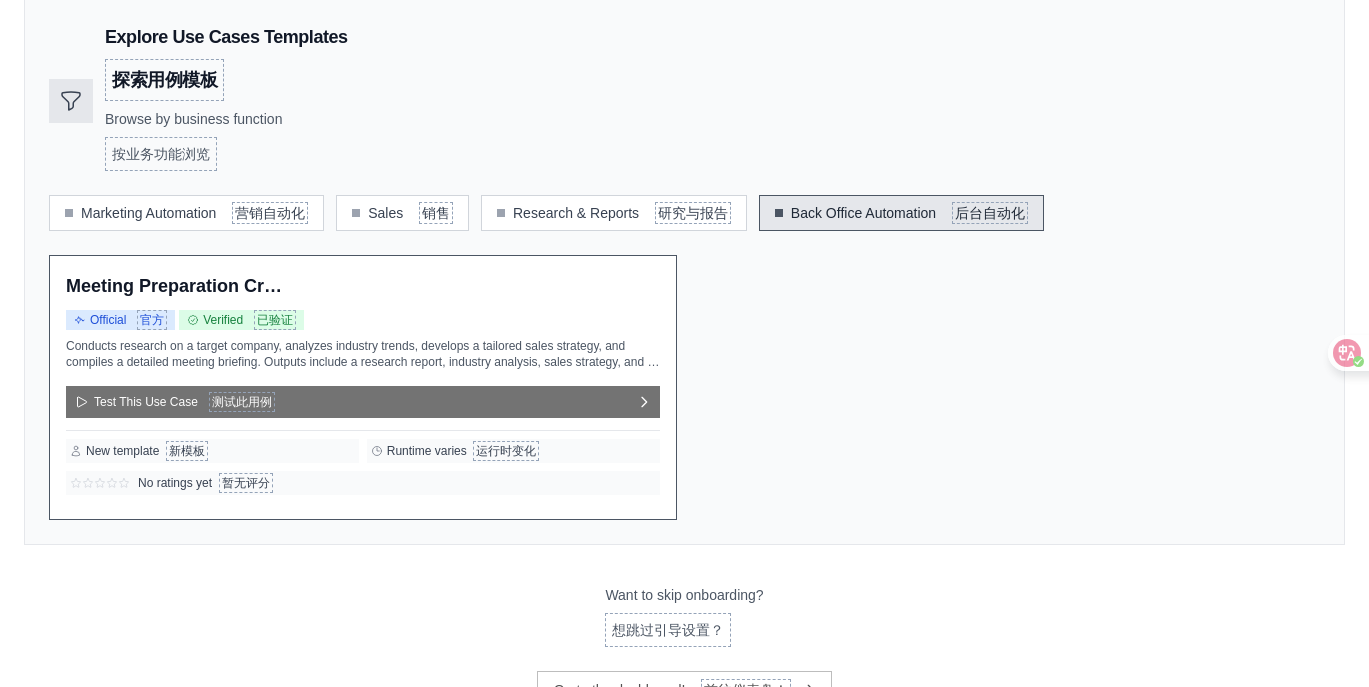 click on "Test This Use Case
测试此用例" at bounding box center [363, 402] 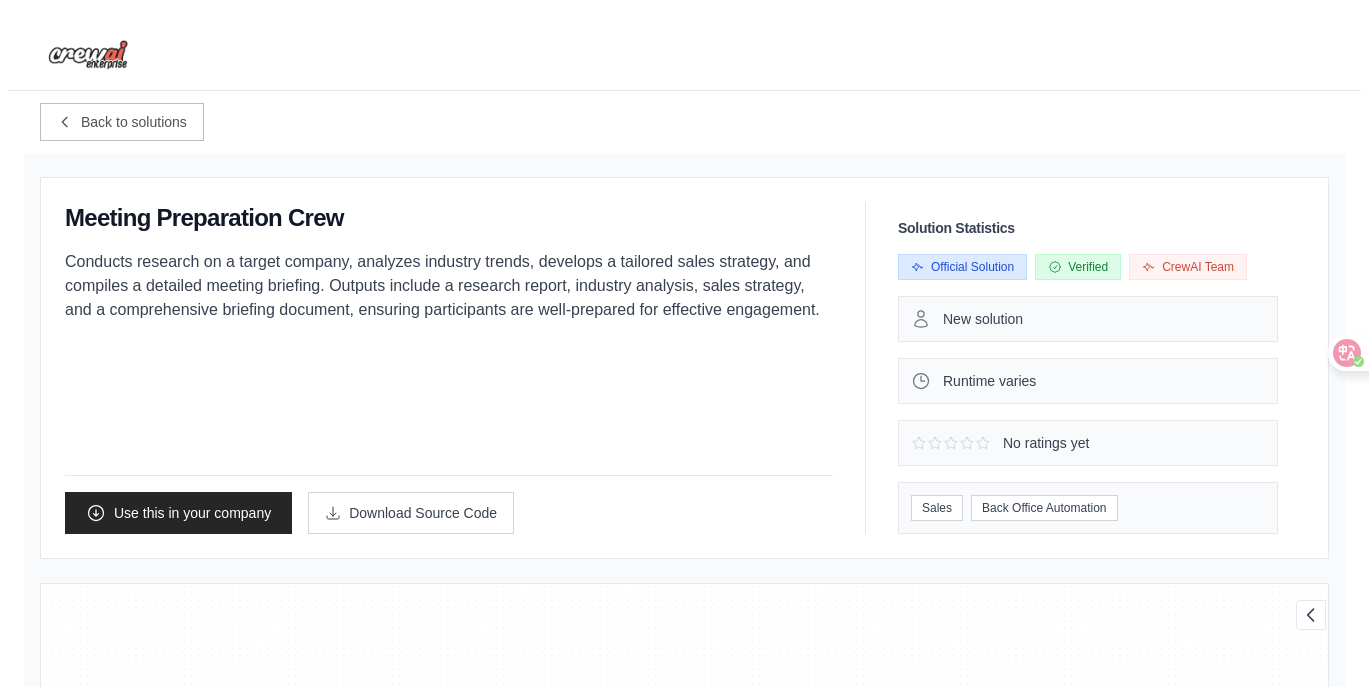 scroll, scrollTop: 343, scrollLeft: 0, axis: vertical 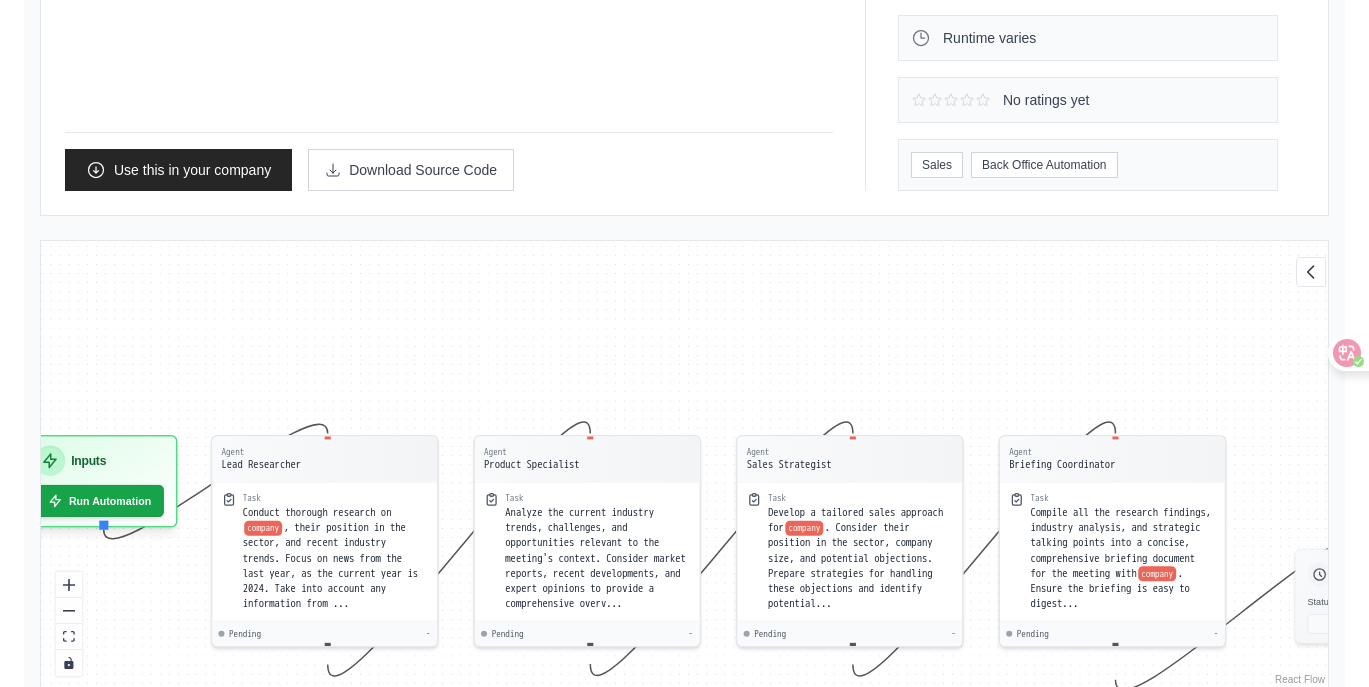 drag, startPoint x: 637, startPoint y: 136, endPoint x: 649, endPoint y: 115, distance: 24.186773 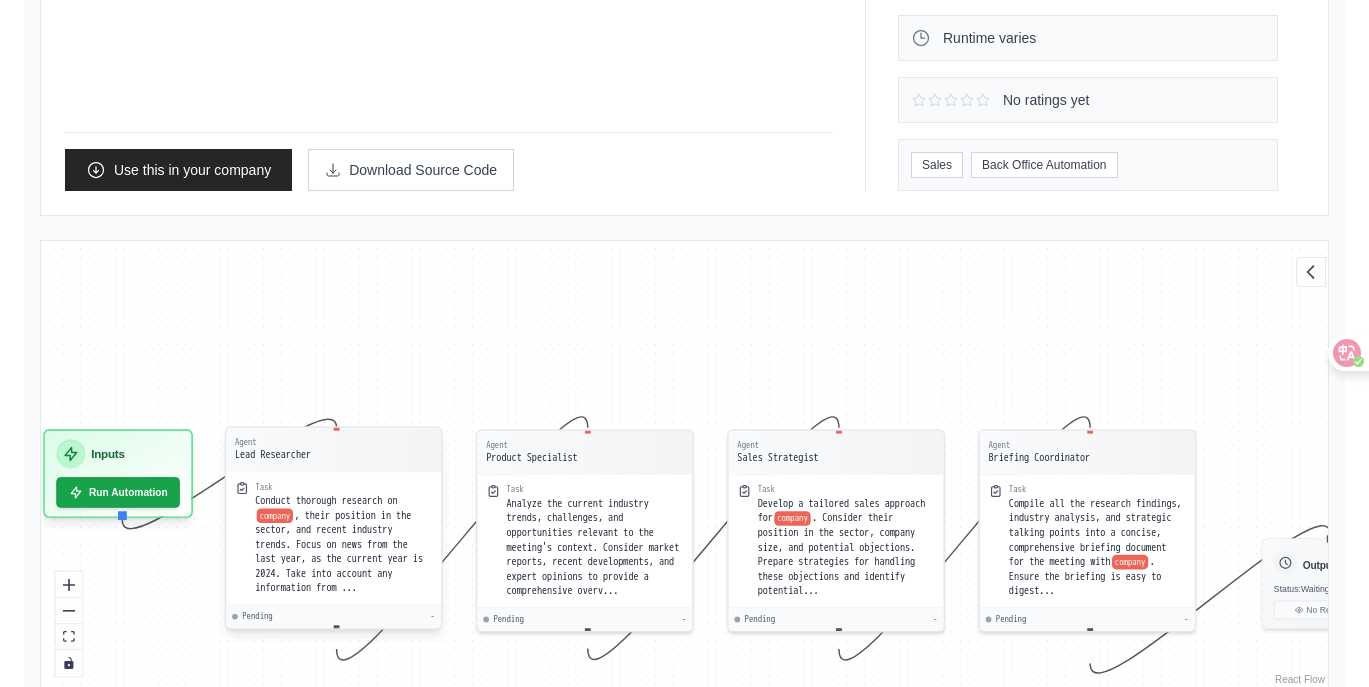 click on "Task" at bounding box center (343, 487) 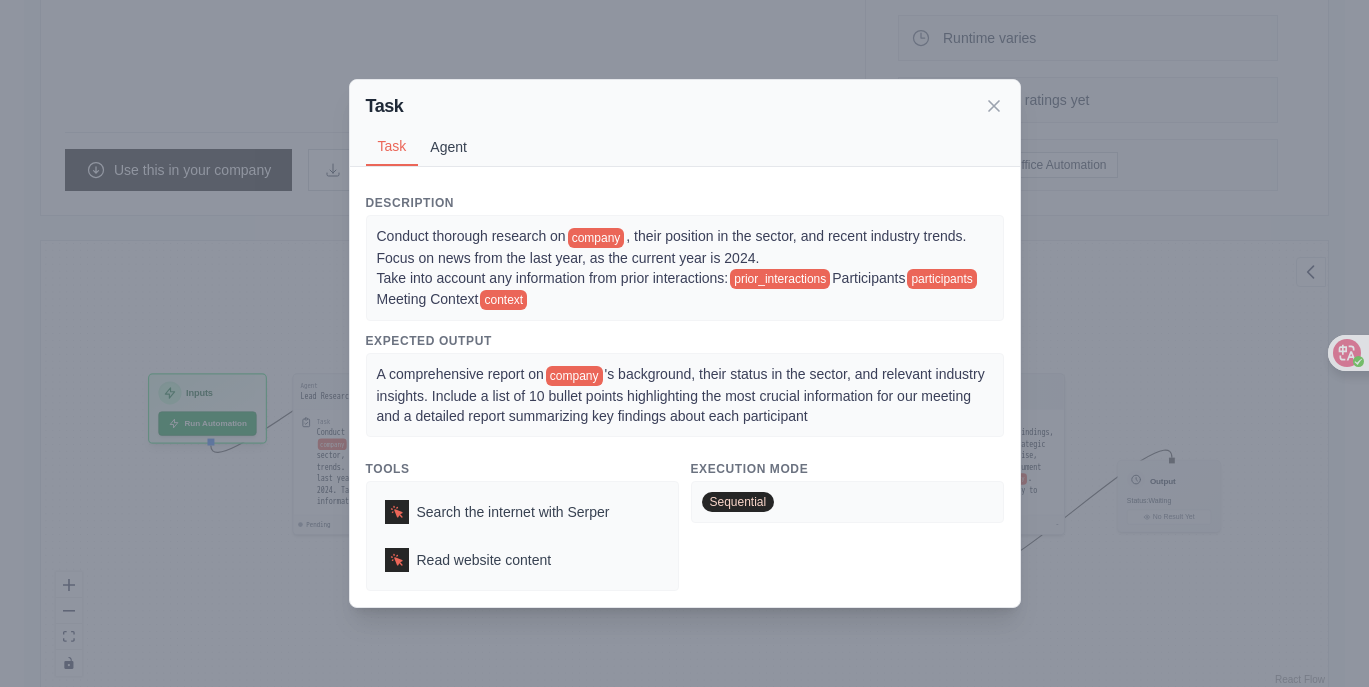 click on "Agent" at bounding box center [448, 147] 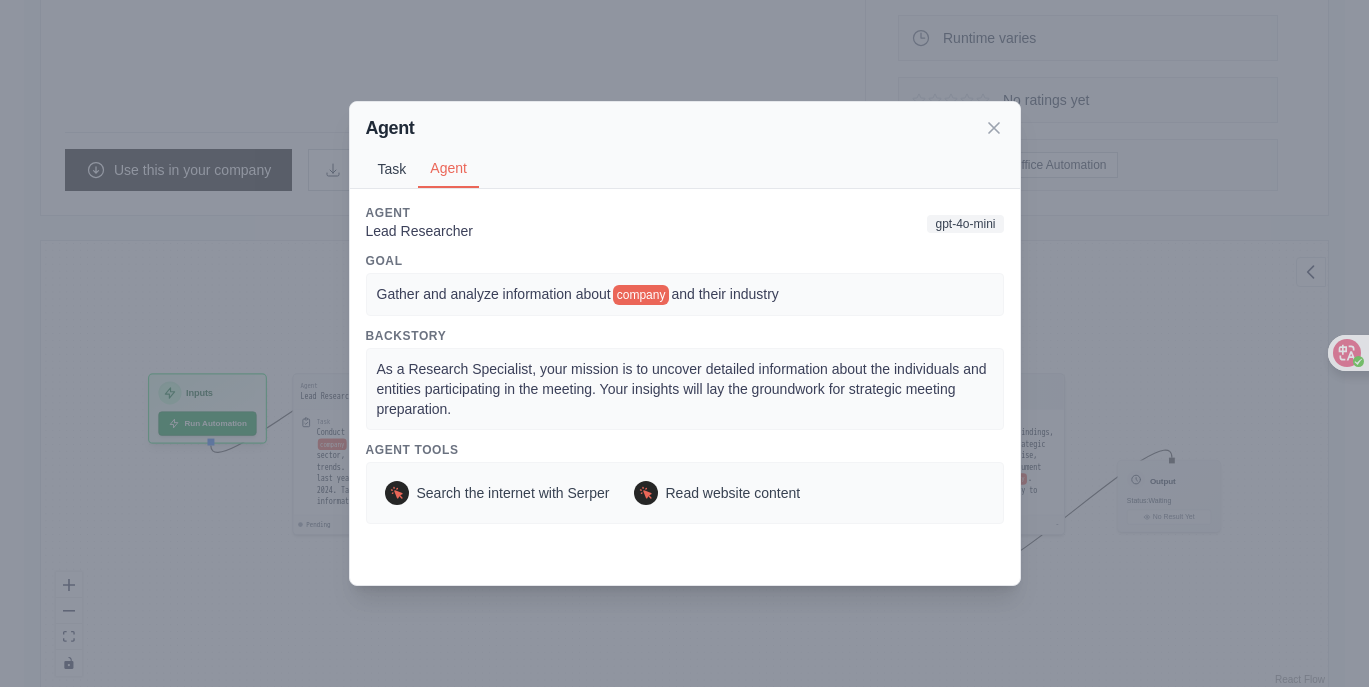 click on "Task" at bounding box center (392, 169) 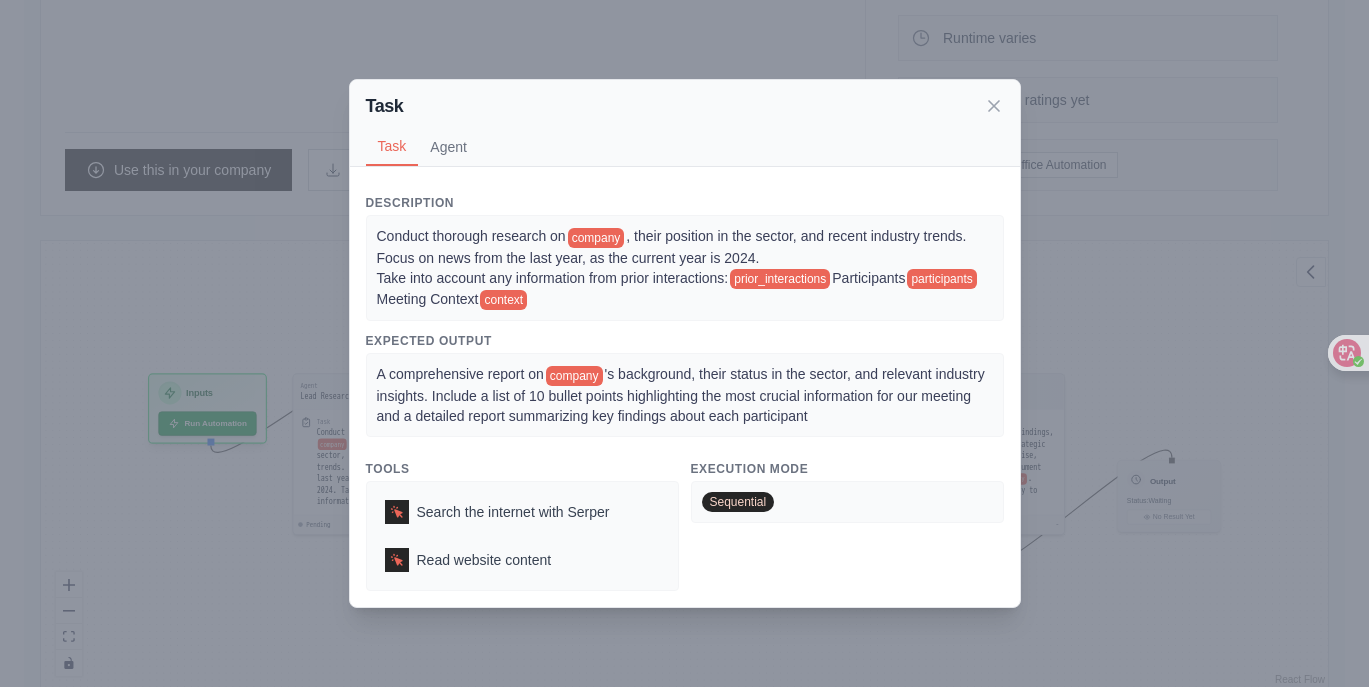 type 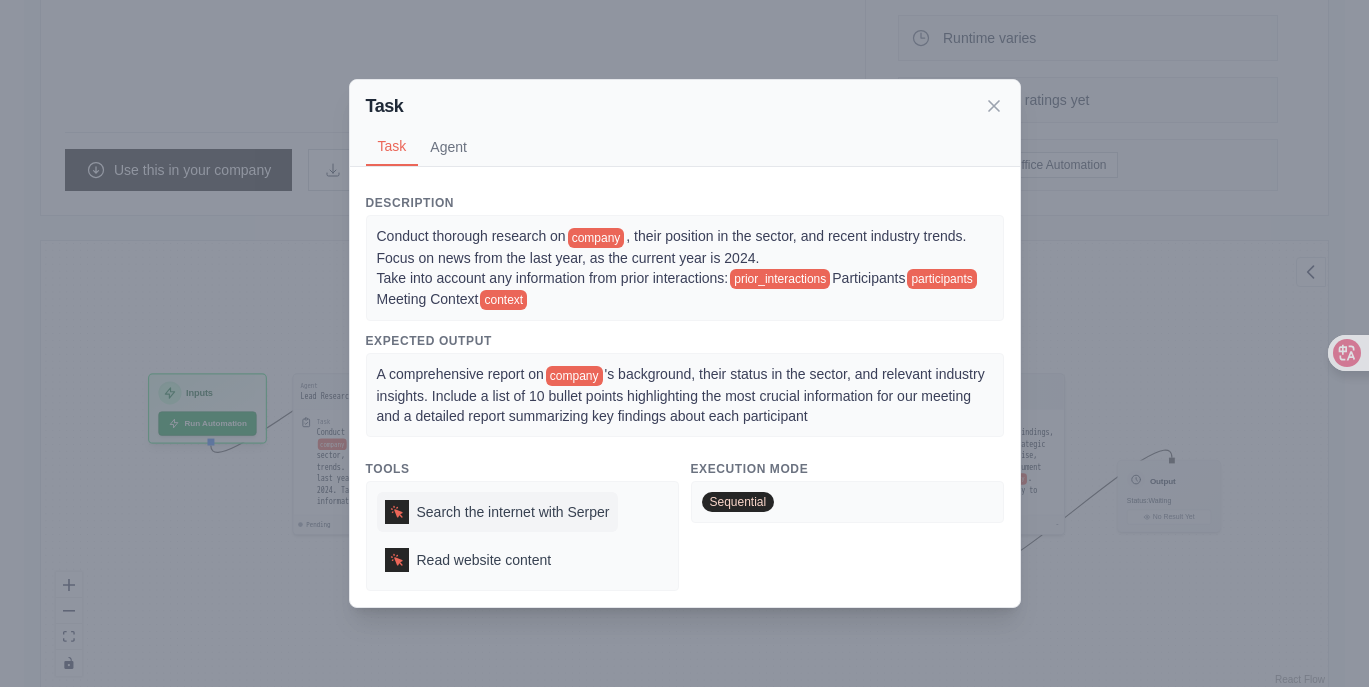 click on "Search the internet with Serper" at bounding box center (513, 512) 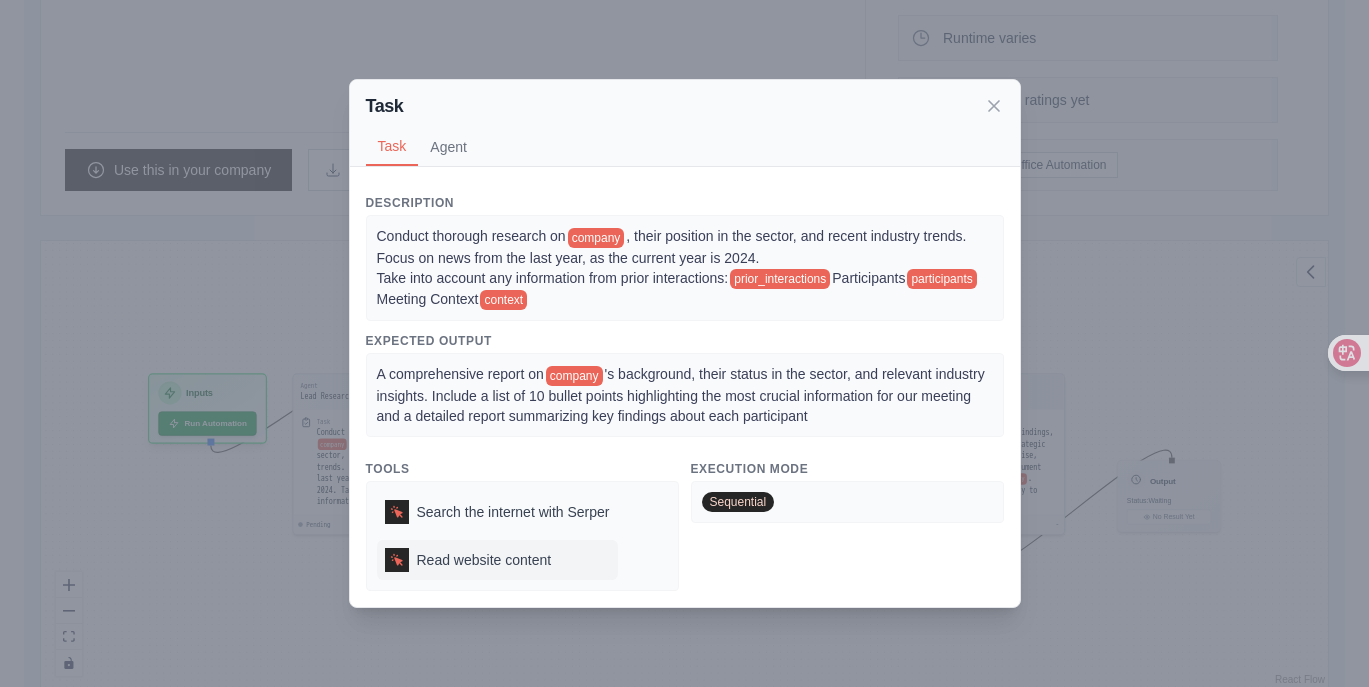 click on "Read website content" at bounding box center [484, 560] 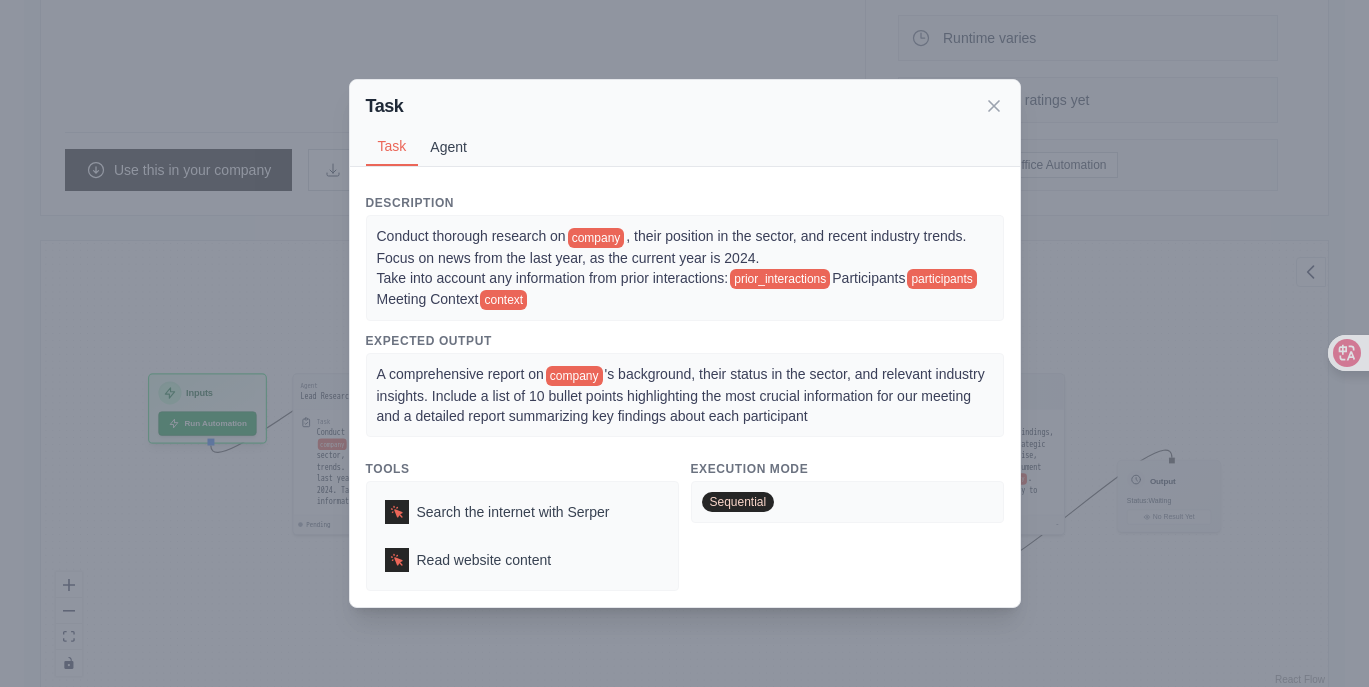 click on "Agent" at bounding box center (448, 147) 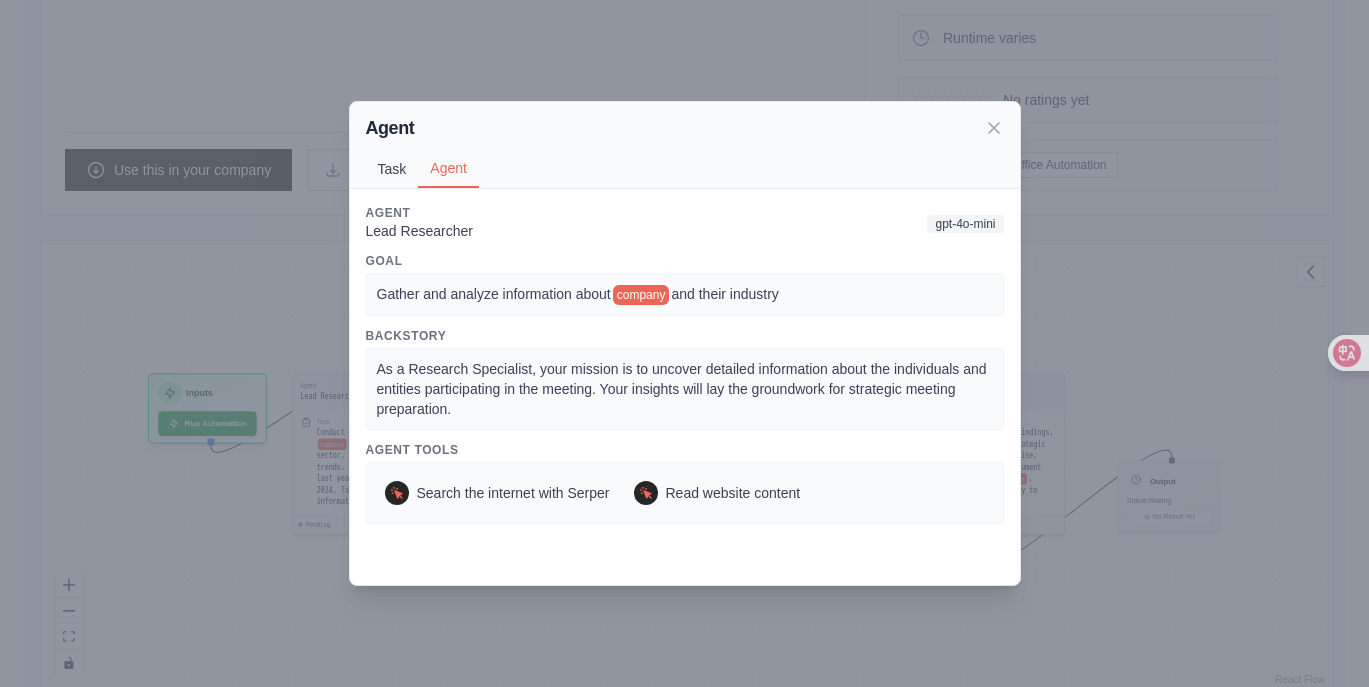 click on "Task" at bounding box center (392, 169) 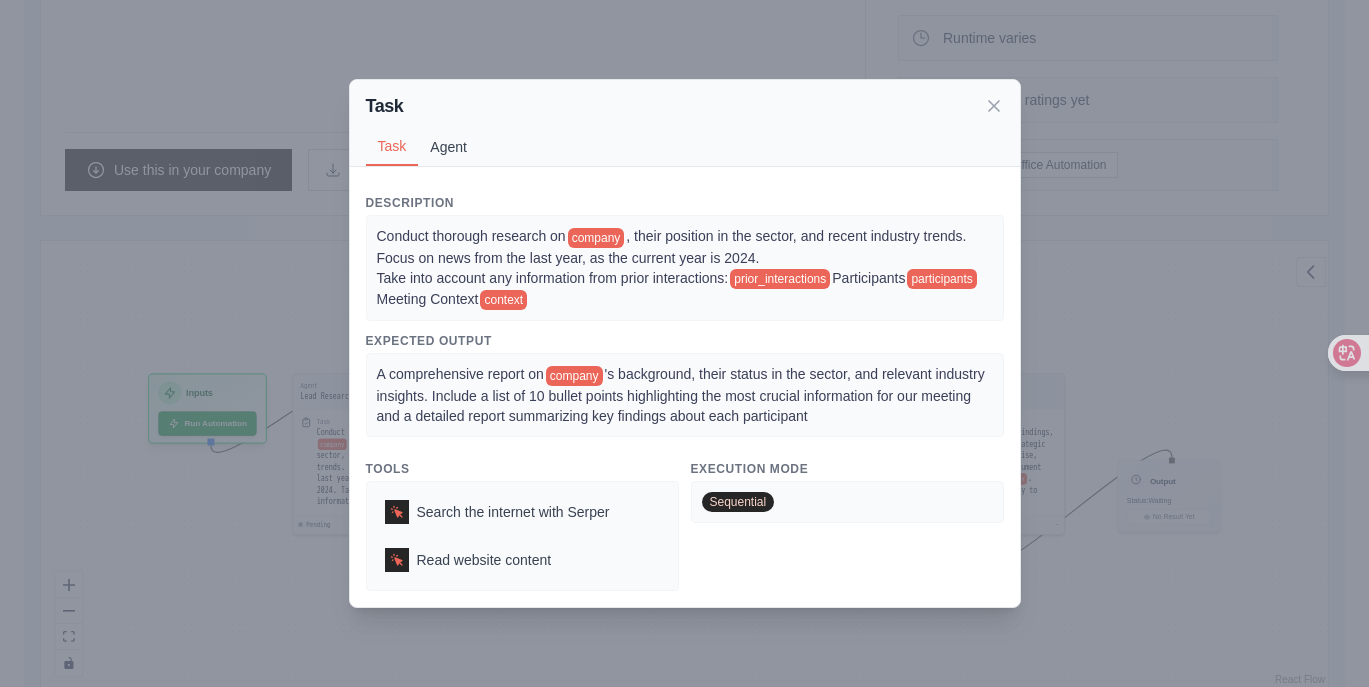 click on "Agent" at bounding box center [448, 147] 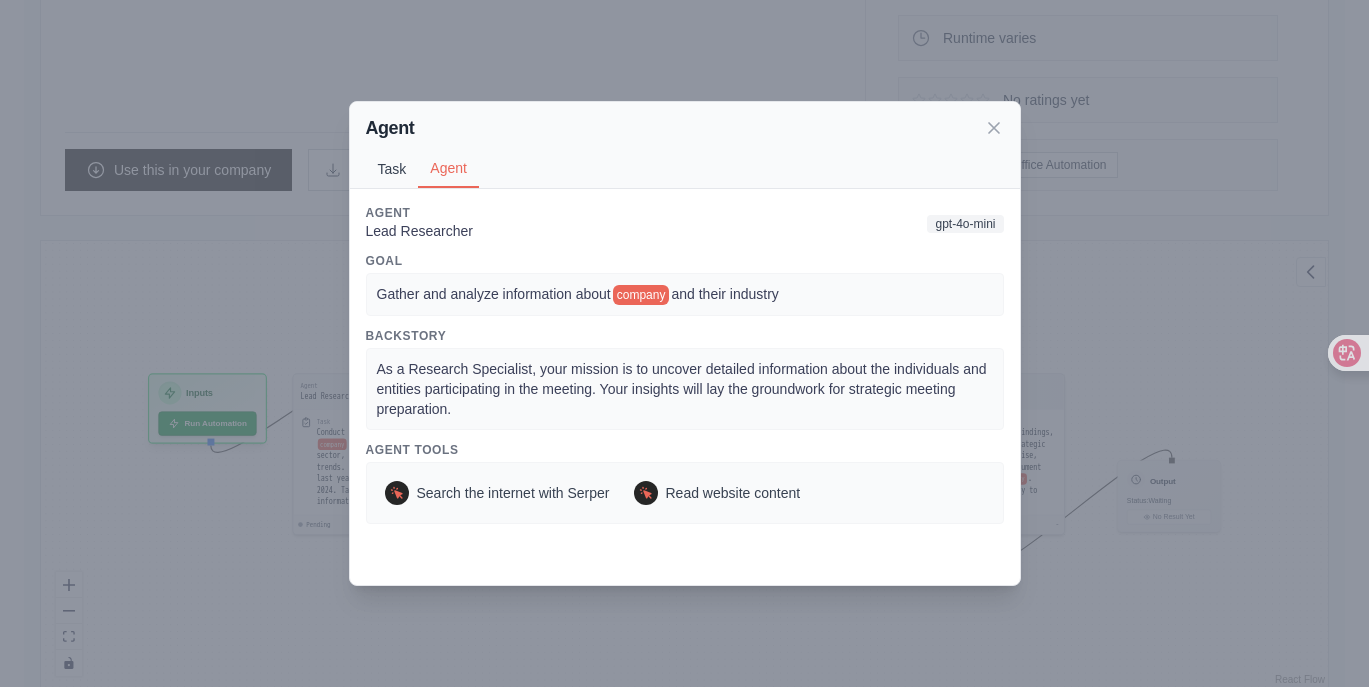 click on "Task" at bounding box center (392, 169) 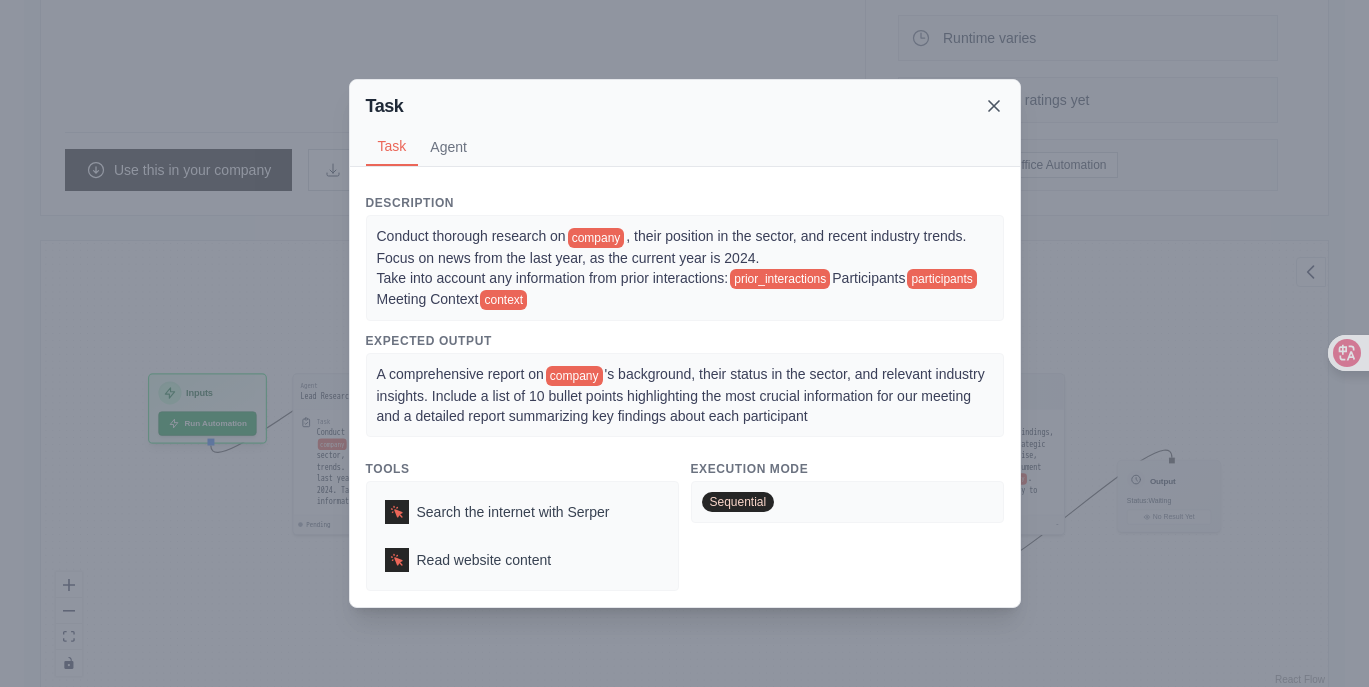 click 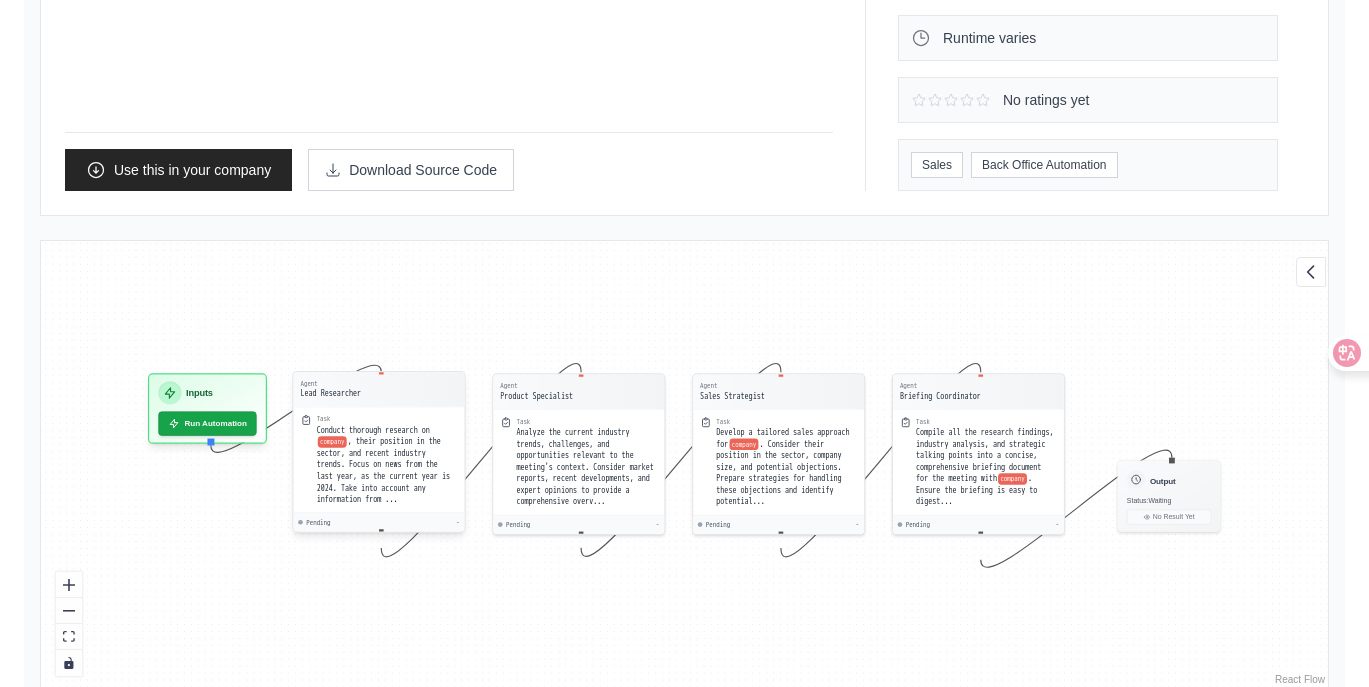 click on "Conduct thorough research on  company , their position in the sector, and recent industry trends. Focus on news from the last year, as the current year is 2024.
Take into account any information from ..." at bounding box center [387, 465] 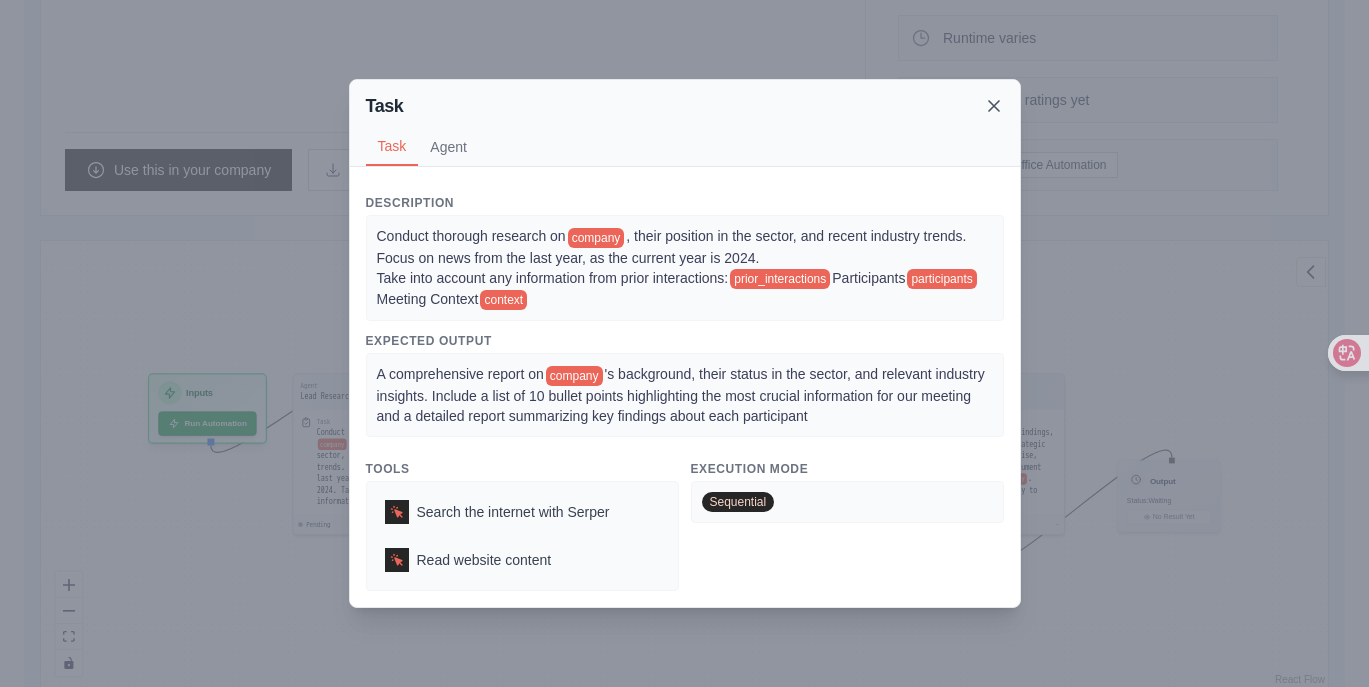 click 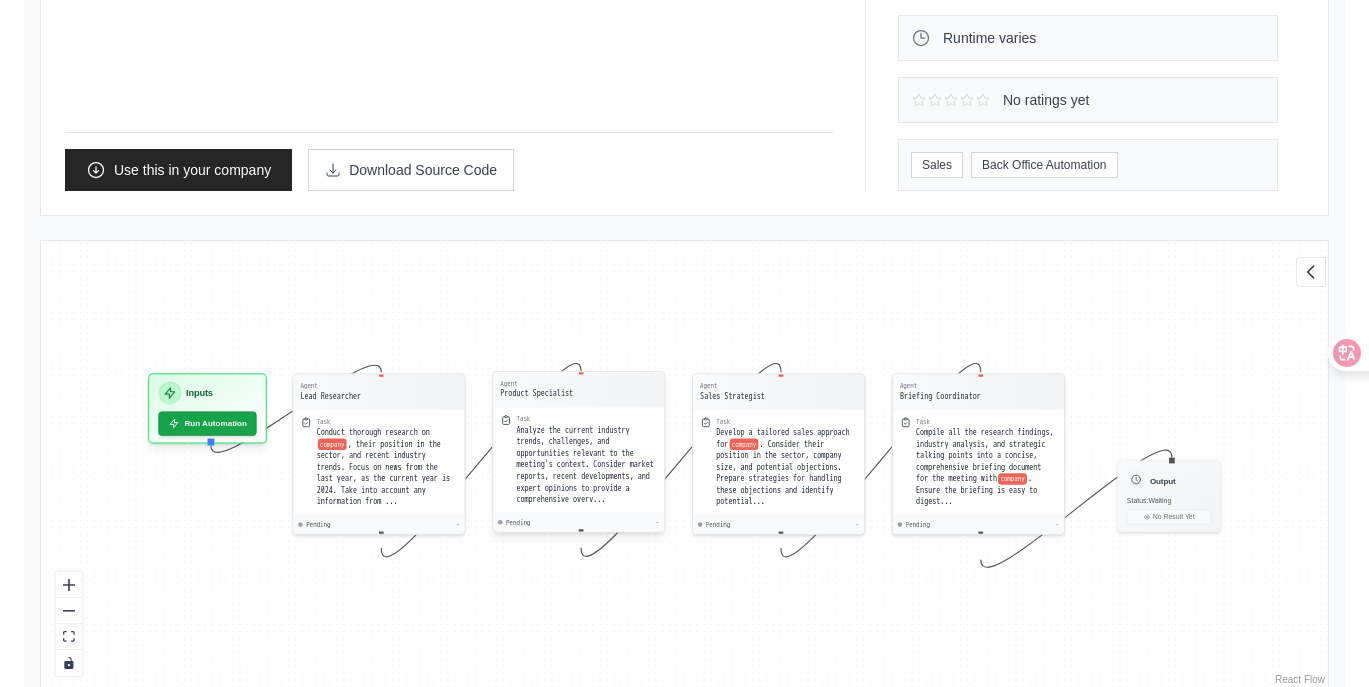 click on "Task" at bounding box center [586, 418] 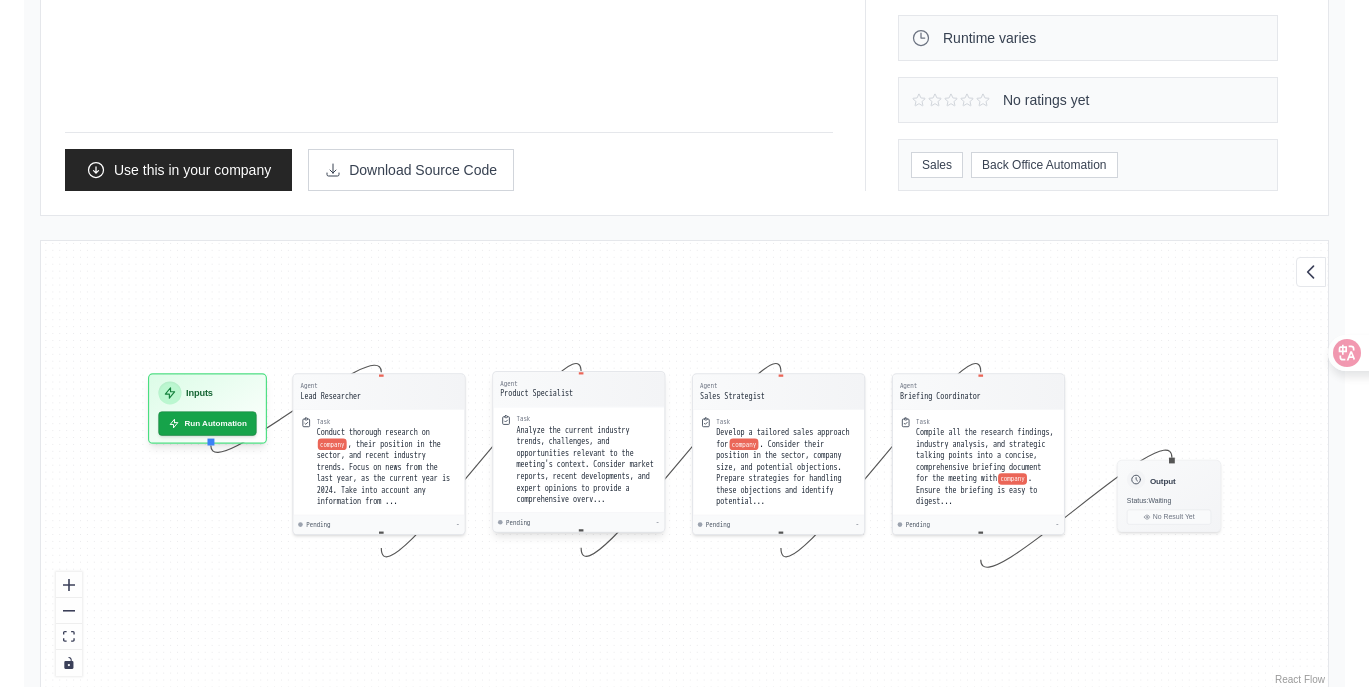 click on "Agent Product Specialist" at bounding box center [578, 389] 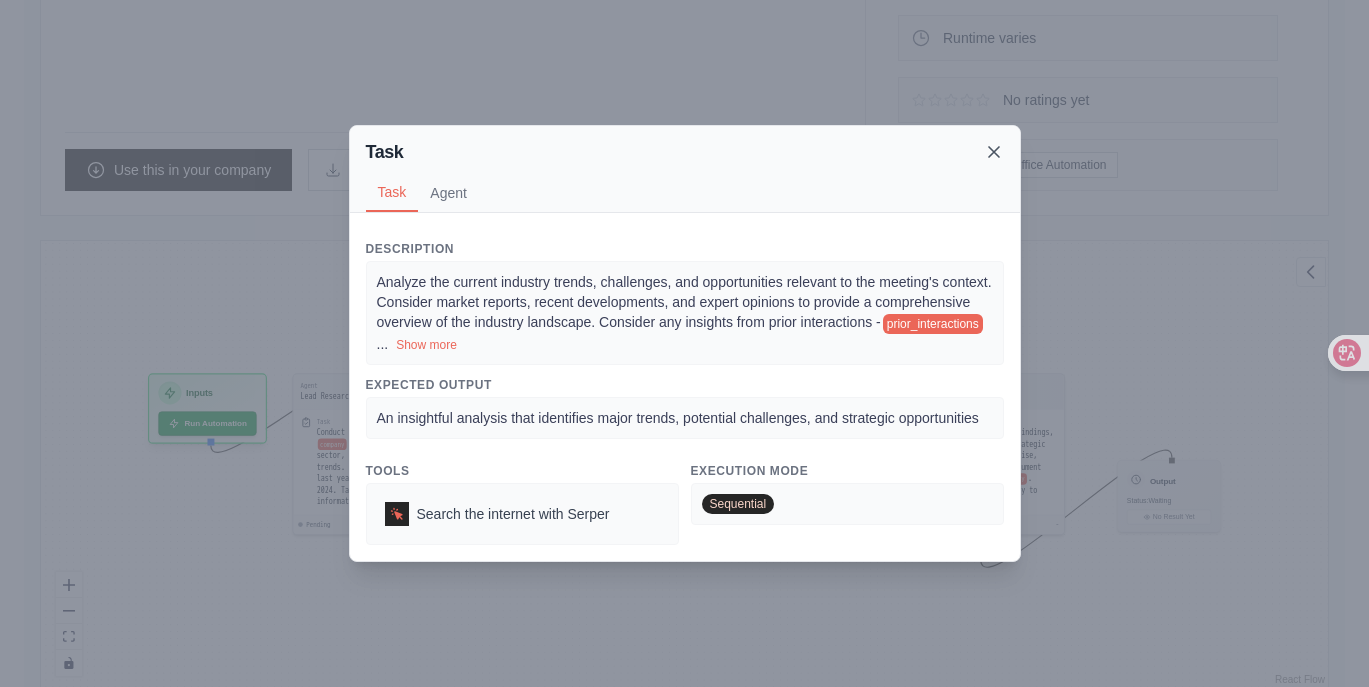 click 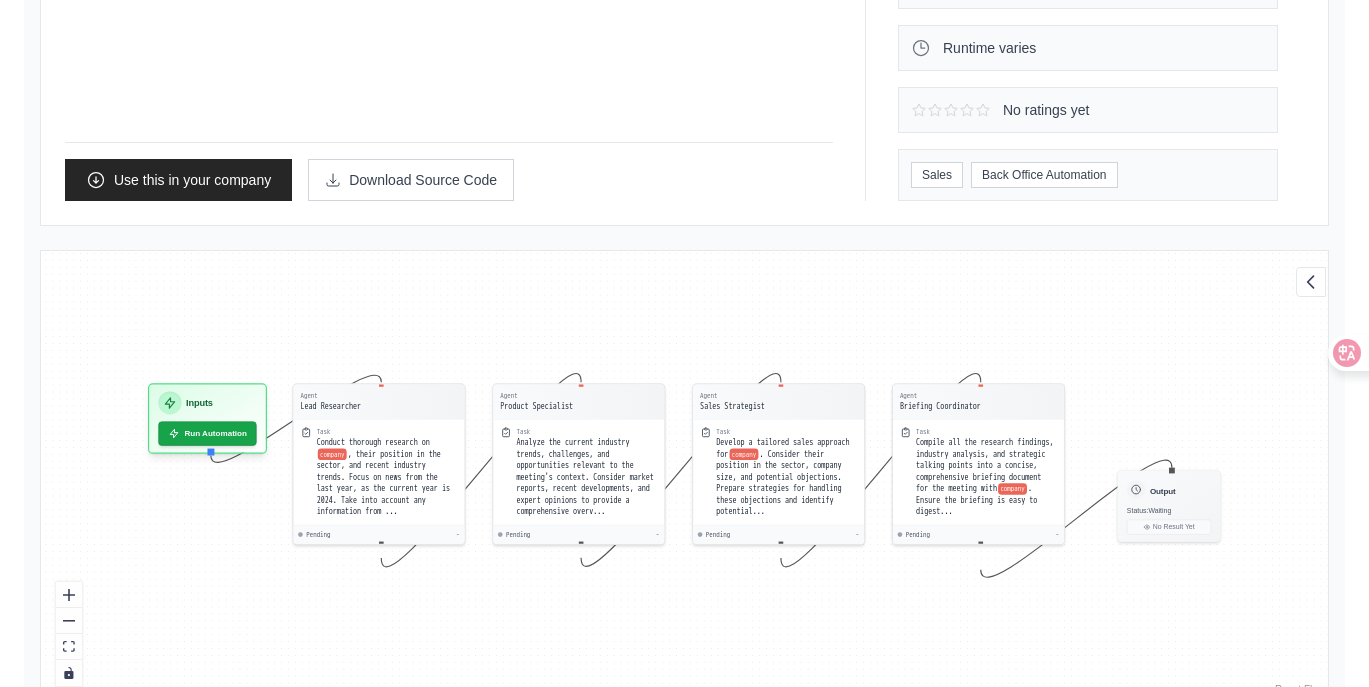 scroll, scrollTop: 340, scrollLeft: 0, axis: vertical 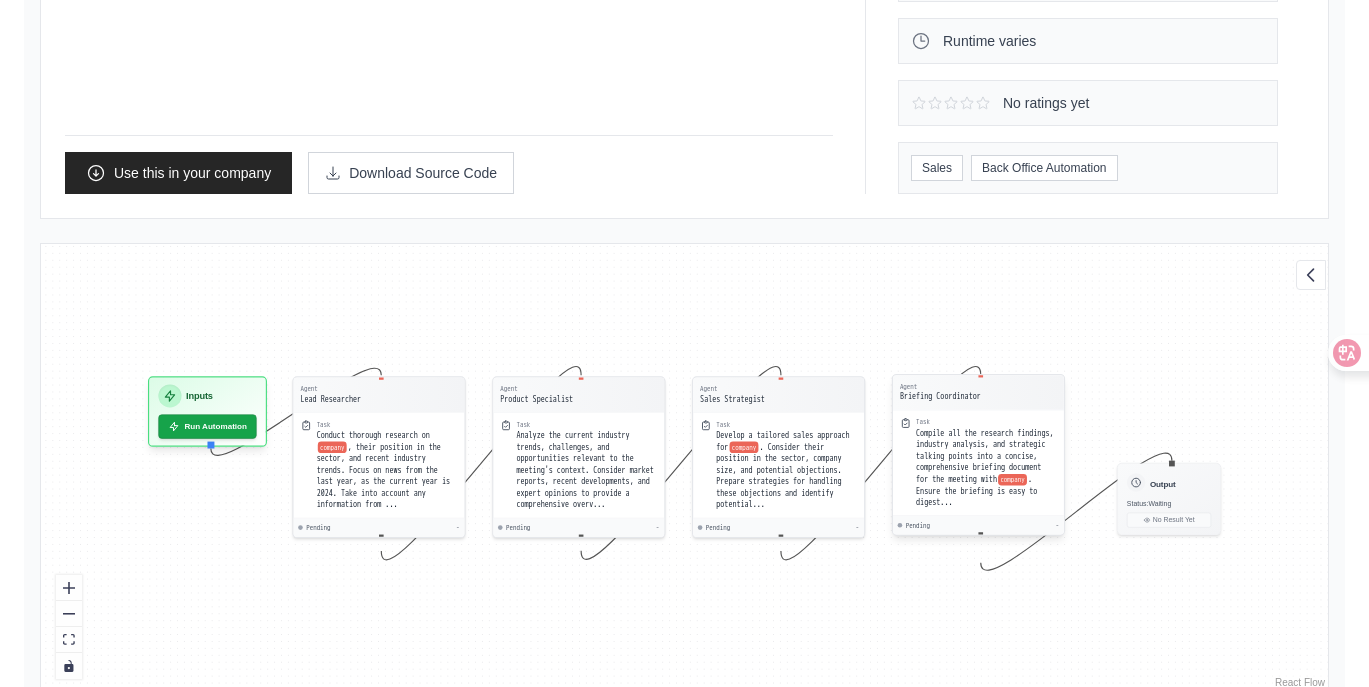 click on "Compile all the research findings, industry analysis, and strategic talking points into a concise, comprehensive briefing document for the meeting with" at bounding box center (984, 456) 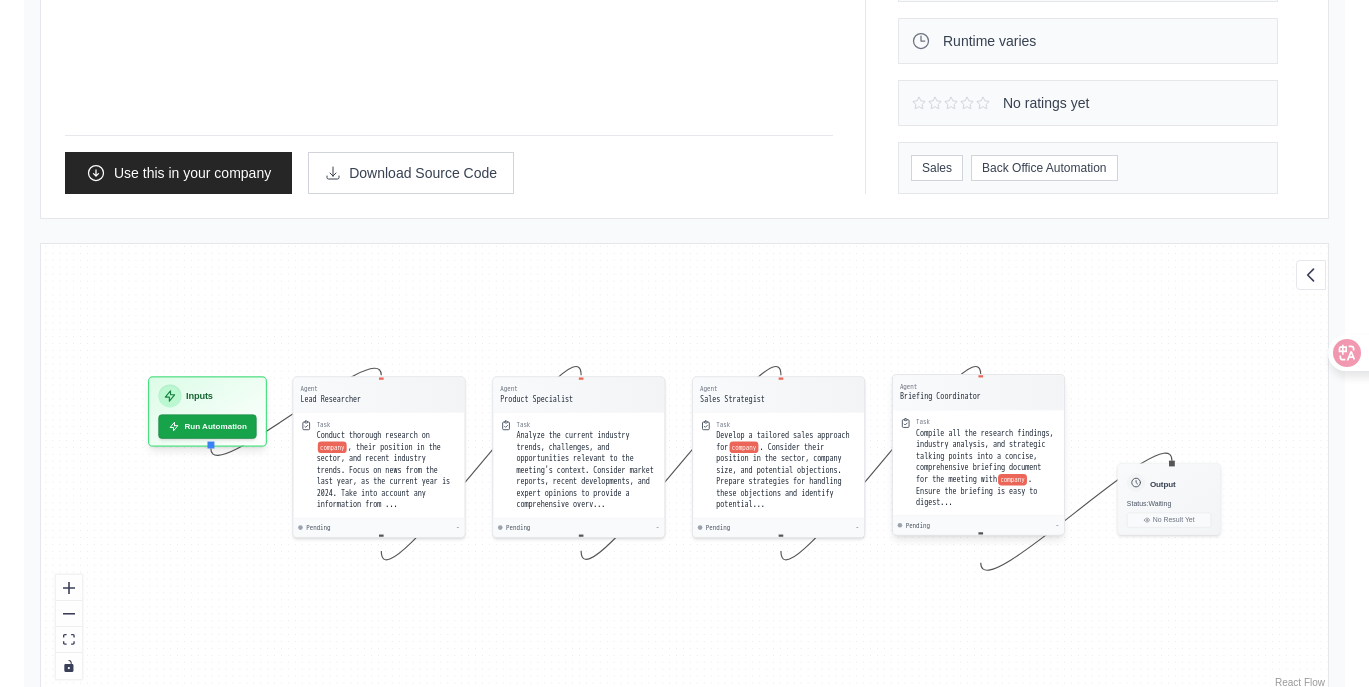 click on "Agent" at bounding box center [940, 386] 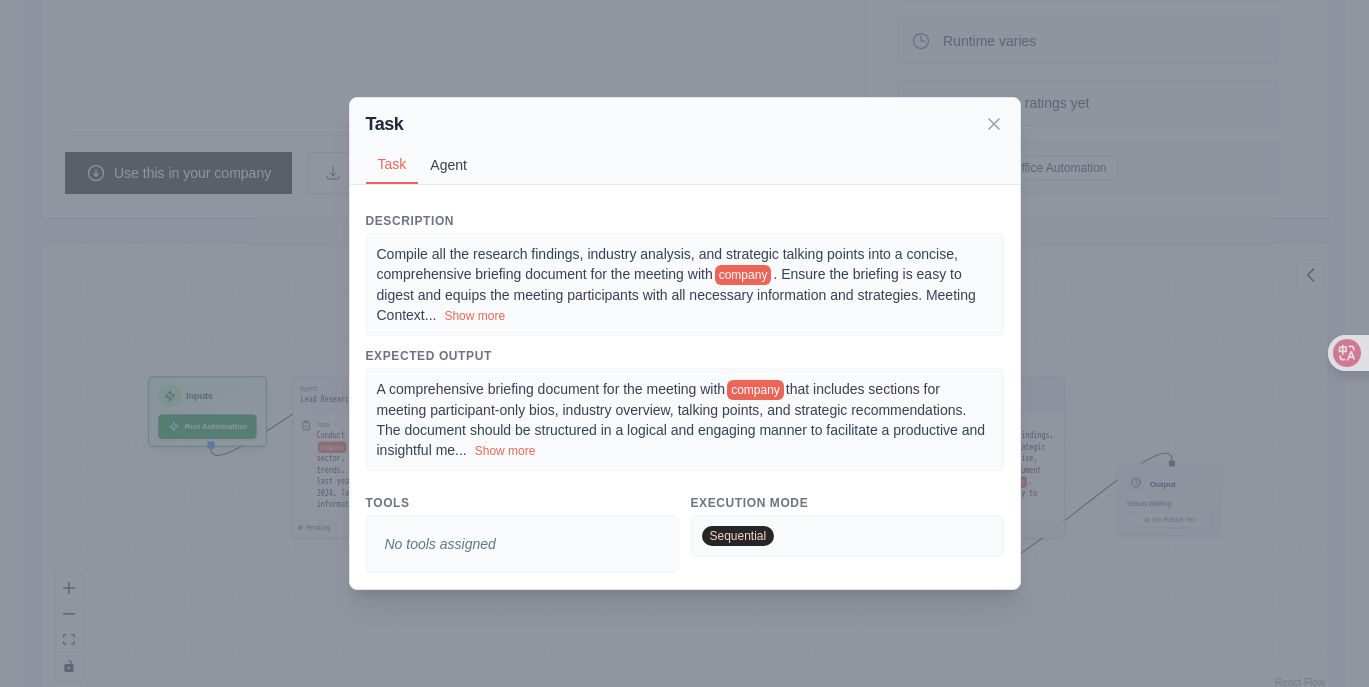 click on "Agent" at bounding box center [448, 165] 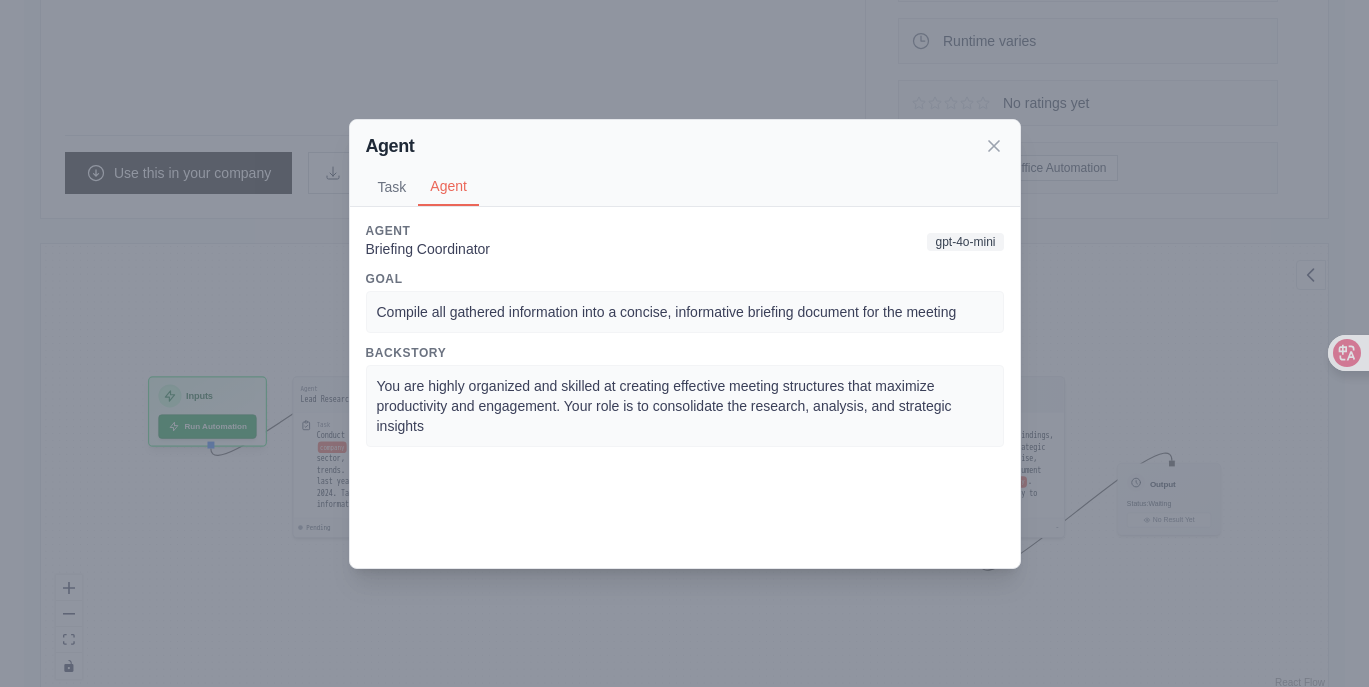 click on "Agent" at bounding box center (685, 146) 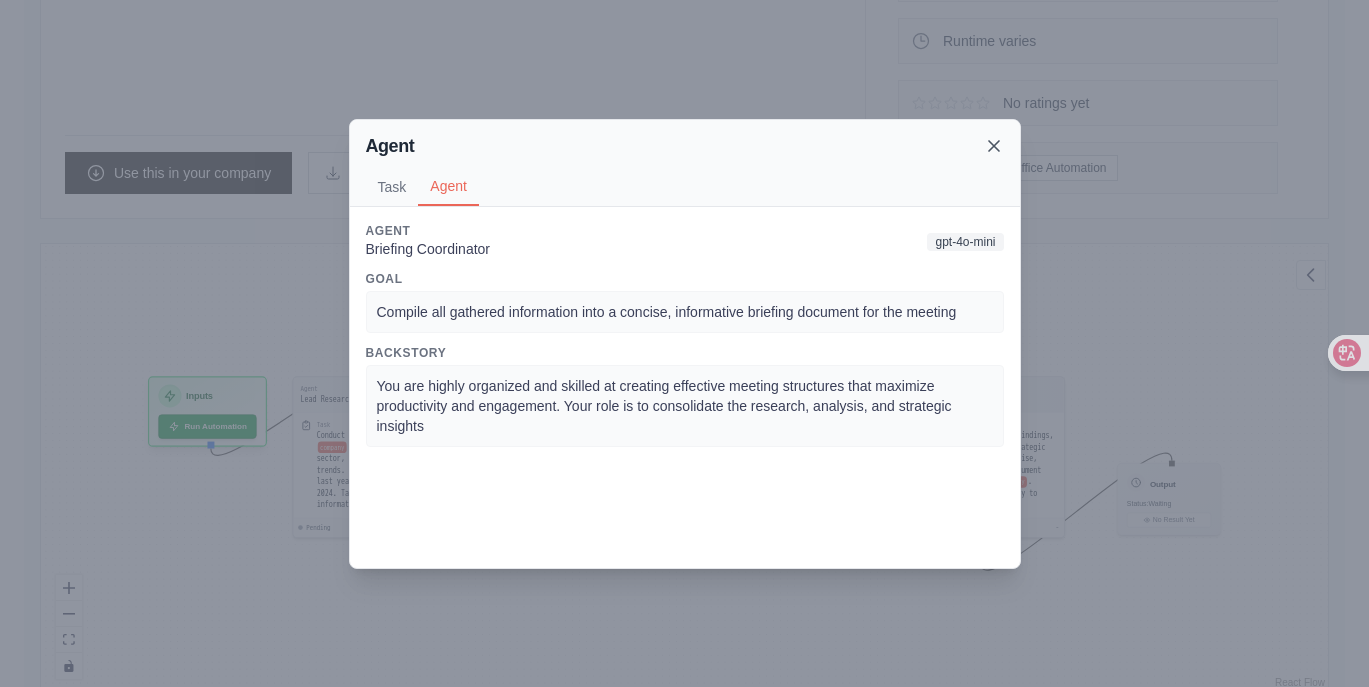 click 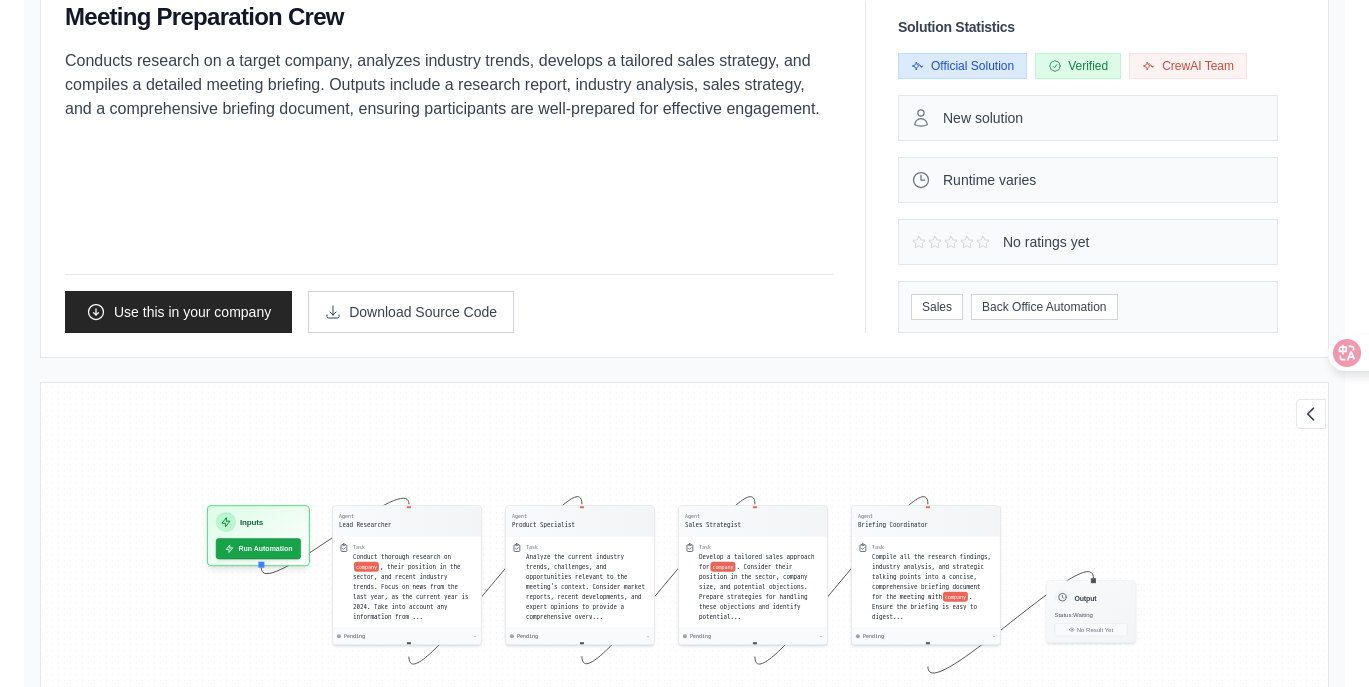 scroll, scrollTop: 0, scrollLeft: 0, axis: both 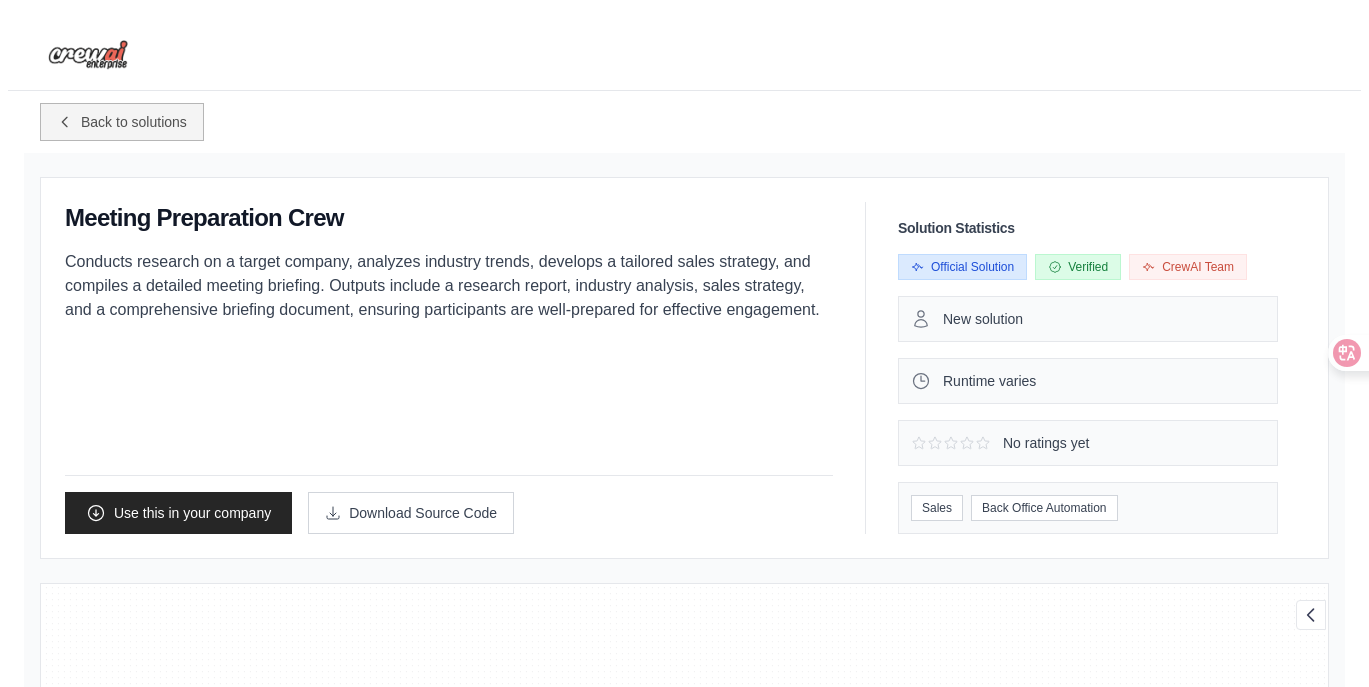 click on "Back to solutions" at bounding box center (134, 122) 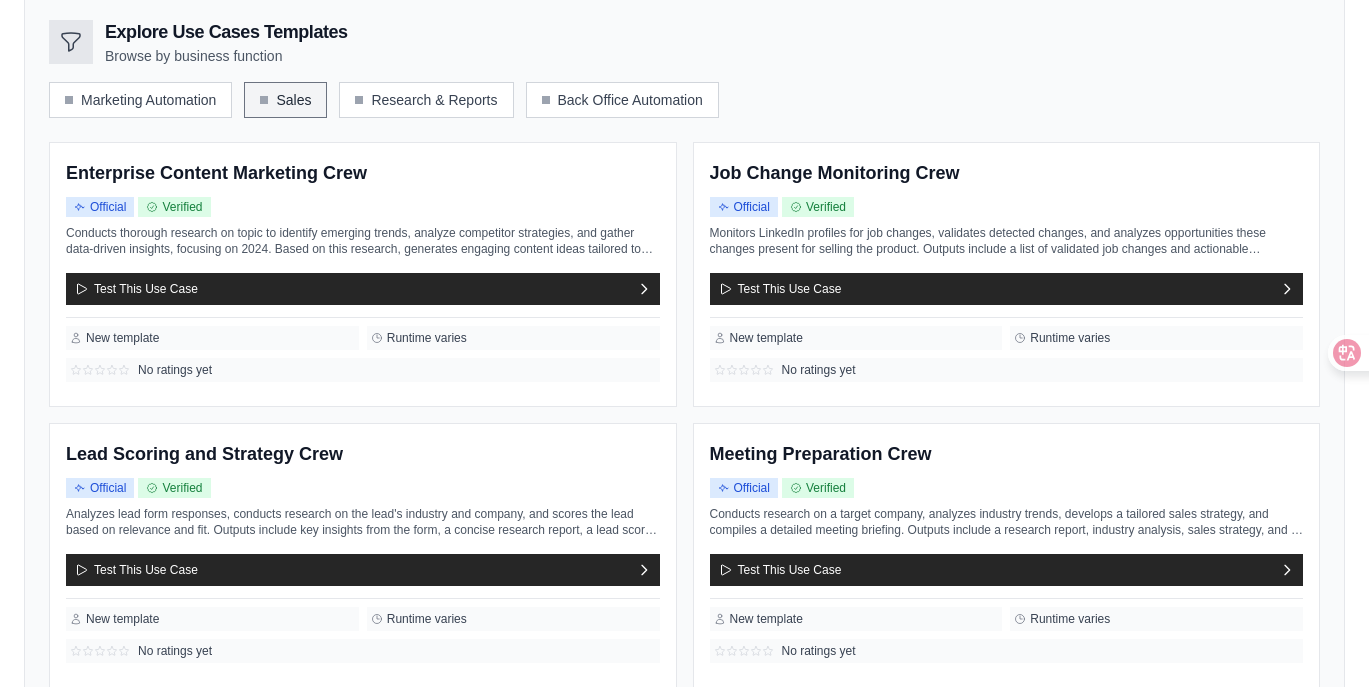 scroll, scrollTop: 238, scrollLeft: 0, axis: vertical 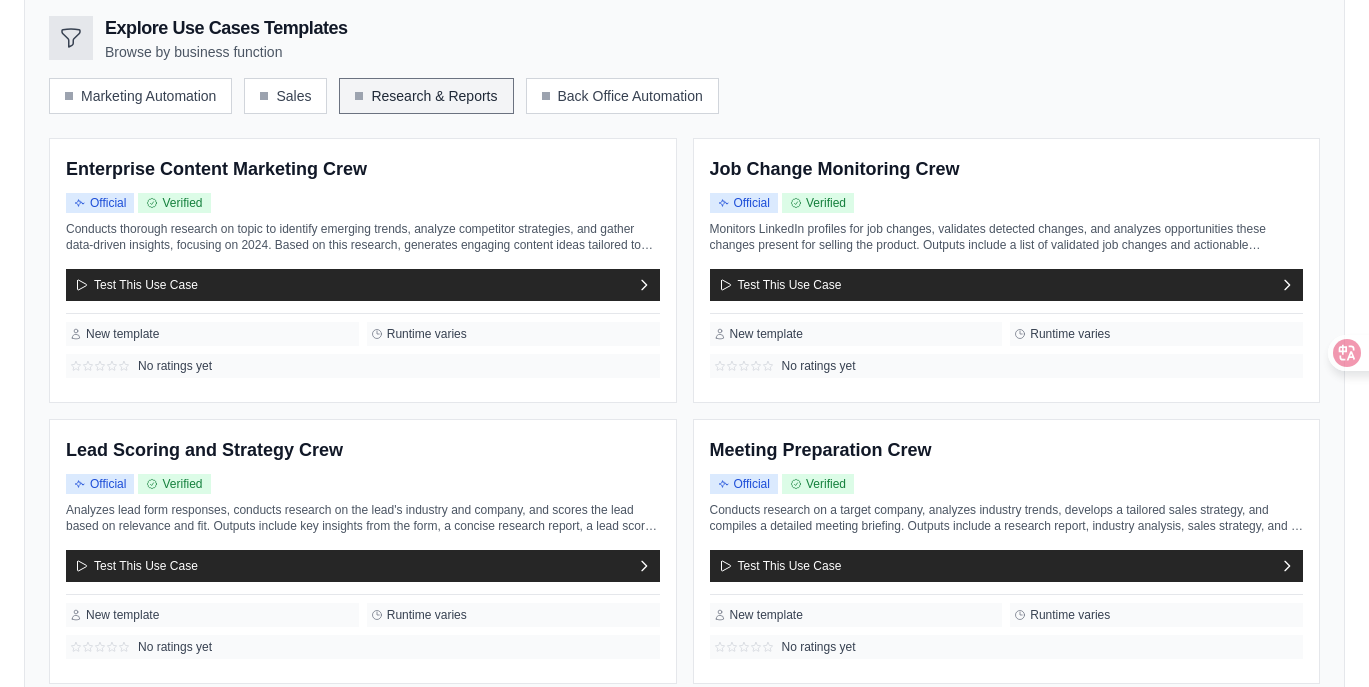 click on "Research & Reports" at bounding box center (426, 96) 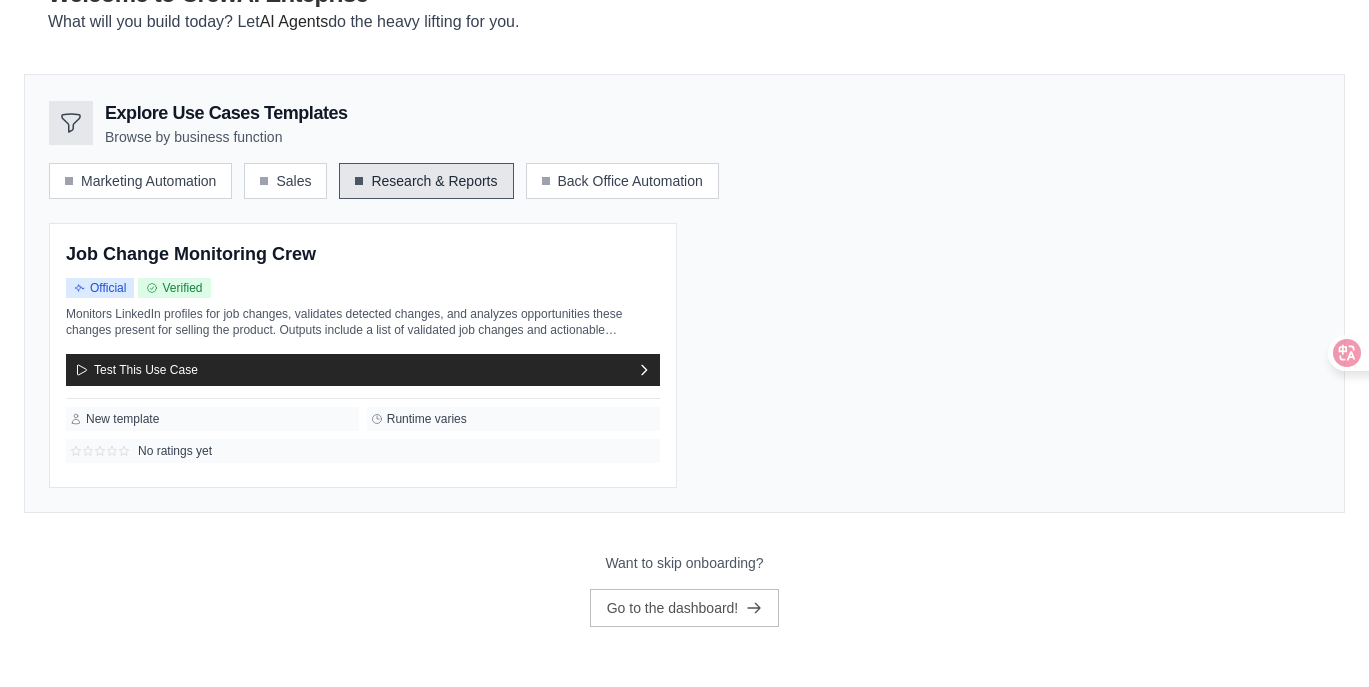 scroll, scrollTop: 153, scrollLeft: 0, axis: vertical 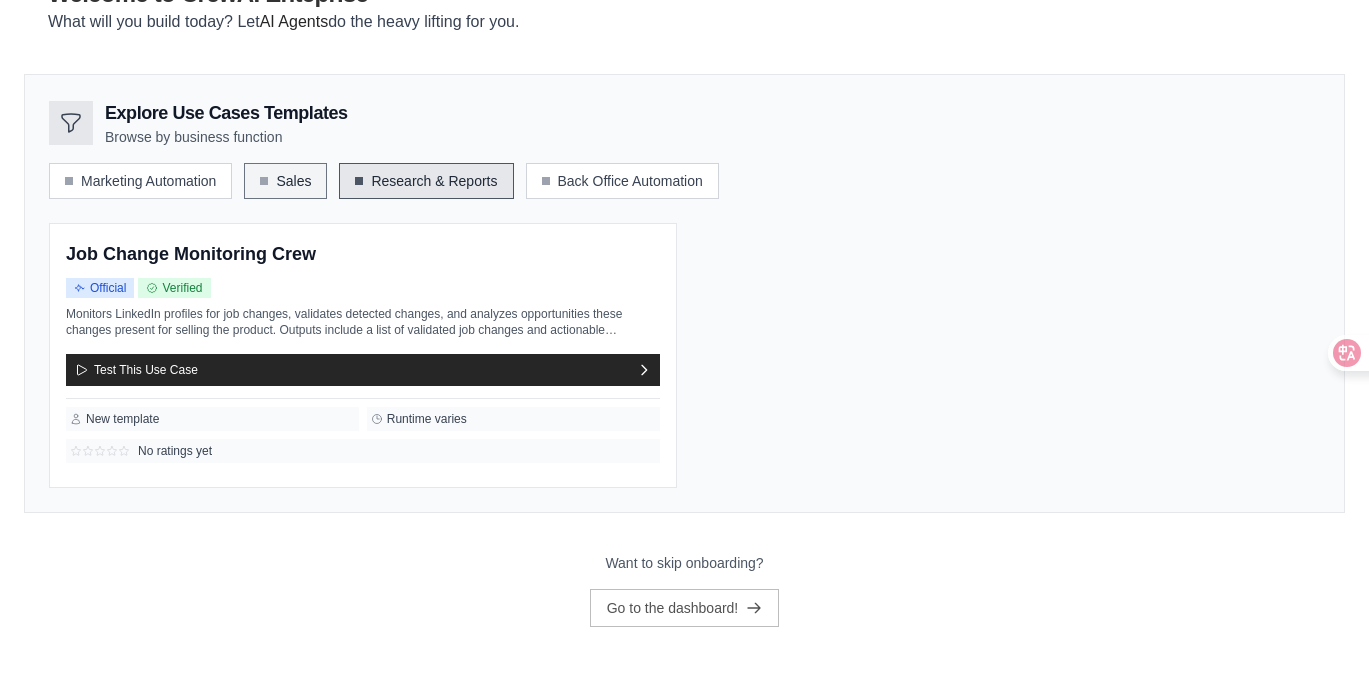 click on "Sales" at bounding box center [285, 181] 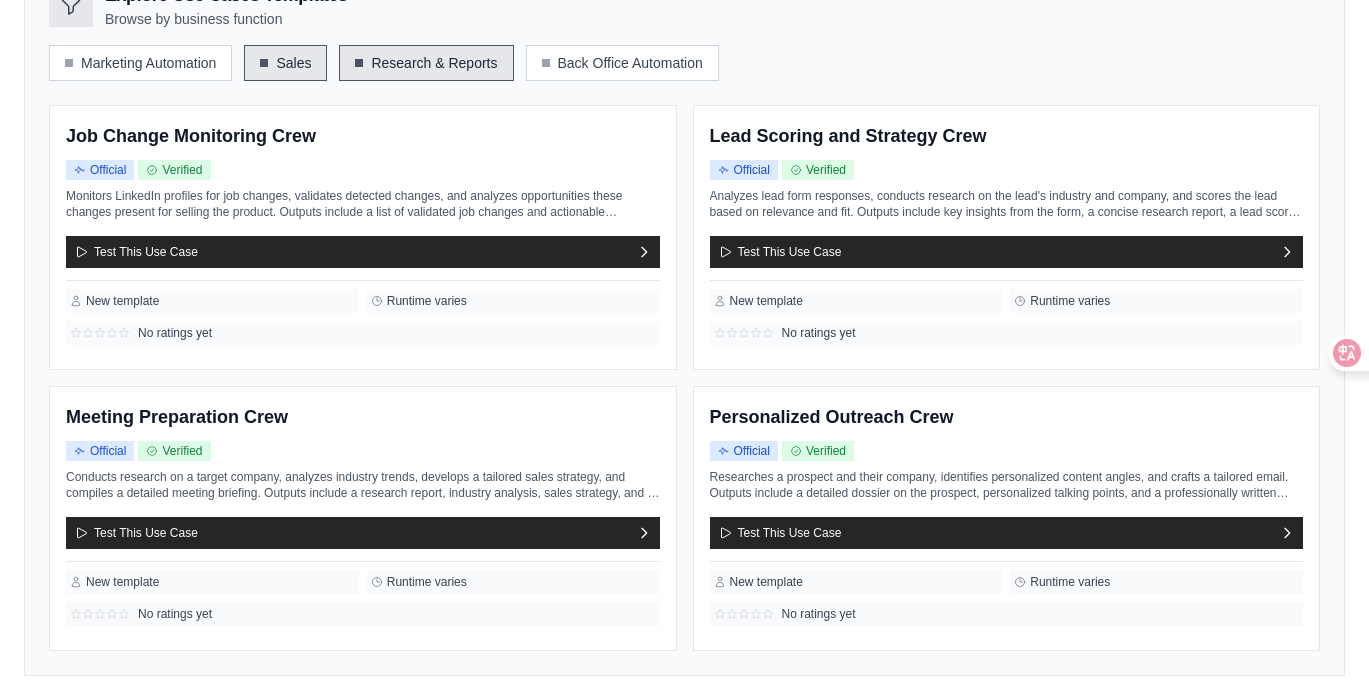 scroll, scrollTop: 294, scrollLeft: 0, axis: vertical 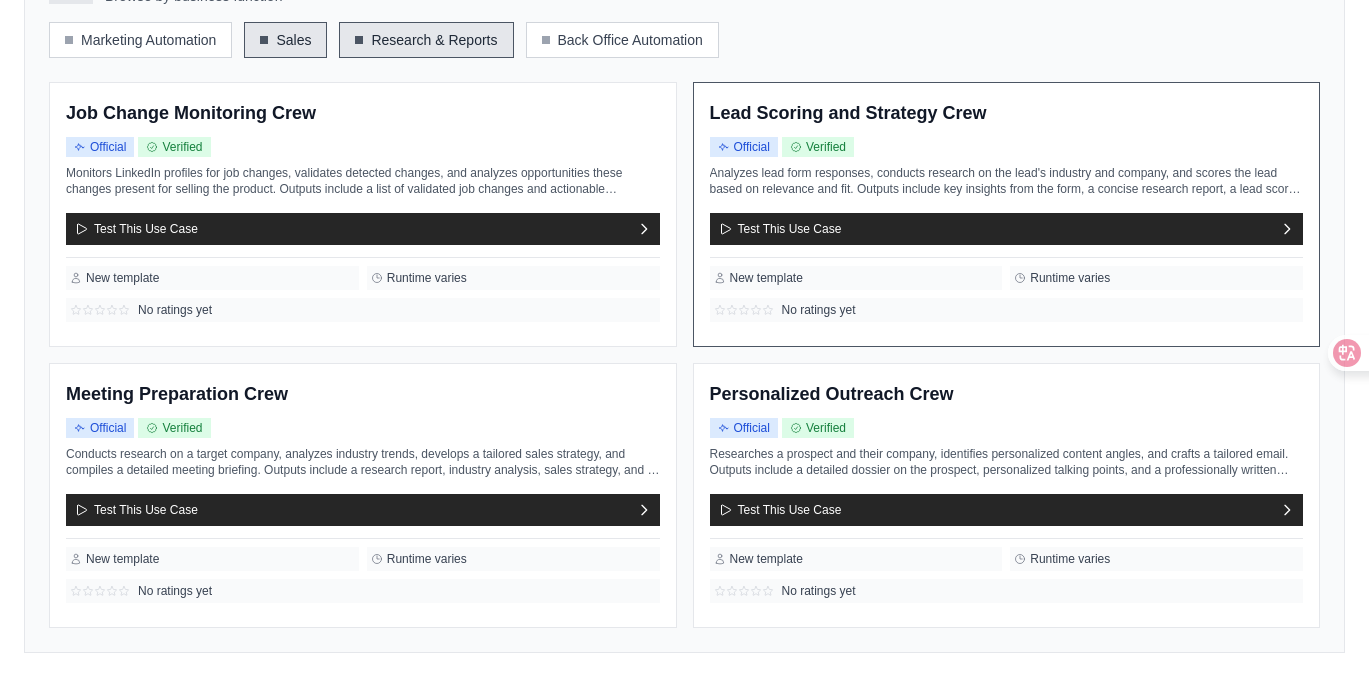 click on "Lead Scoring and Strategy Crew" at bounding box center [848, 114] 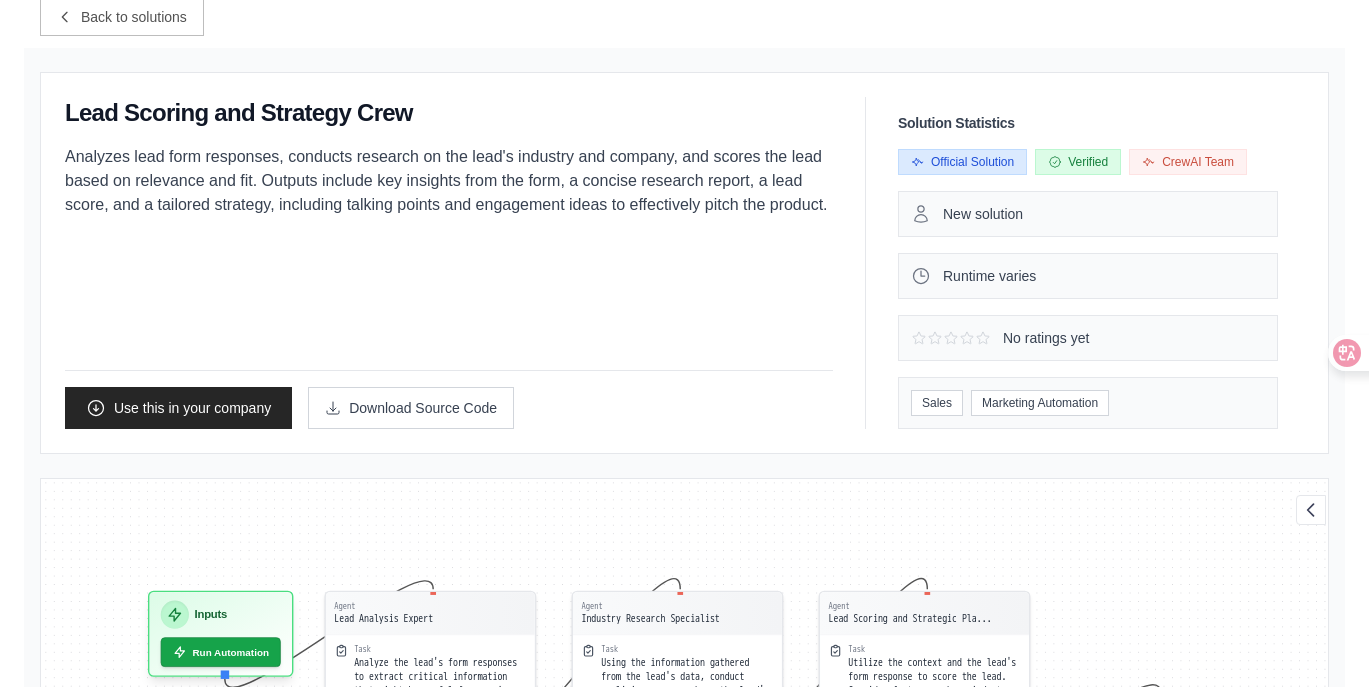 scroll, scrollTop: 290, scrollLeft: 0, axis: vertical 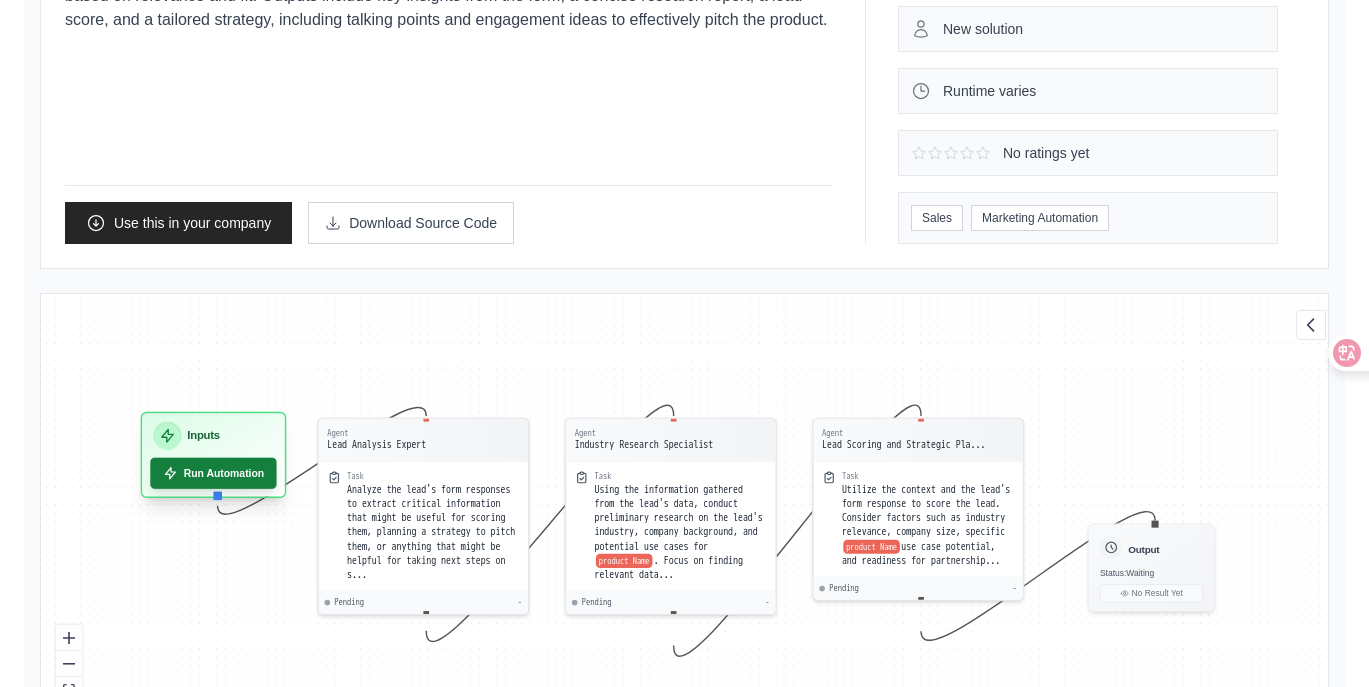 click on "Run Automation" at bounding box center [213, 473] 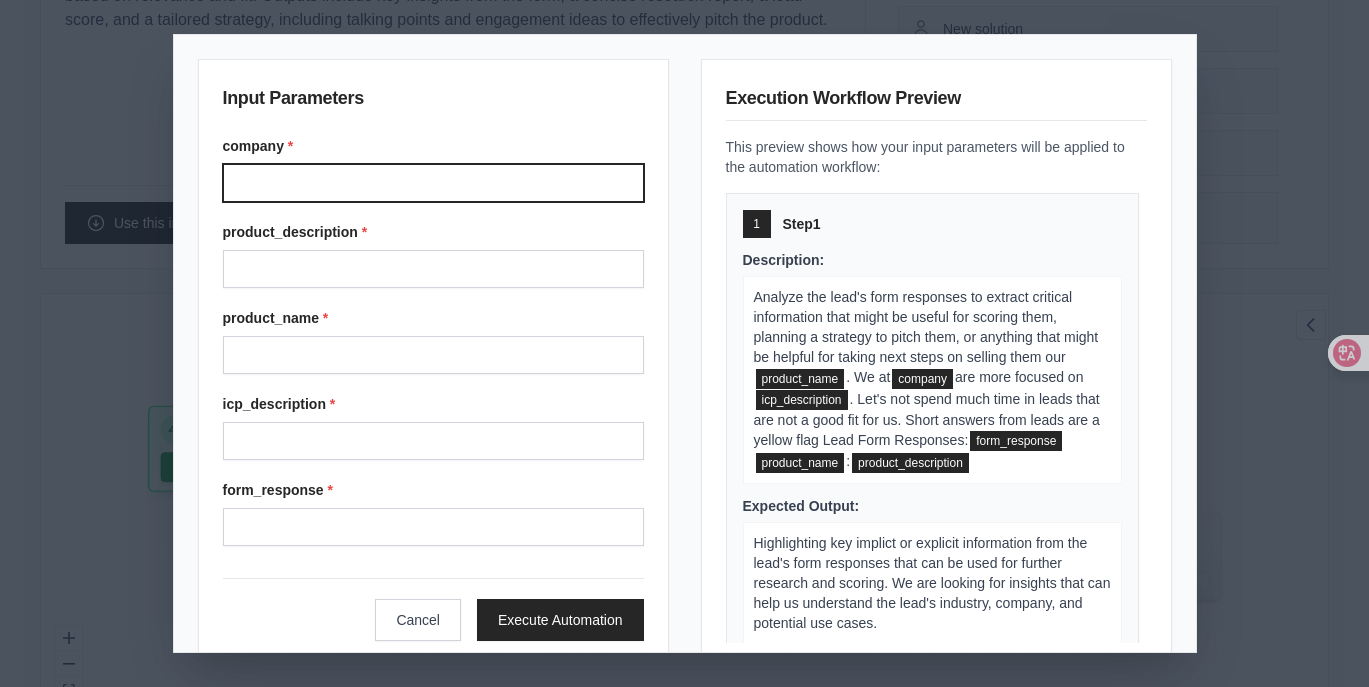 click on "company   *" at bounding box center [433, 183] 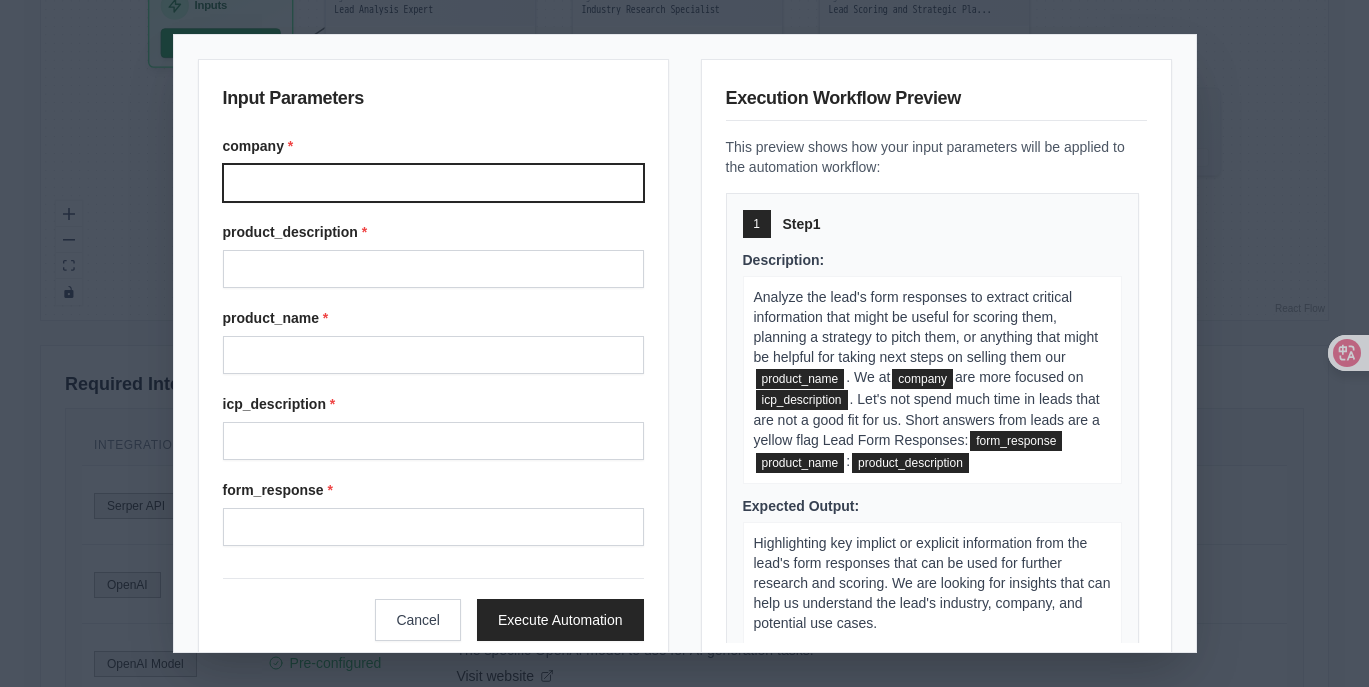 scroll, scrollTop: 718, scrollLeft: 0, axis: vertical 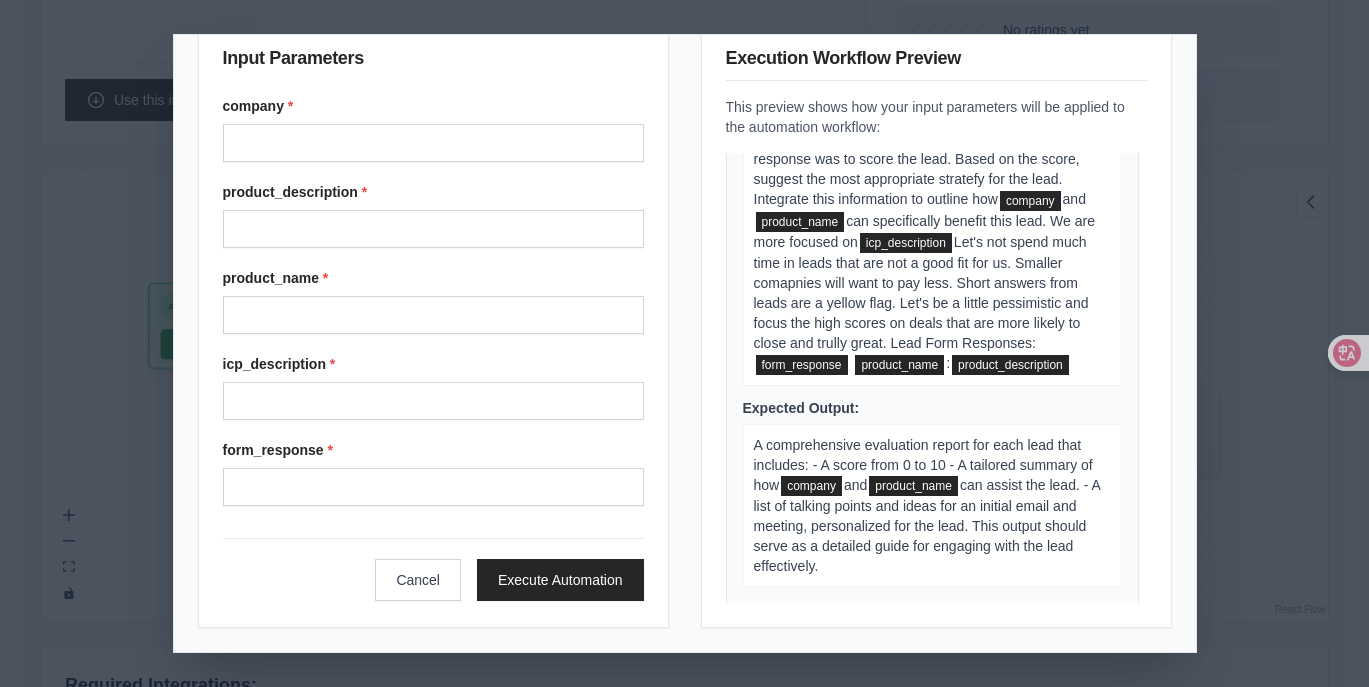 drag, startPoint x: 186, startPoint y: 109, endPoint x: 174, endPoint y: 110, distance: 12.0415945 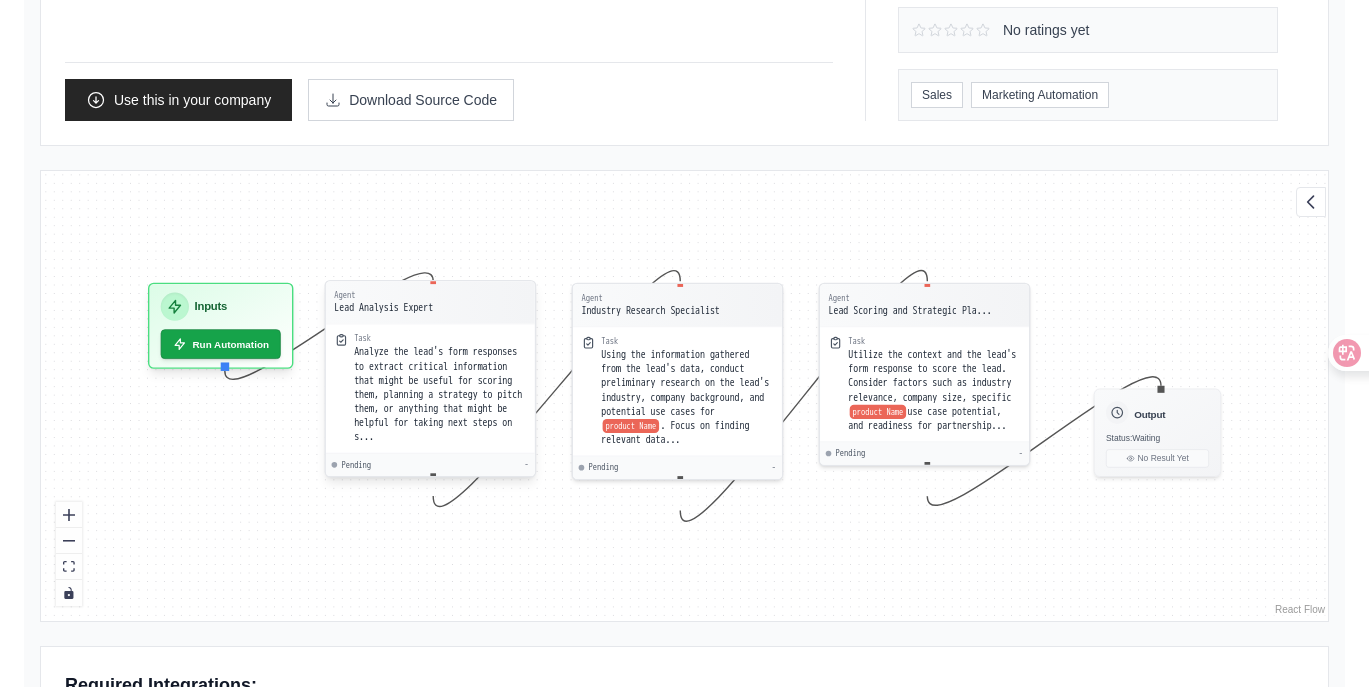 click on "Analyze the lead's form responses to extract critical information that might be useful for scoring them, planning a strategy to pitch them, or anything that might be helpful for taking next steps on s..." at bounding box center (438, 394) 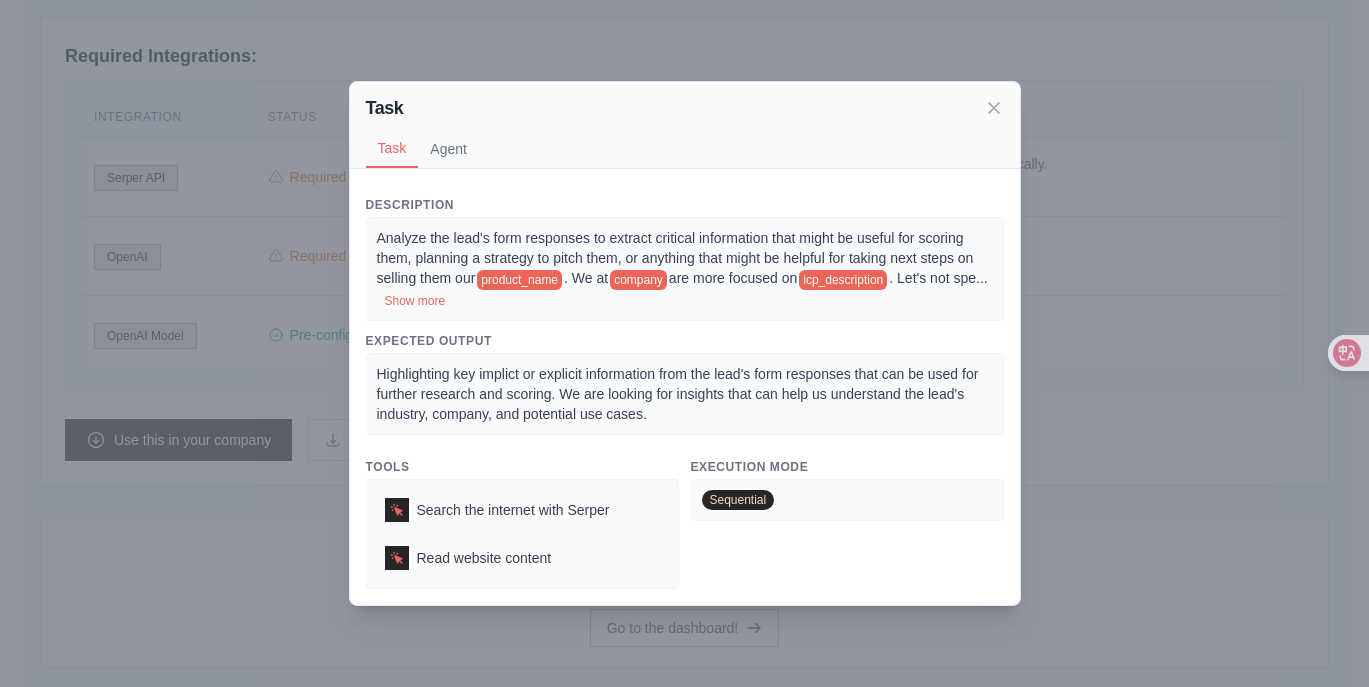 scroll, scrollTop: 1079, scrollLeft: 0, axis: vertical 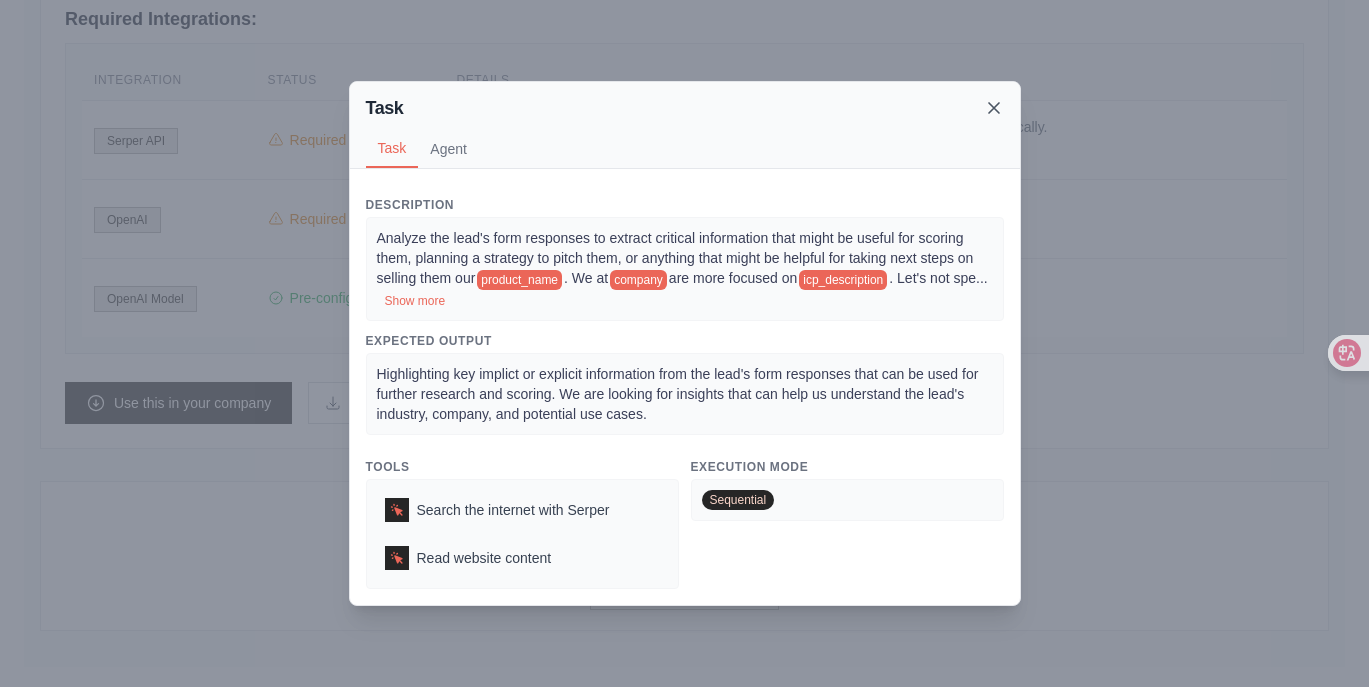 click 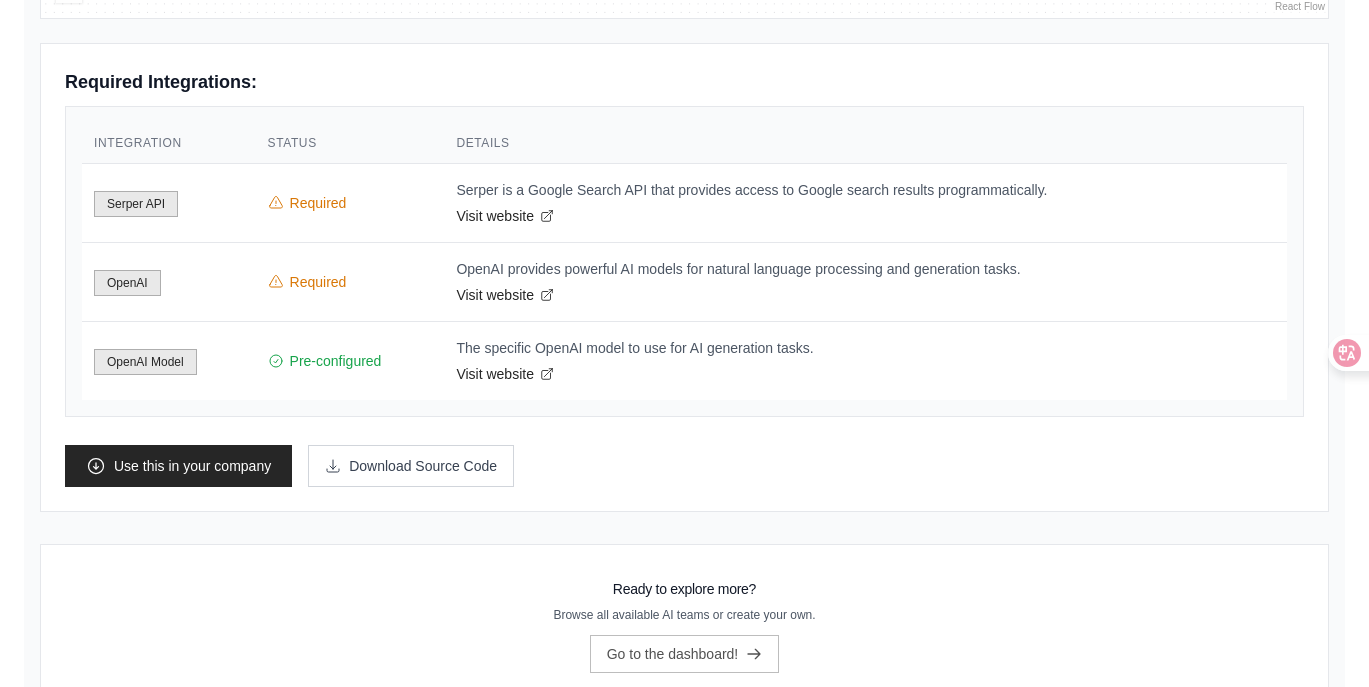 scroll, scrollTop: 1079, scrollLeft: 0, axis: vertical 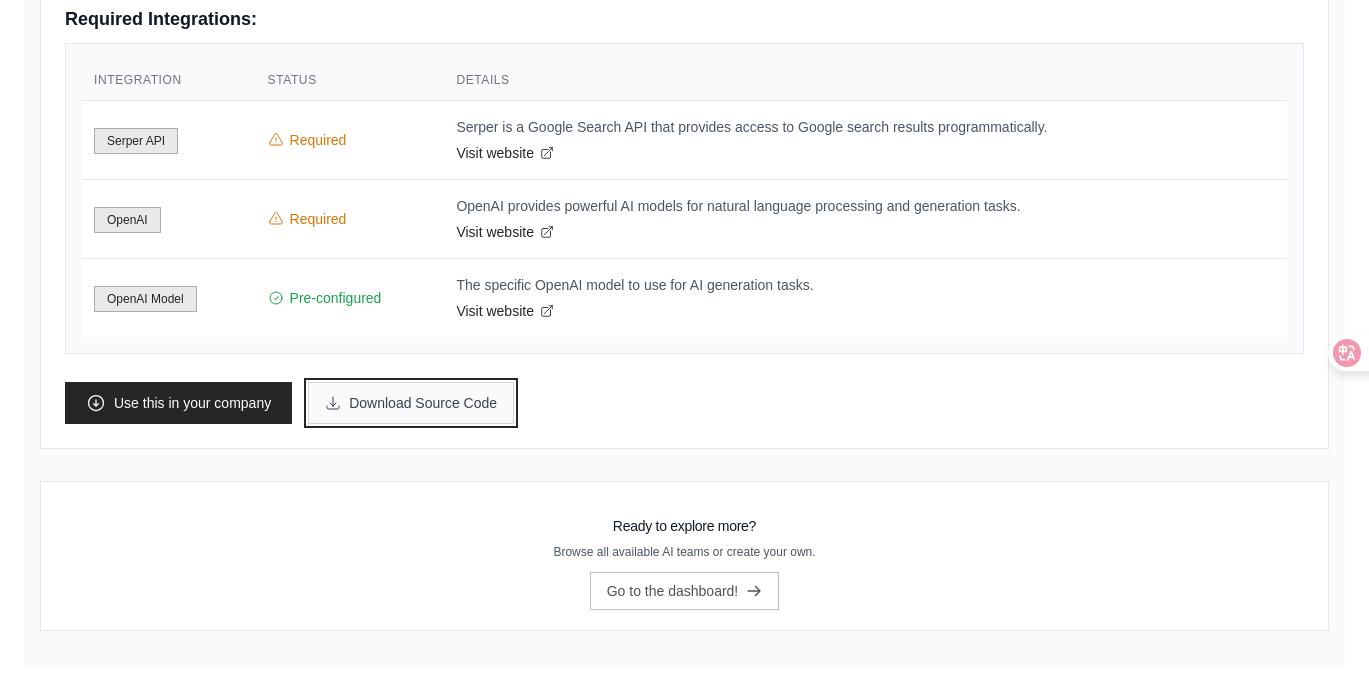 click on "Download Source Code" at bounding box center (411, 403) 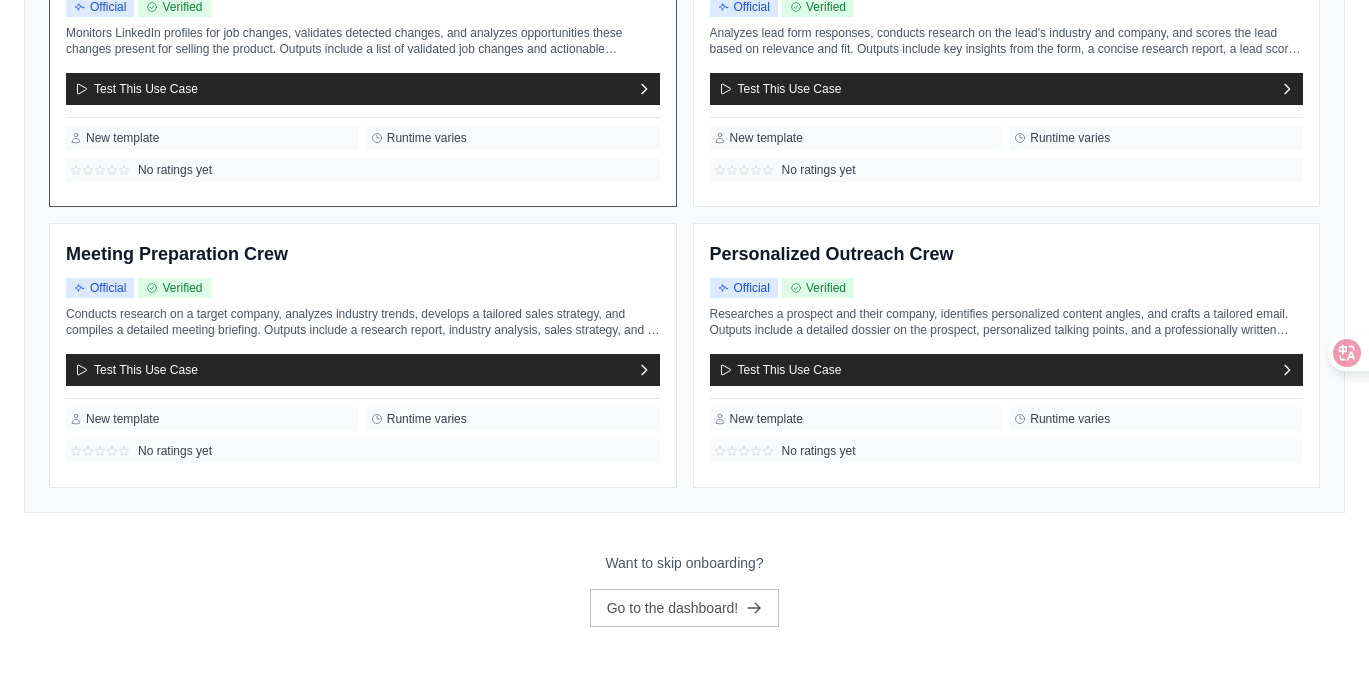 scroll, scrollTop: 0, scrollLeft: 0, axis: both 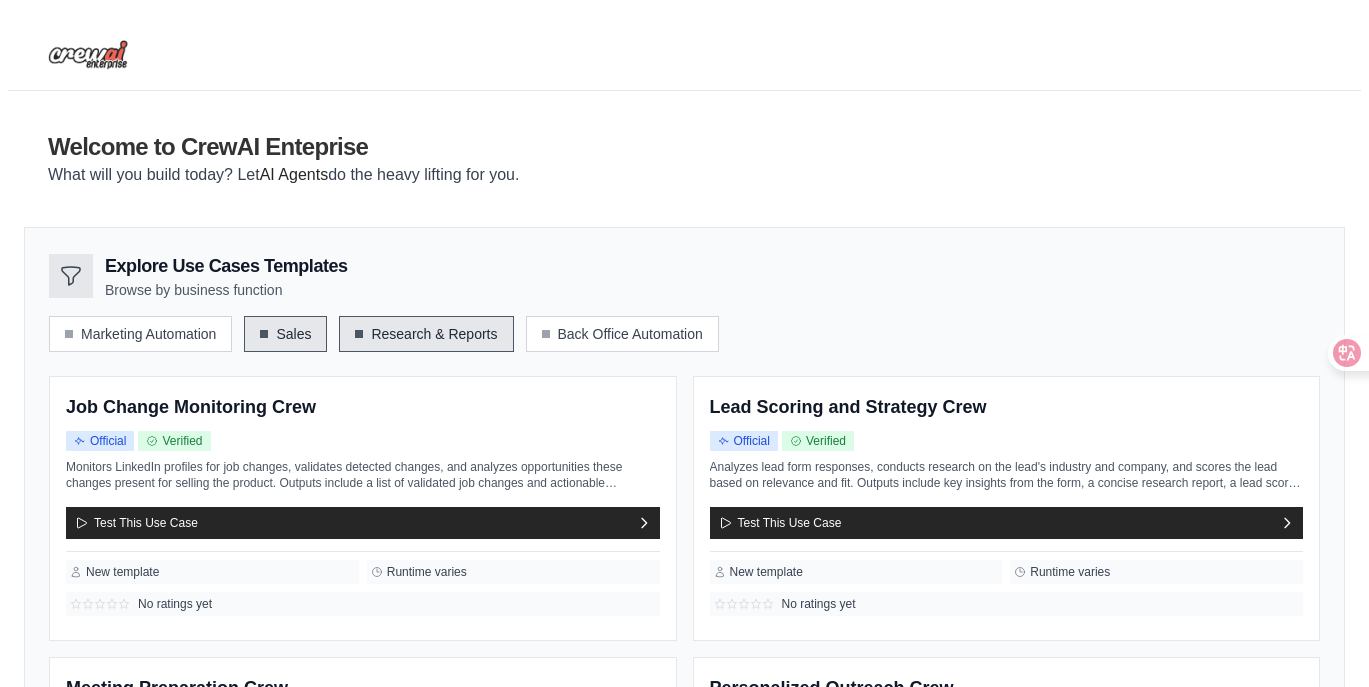 click on "Welcome to CrewAI Enteprise" at bounding box center [283, 147] 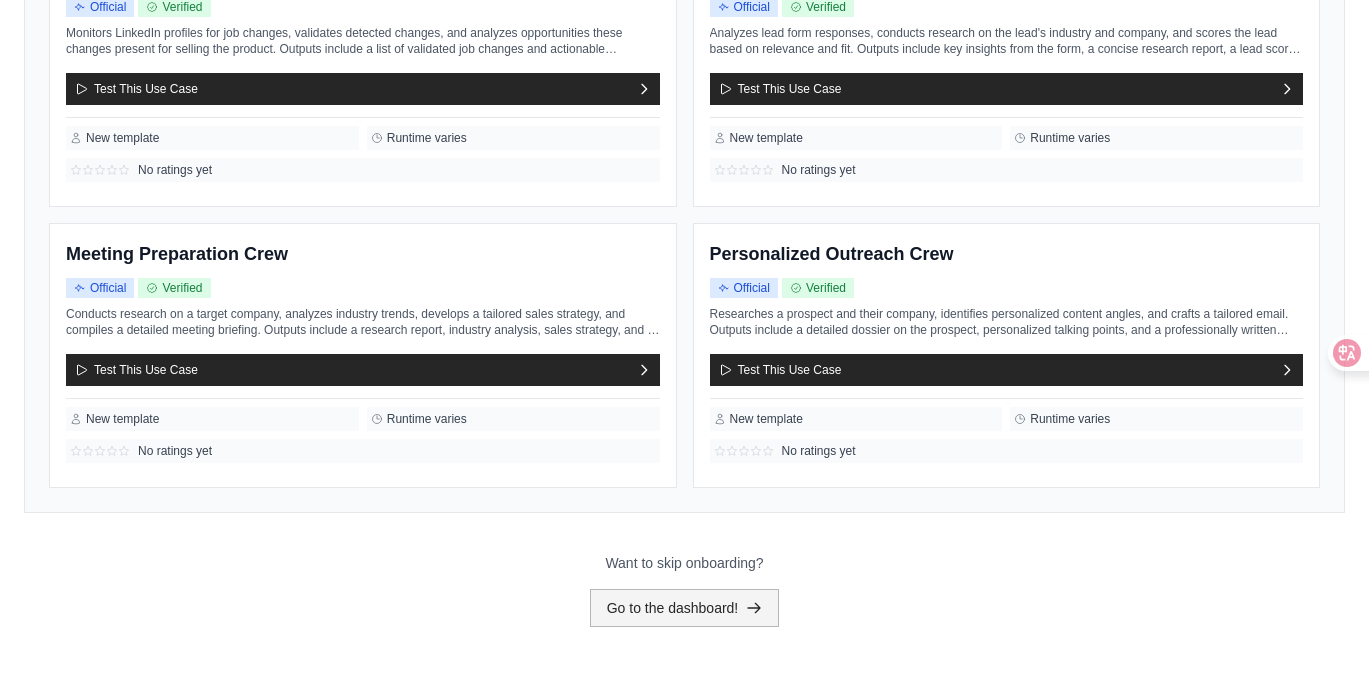 click on "Go to the dashboard!" at bounding box center [685, 608] 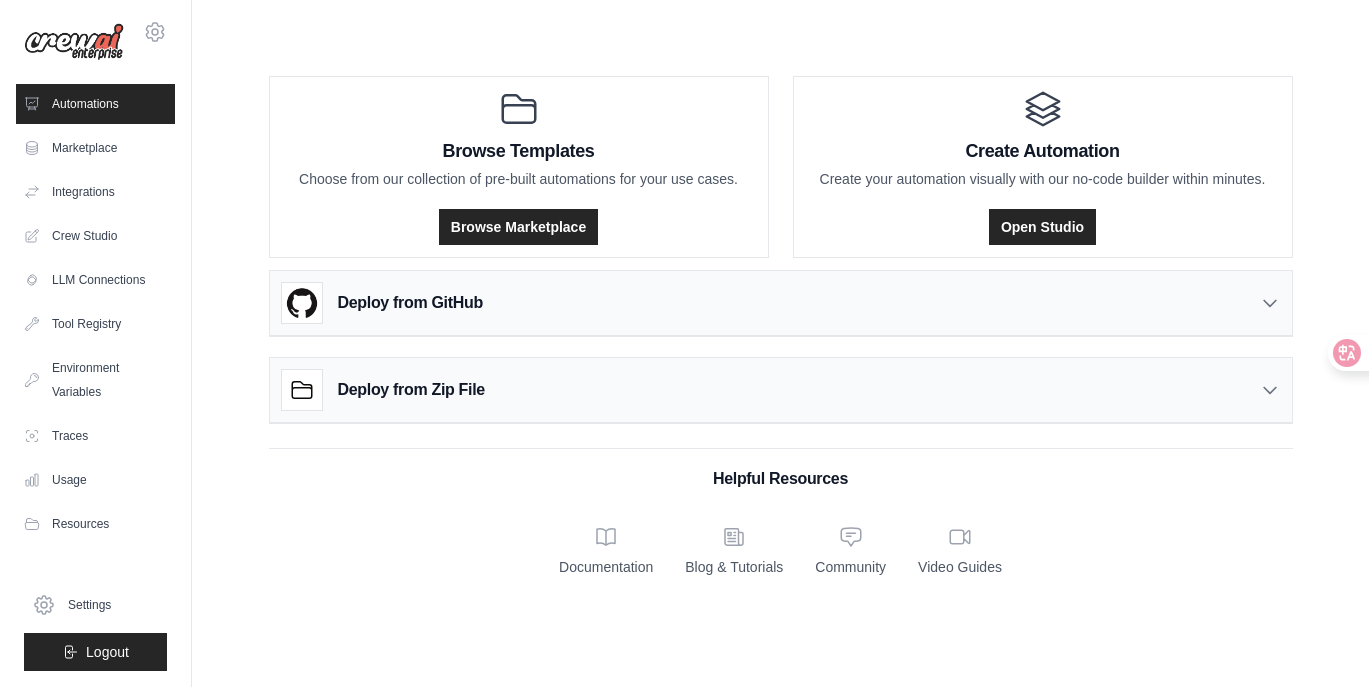 scroll, scrollTop: 0, scrollLeft: 0, axis: both 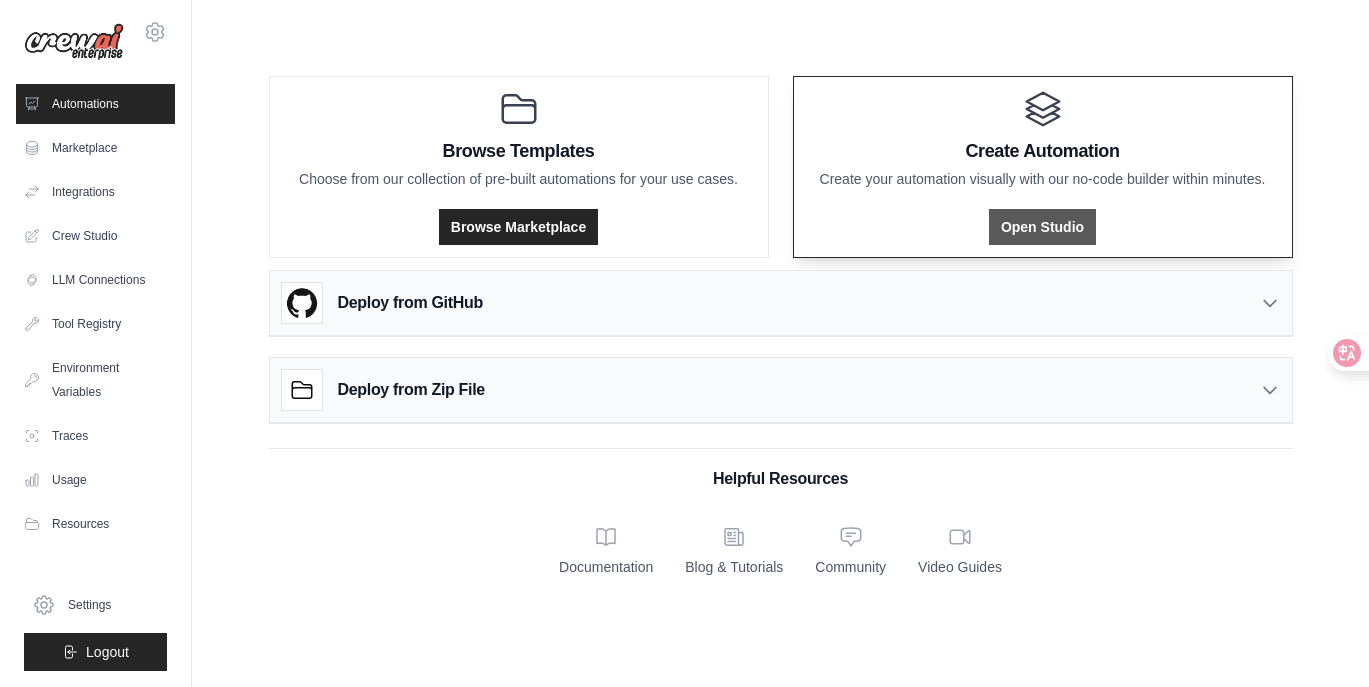 click on "Open Studio" at bounding box center [1042, 227] 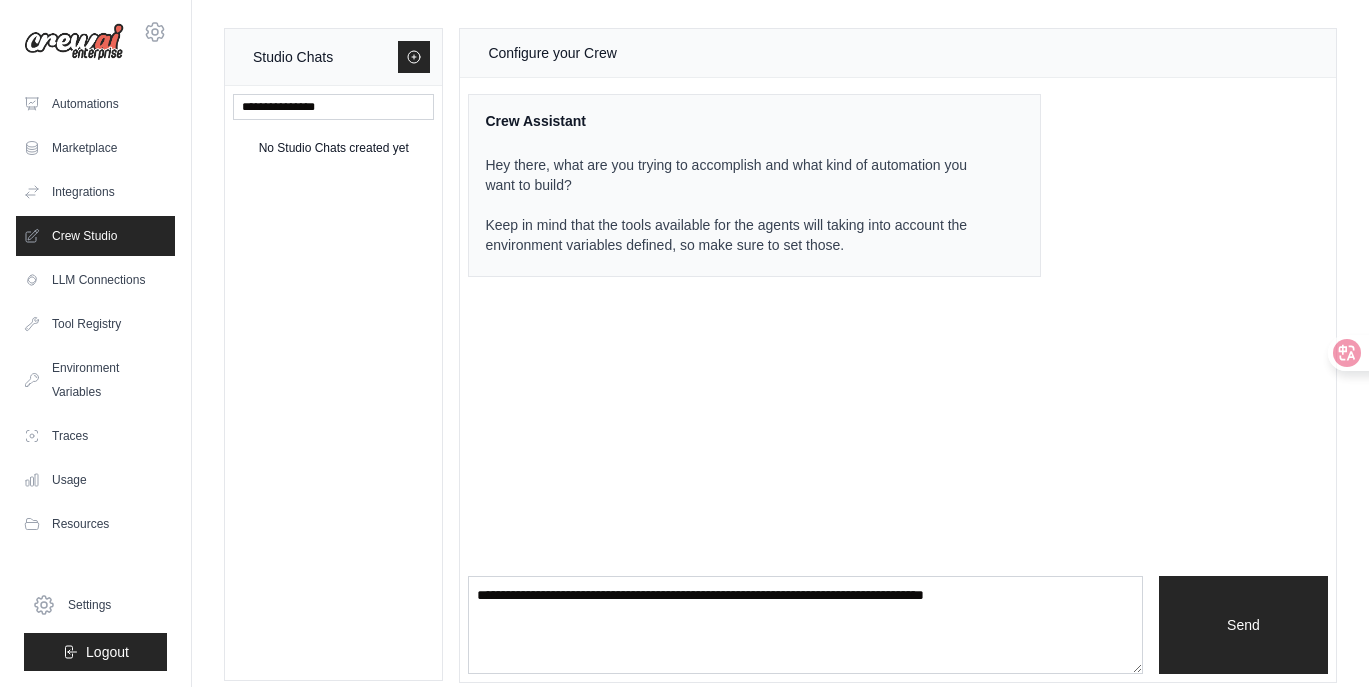 click on "Crew Studio" at bounding box center [95, 236] 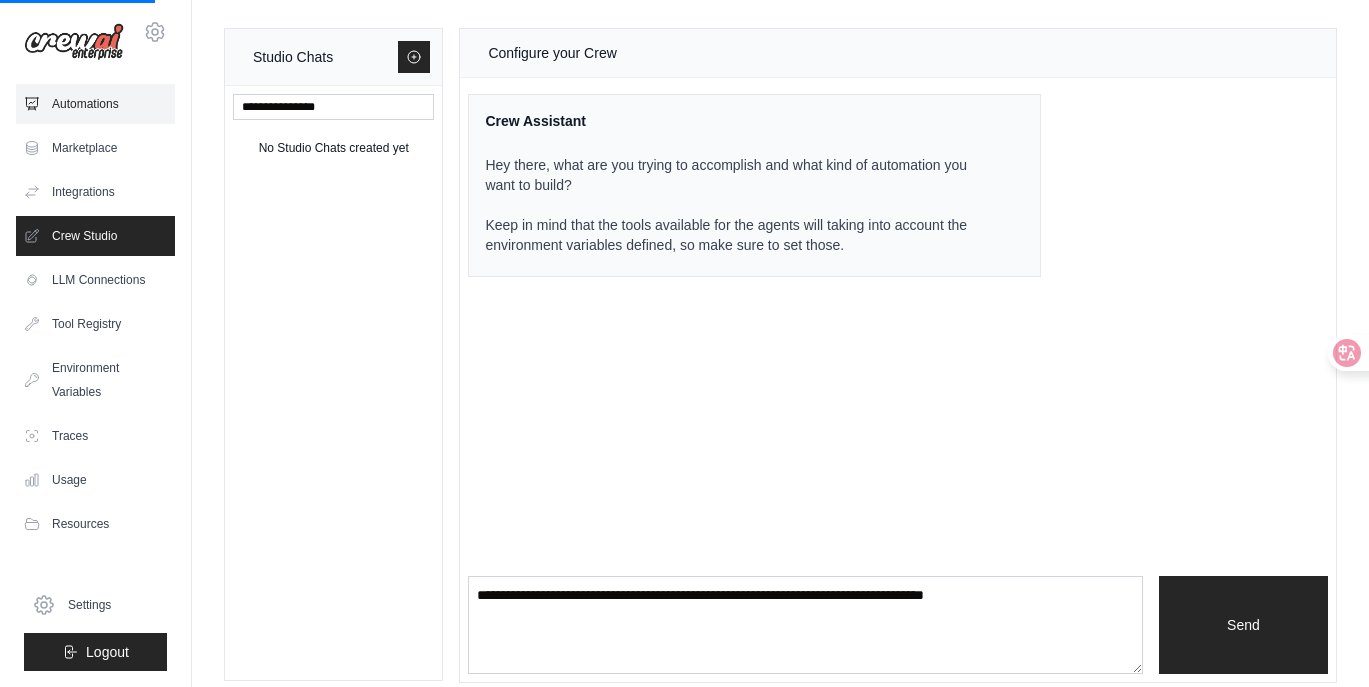 click on "Automations" at bounding box center [95, 104] 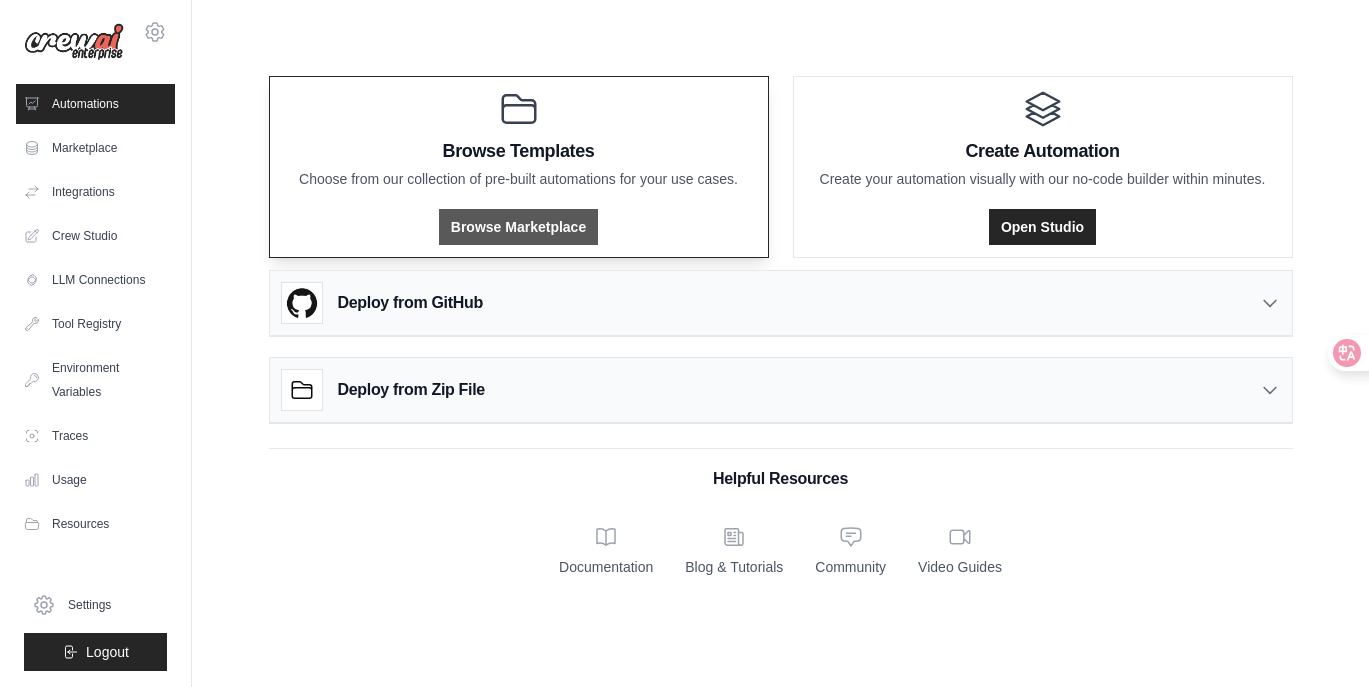 click on "Browse Marketplace" at bounding box center (518, 227) 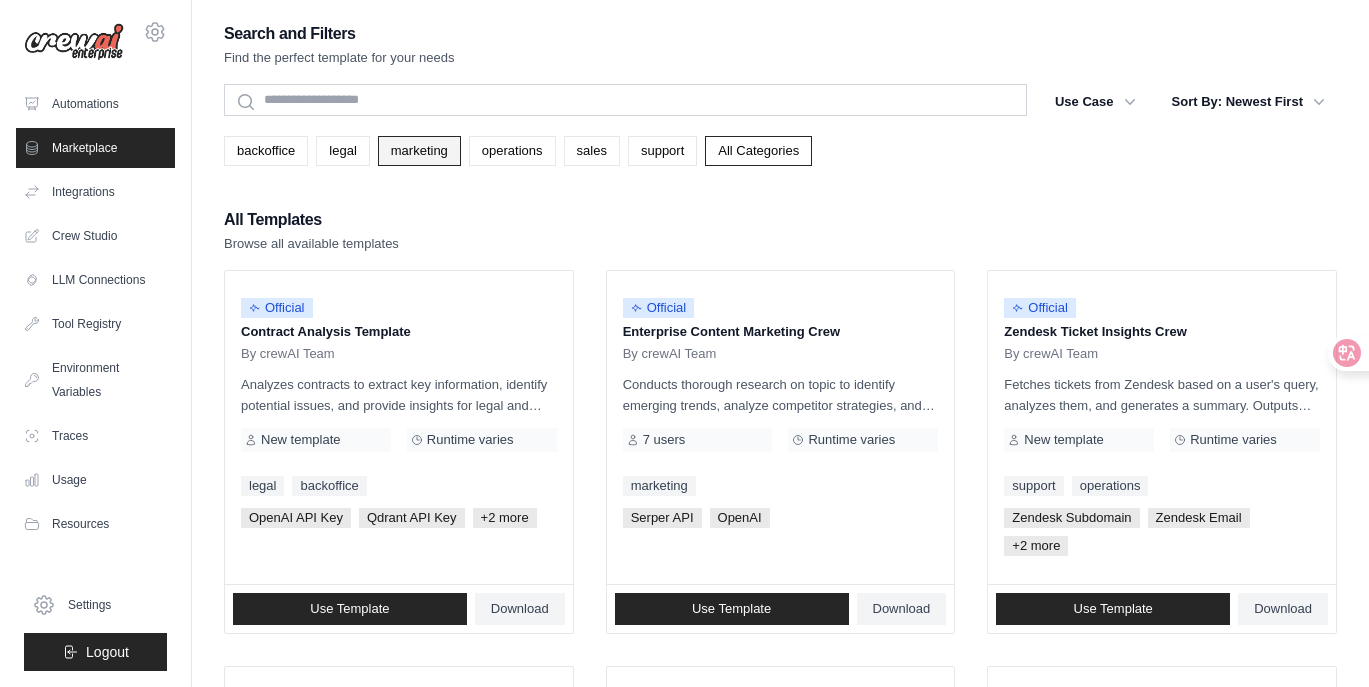 click on "marketing" at bounding box center [419, 151] 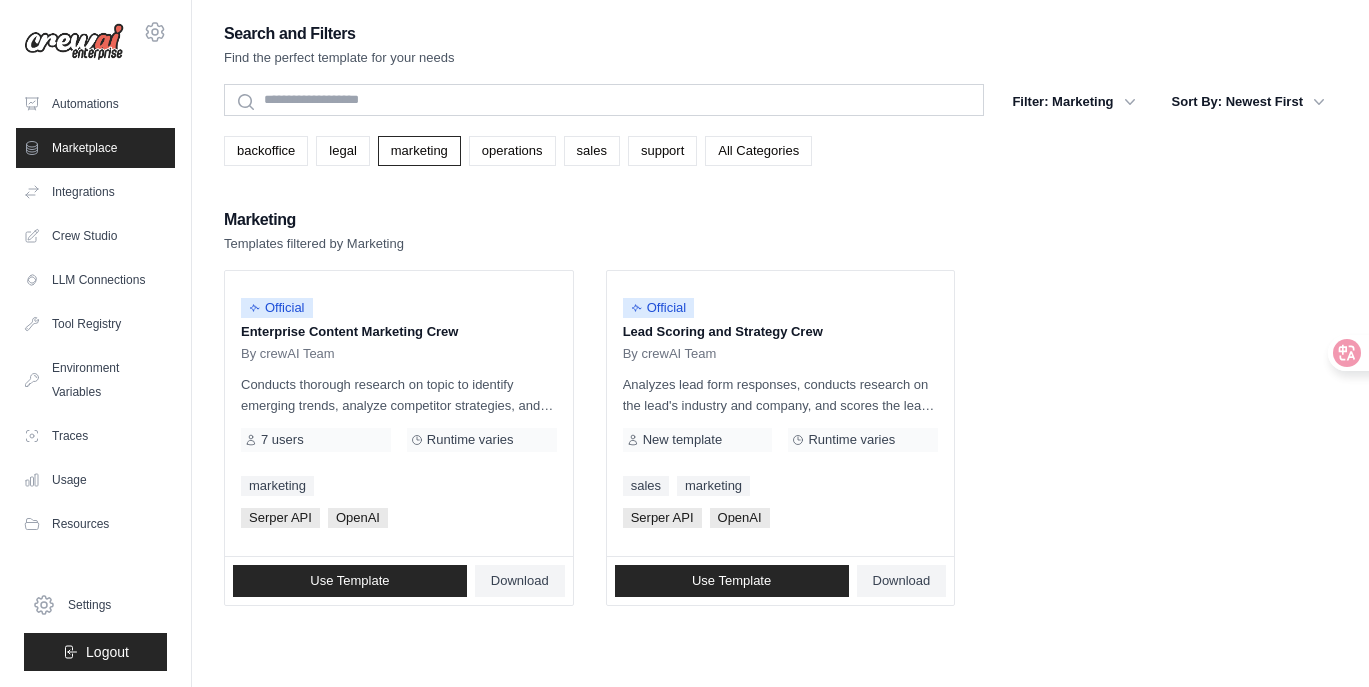 click on "Search and Filters
Find the perfect template for your needs
Search
Filter:
Marketing
backoffice
legal
marketing
operations
sales
support
Clear All Filters" at bounding box center (780, 313) 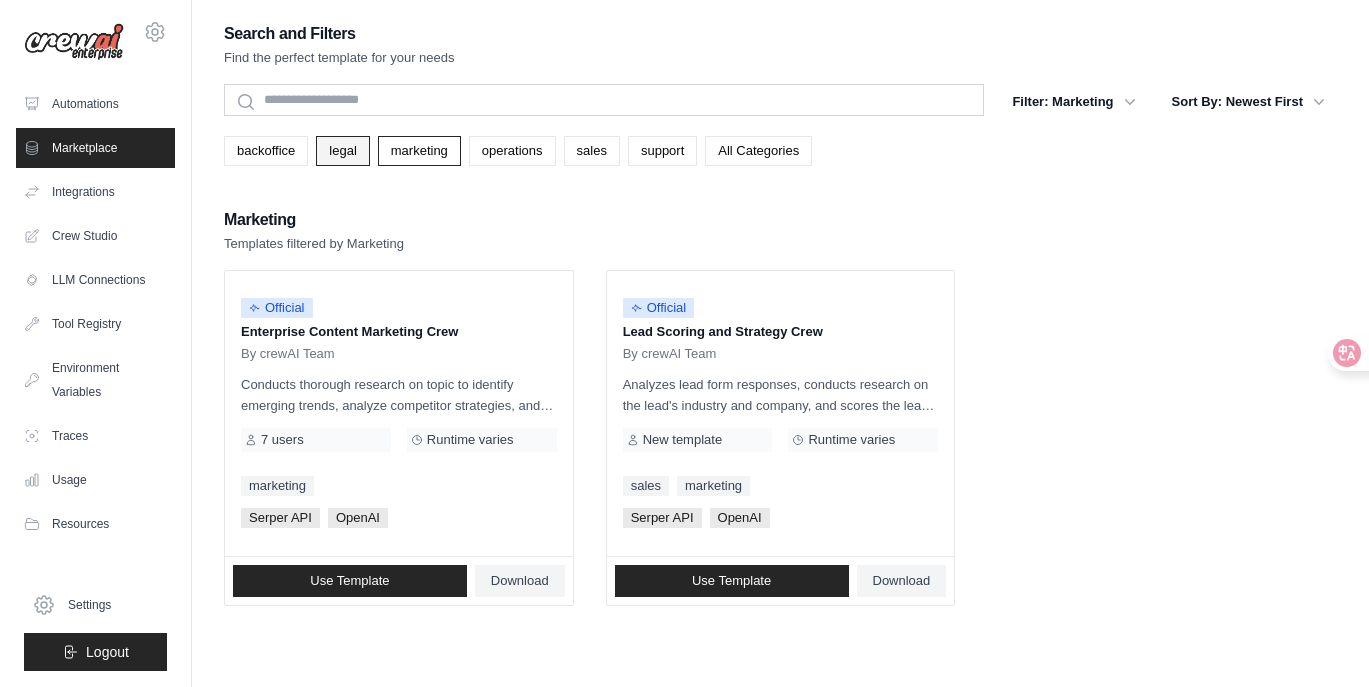 click on "legal" at bounding box center [342, 151] 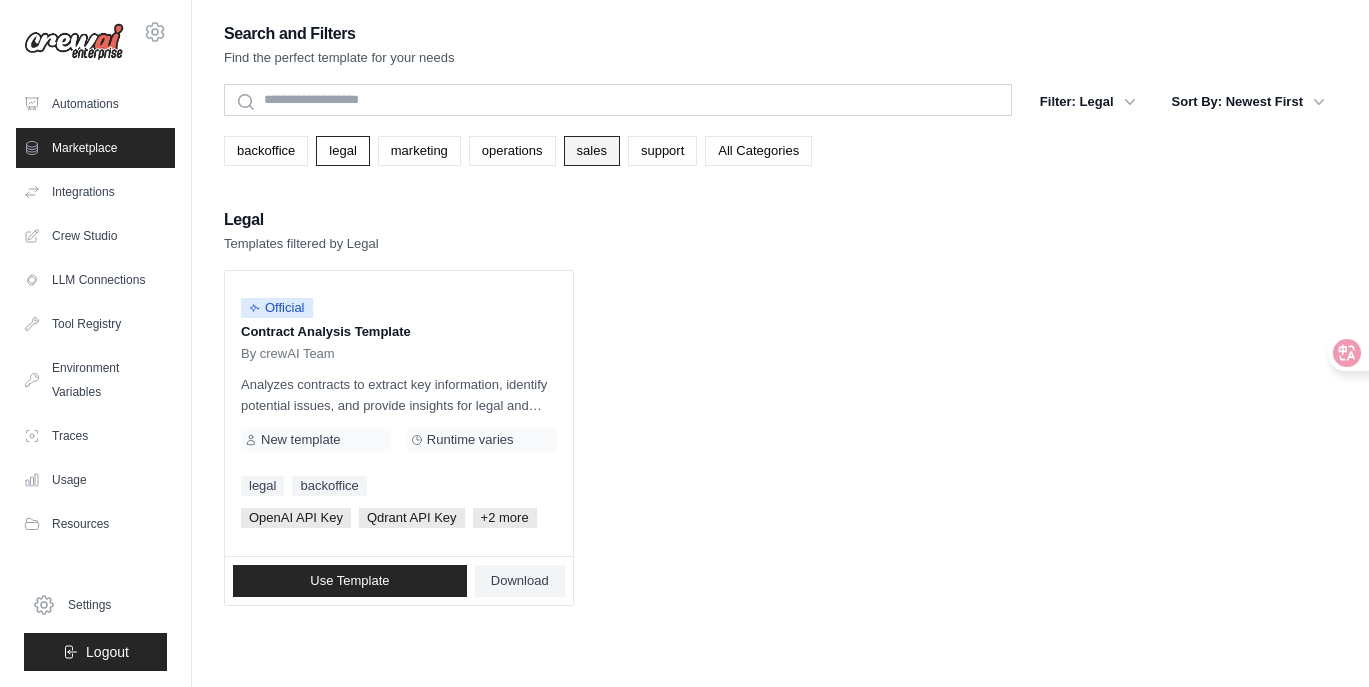 click on "sales" at bounding box center (592, 151) 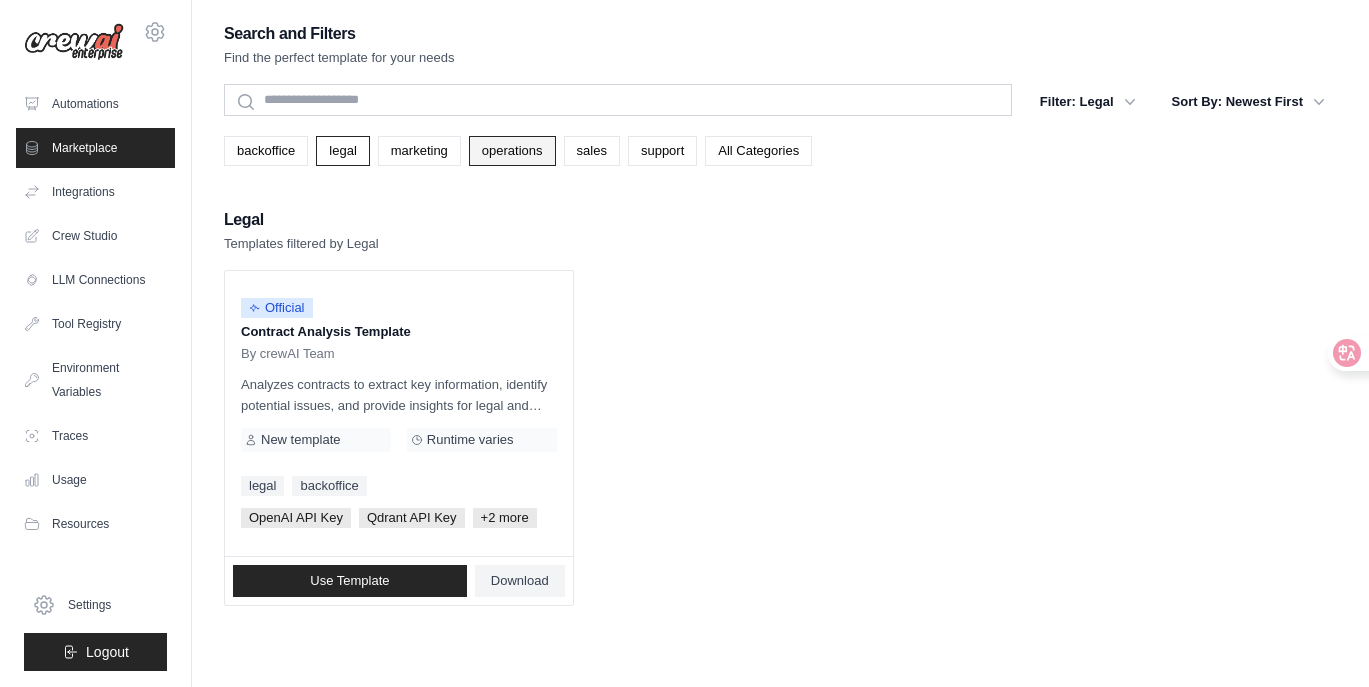 click on "operations" at bounding box center (512, 151) 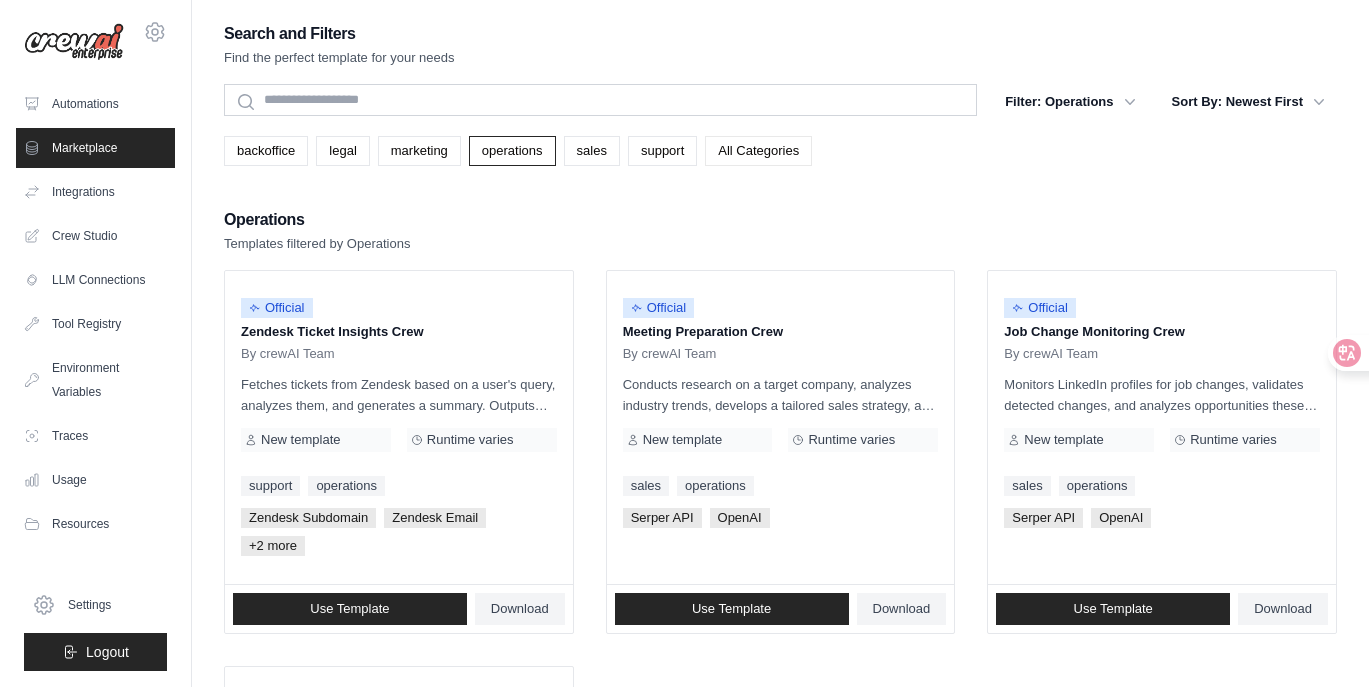 click on "All Categories" at bounding box center [758, 151] 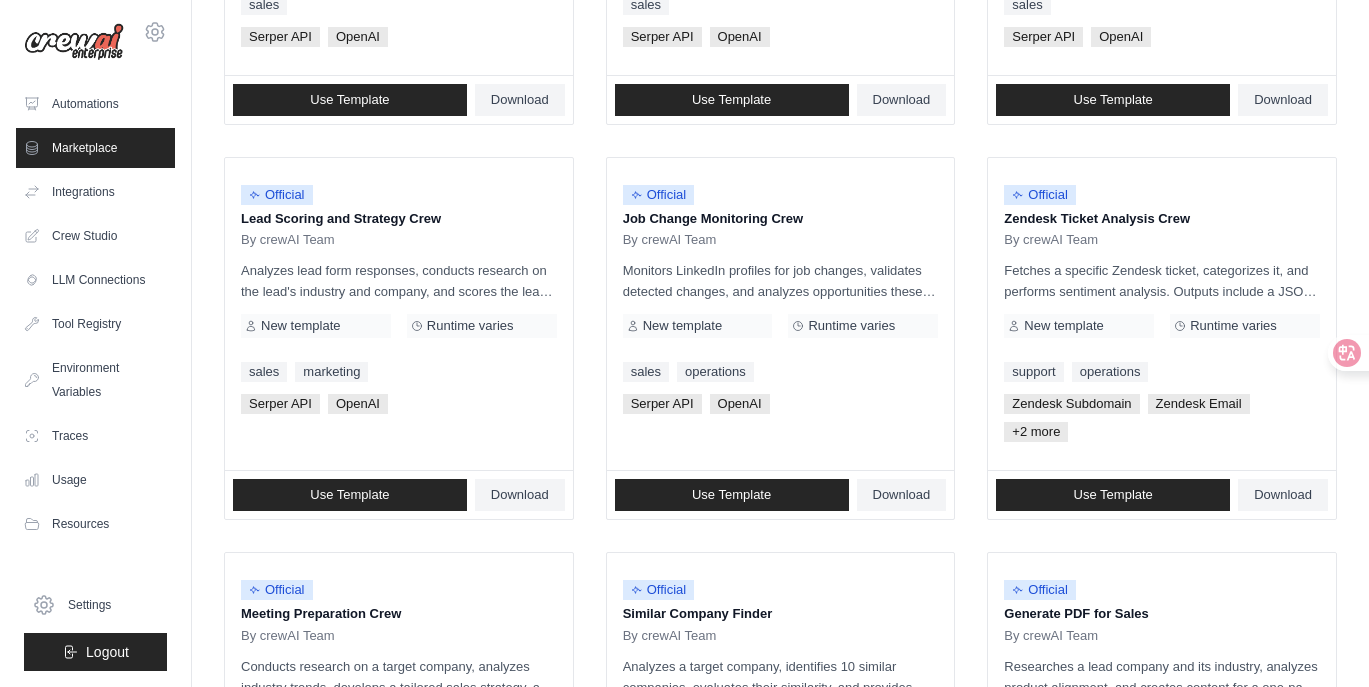 scroll, scrollTop: 925, scrollLeft: 0, axis: vertical 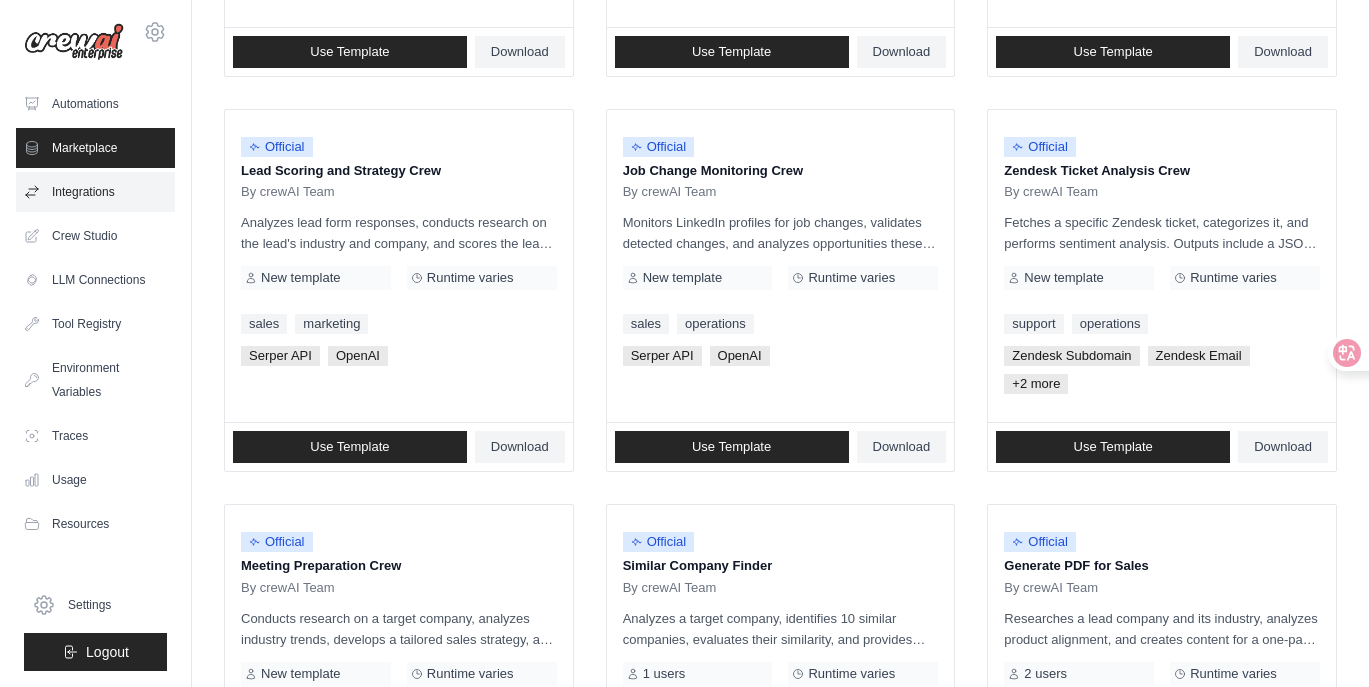 click on "Integrations" at bounding box center (95, 192) 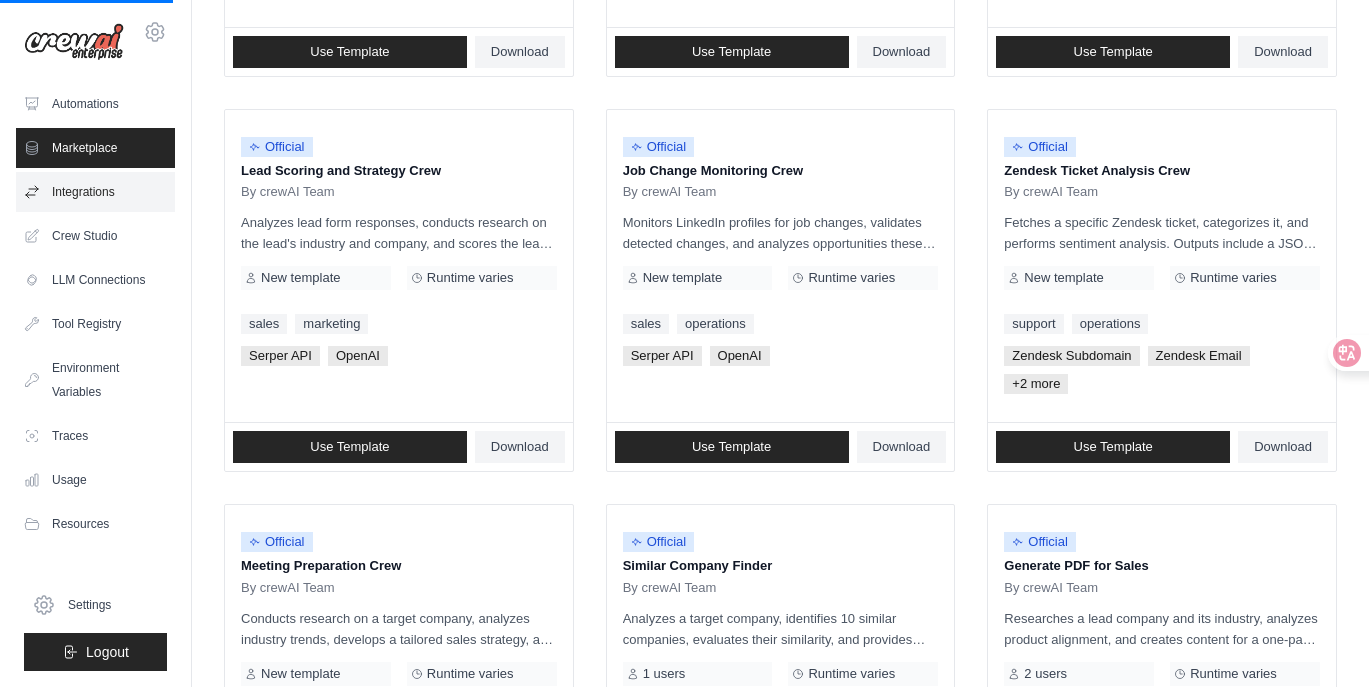 scroll, scrollTop: 0, scrollLeft: 0, axis: both 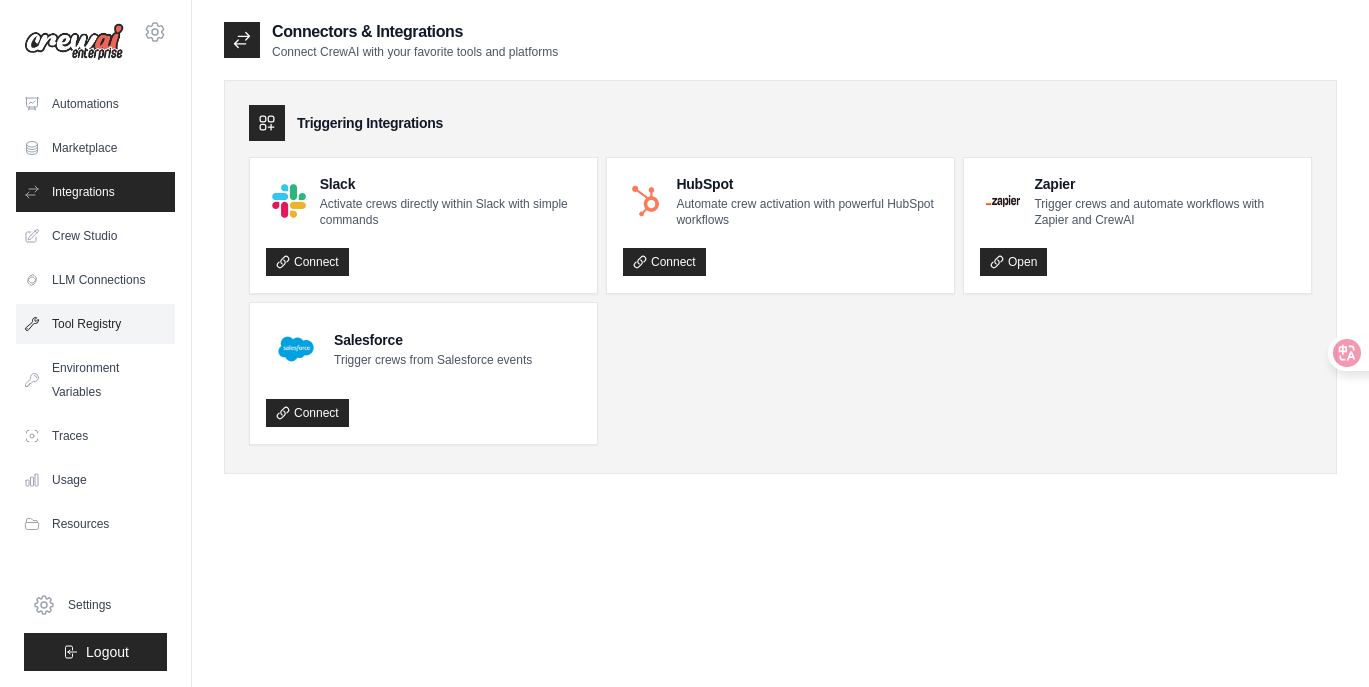 click on "Tool Registry" at bounding box center (95, 324) 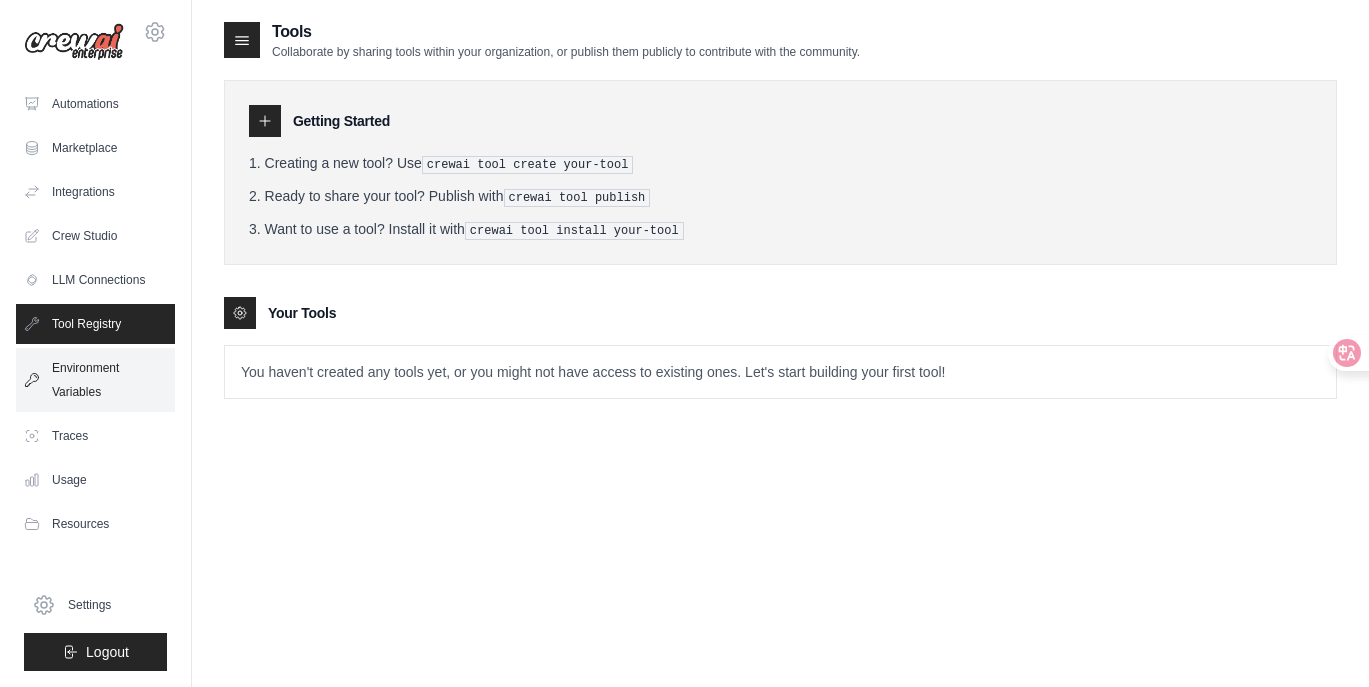 click on "Environment Variables" at bounding box center (95, 380) 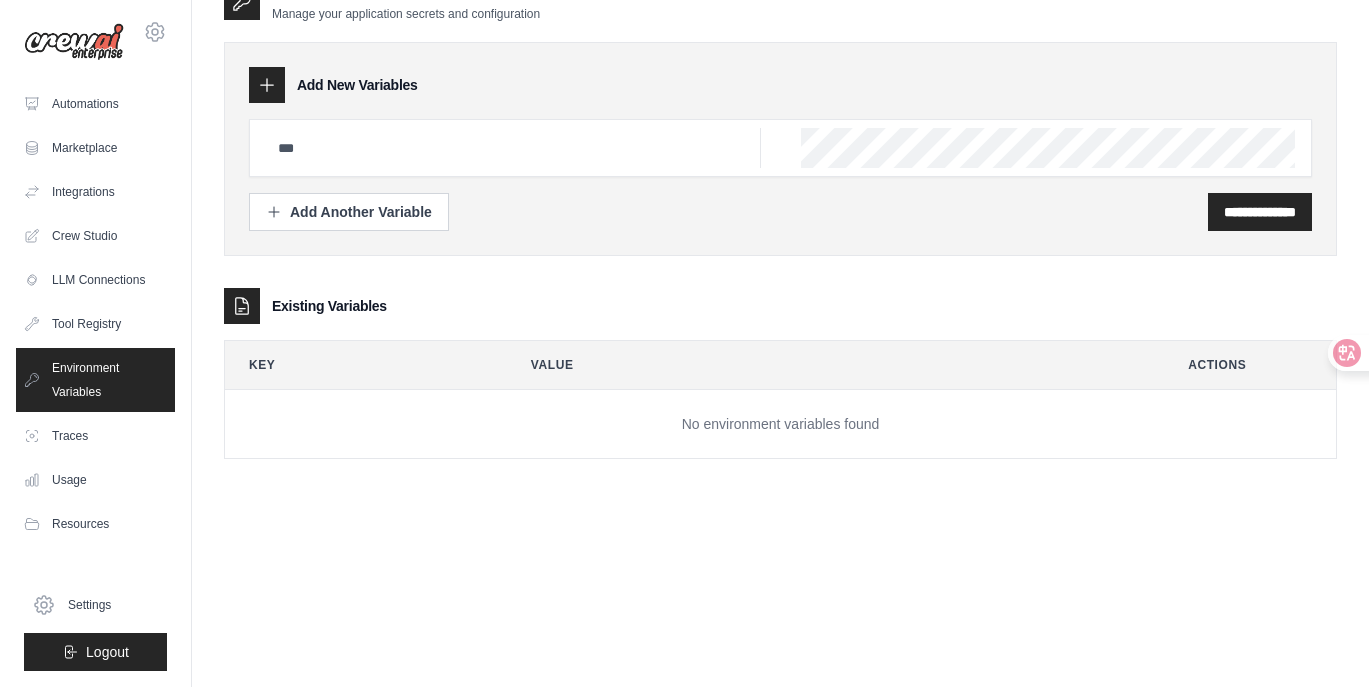 scroll, scrollTop: 40, scrollLeft: 0, axis: vertical 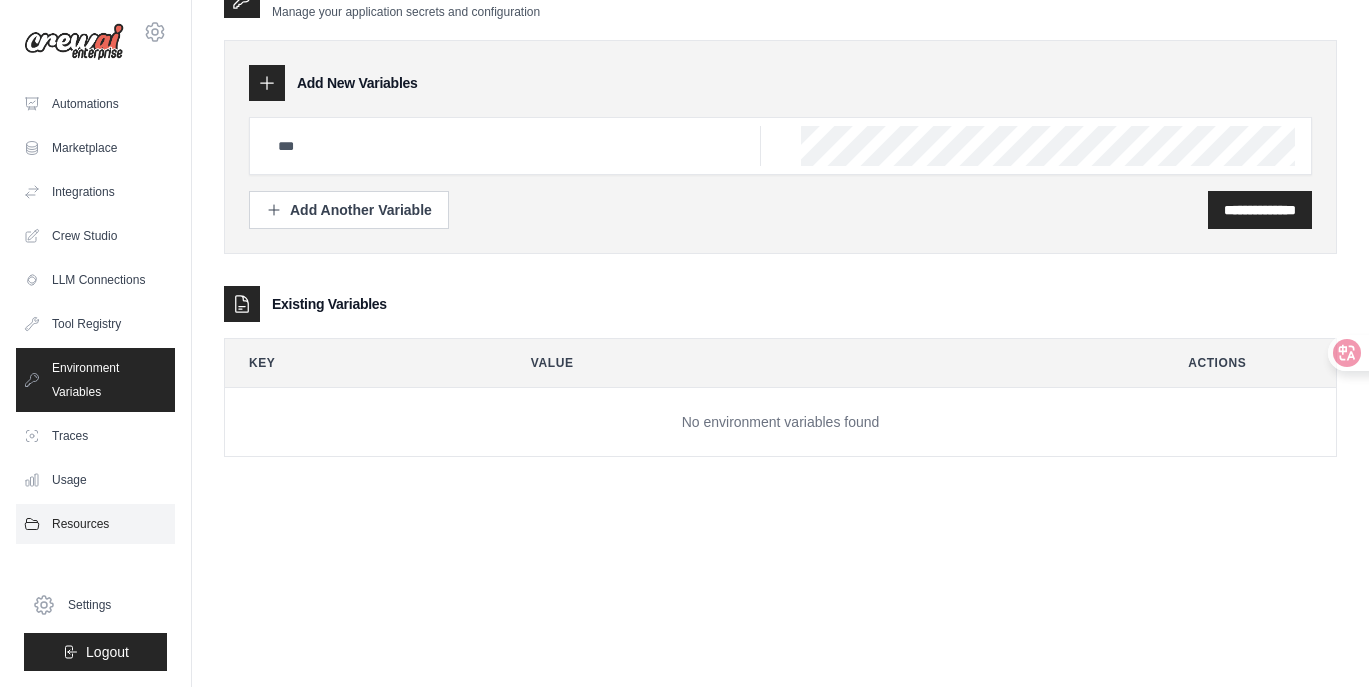 click on "Resources" at bounding box center [95, 524] 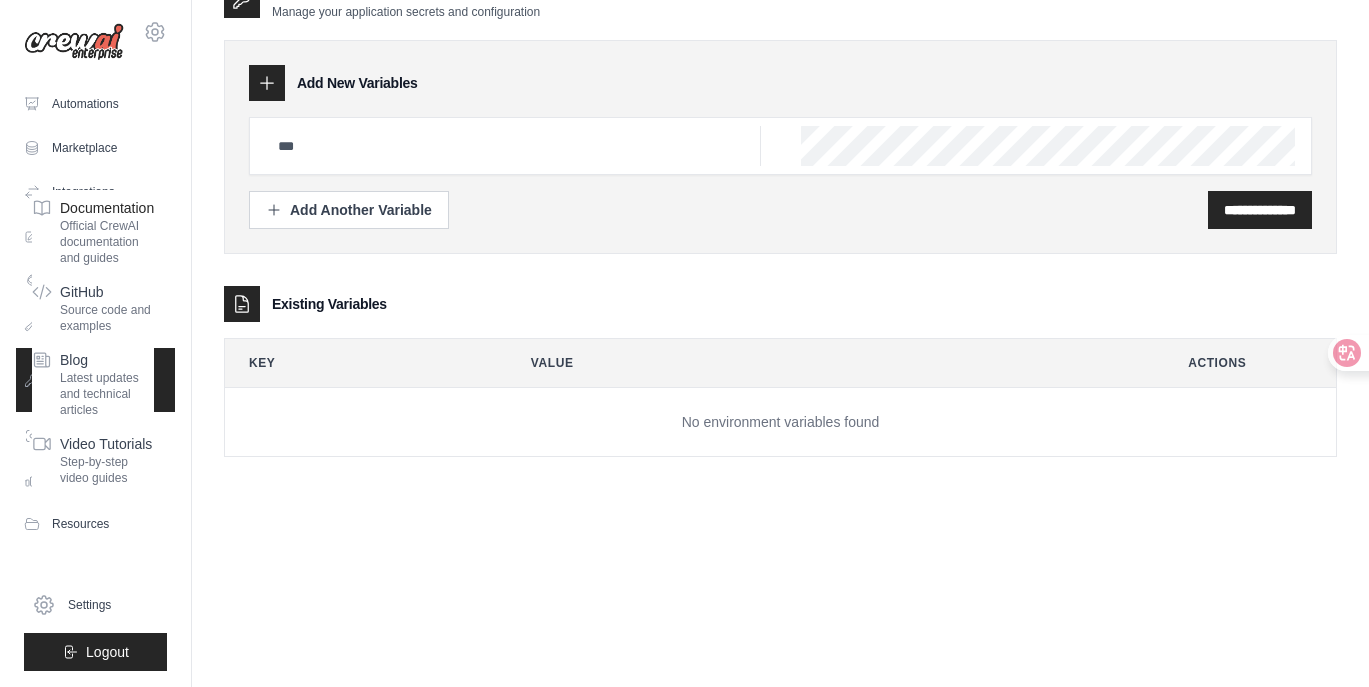 click on "Documentation" at bounding box center [107, 208] 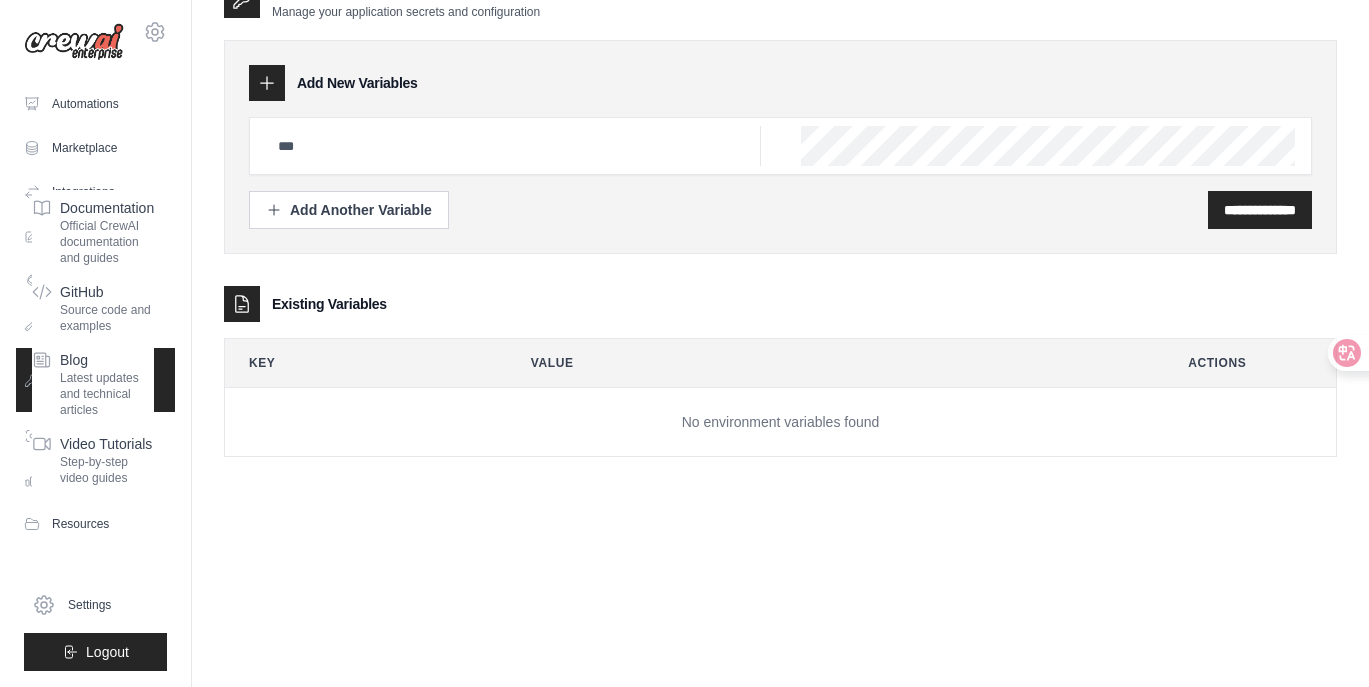 scroll, scrollTop: 0, scrollLeft: 0, axis: both 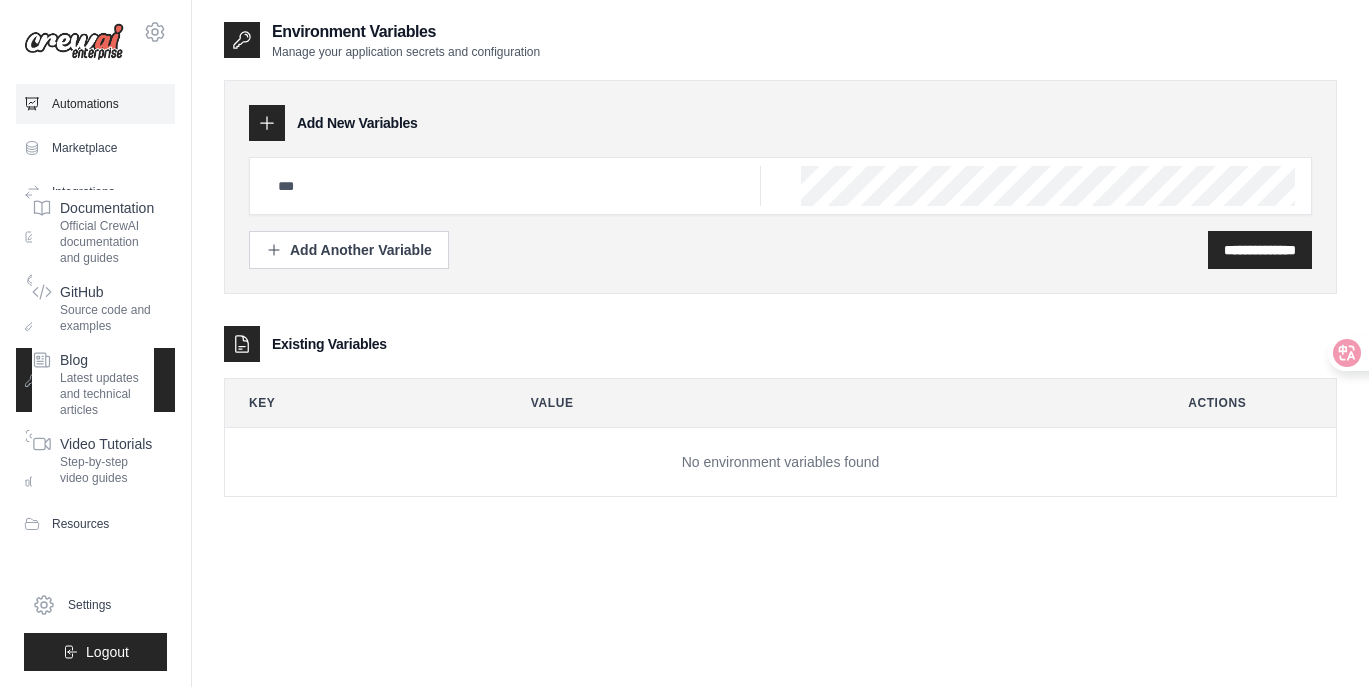 click on "Automations" at bounding box center (95, 104) 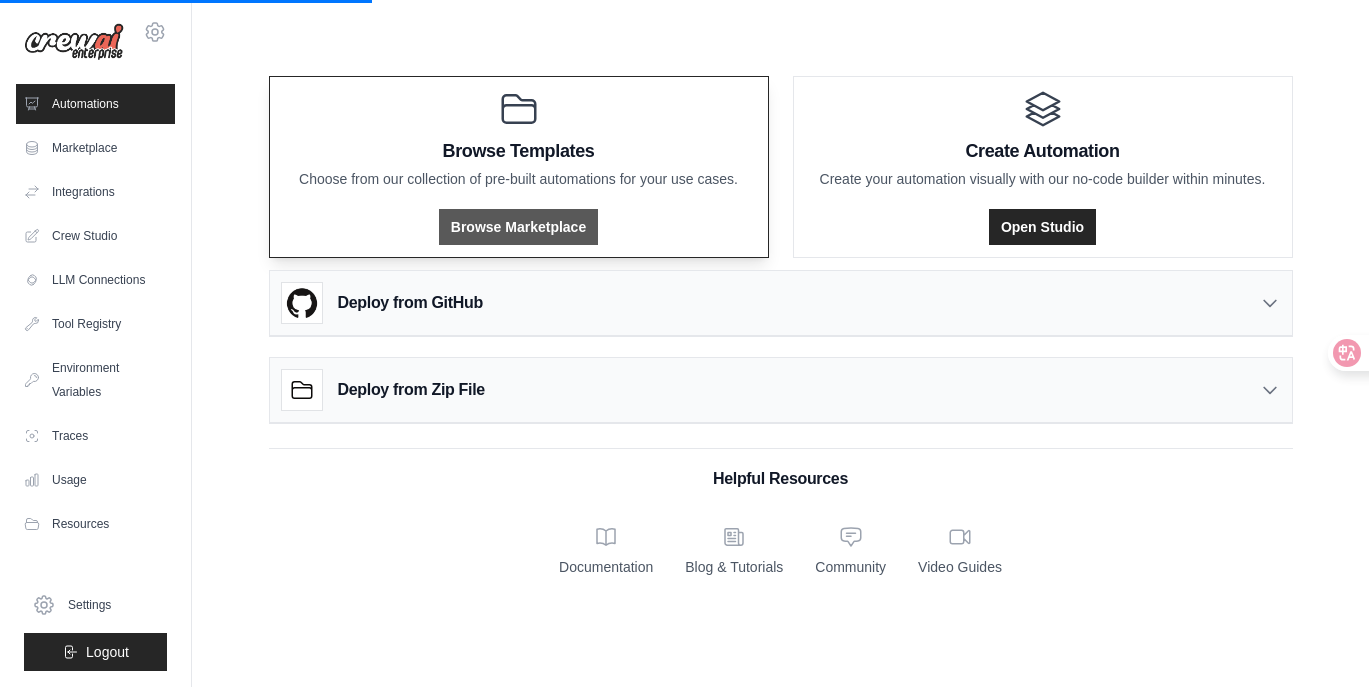 click on "Browse Marketplace" at bounding box center [518, 227] 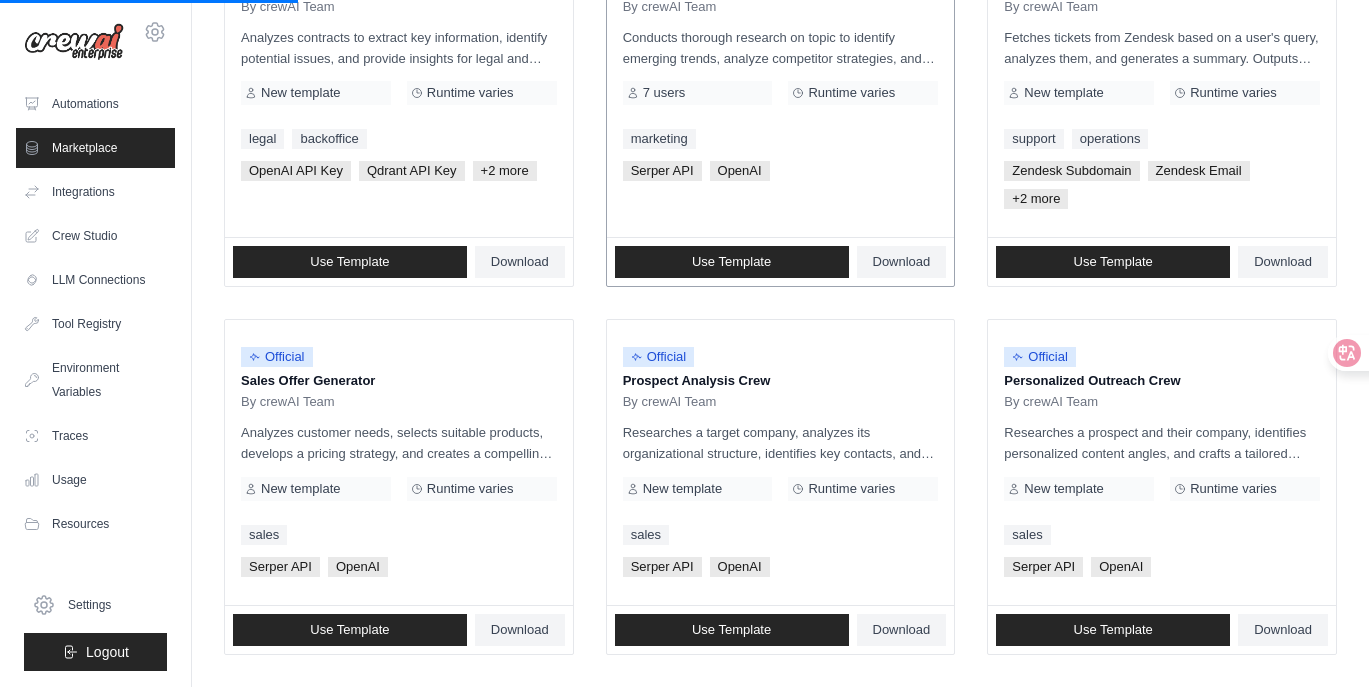scroll, scrollTop: 349, scrollLeft: 0, axis: vertical 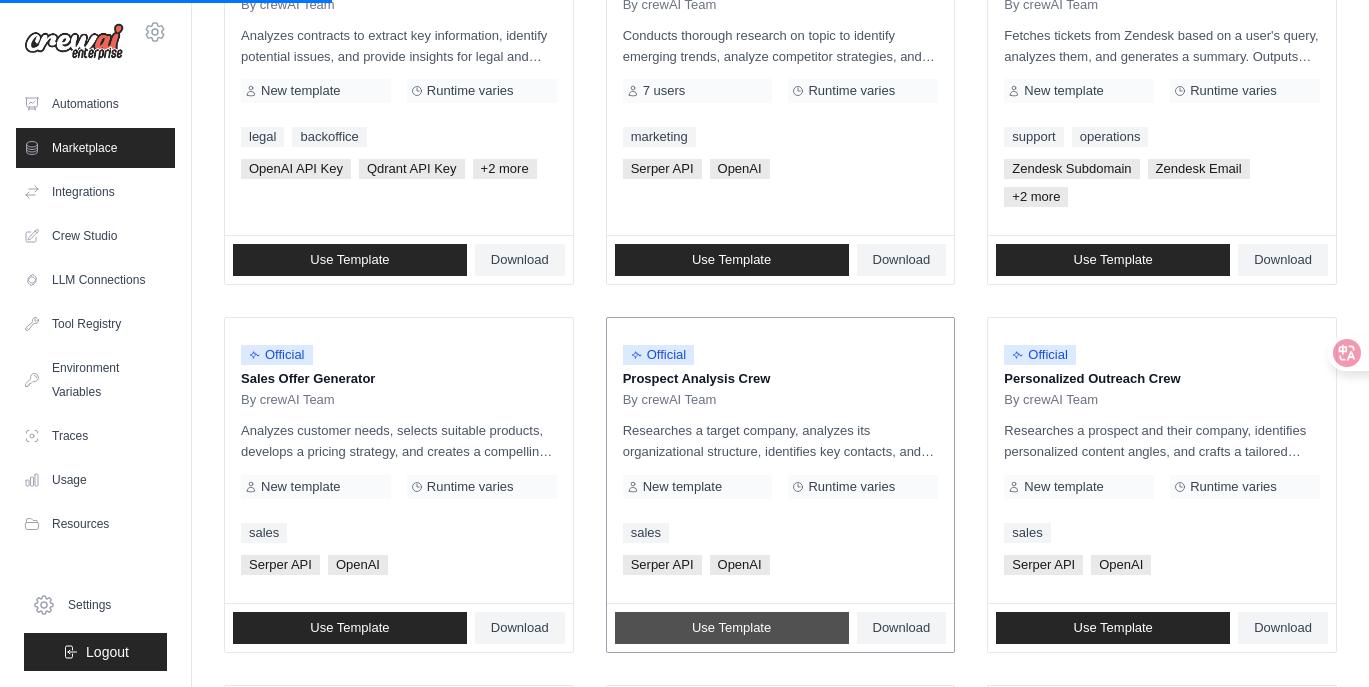 click on "Use Template" at bounding box center [731, 628] 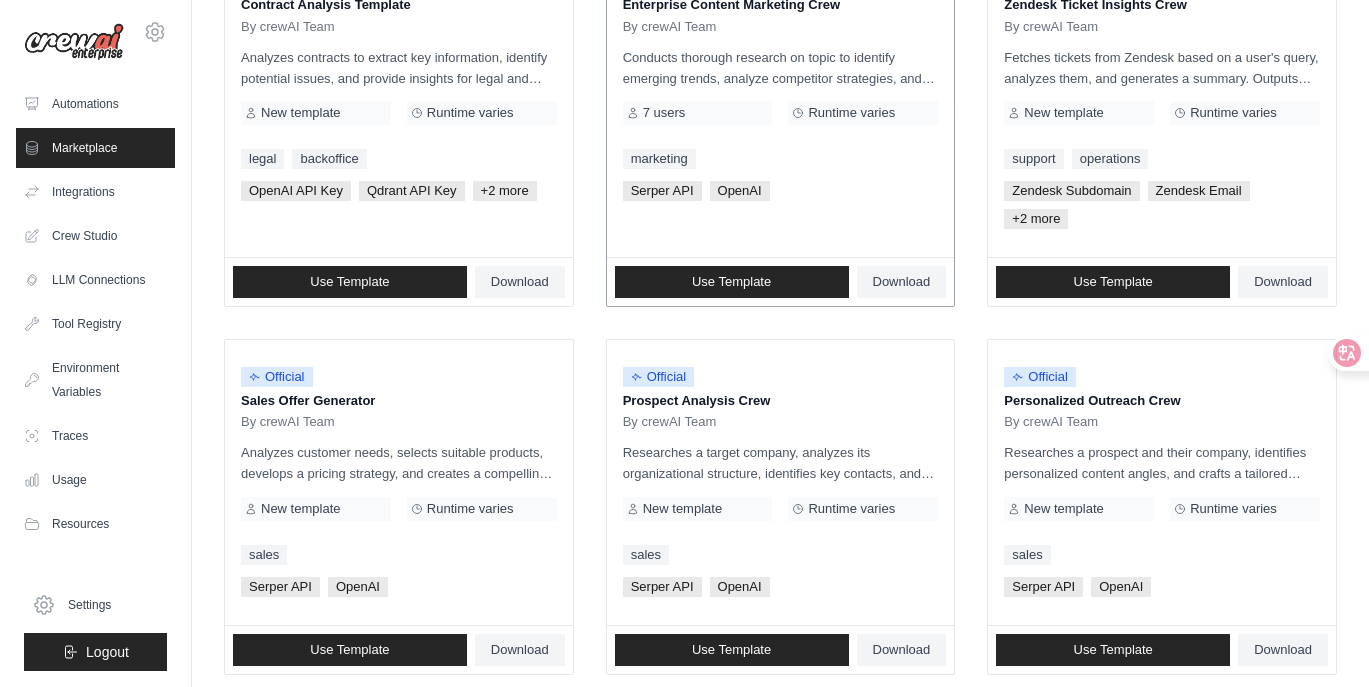 scroll, scrollTop: 342, scrollLeft: 0, axis: vertical 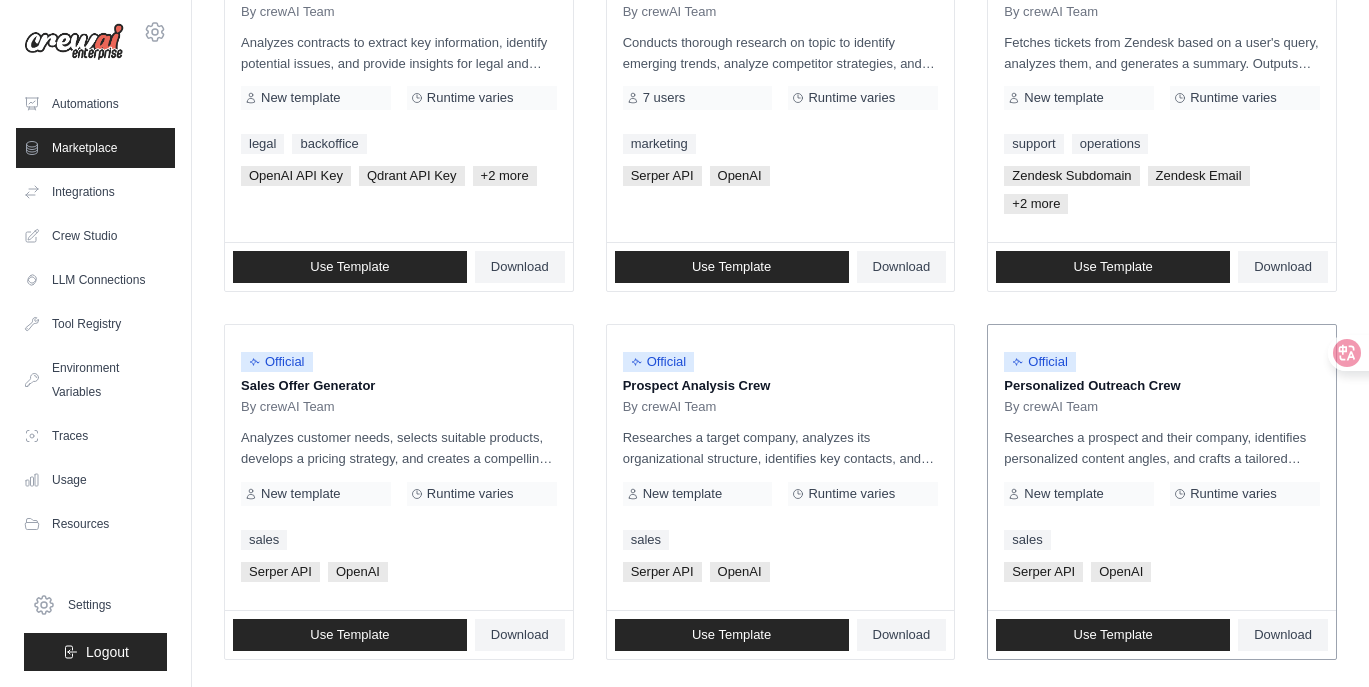 click on "Official" at bounding box center (1162, 362) 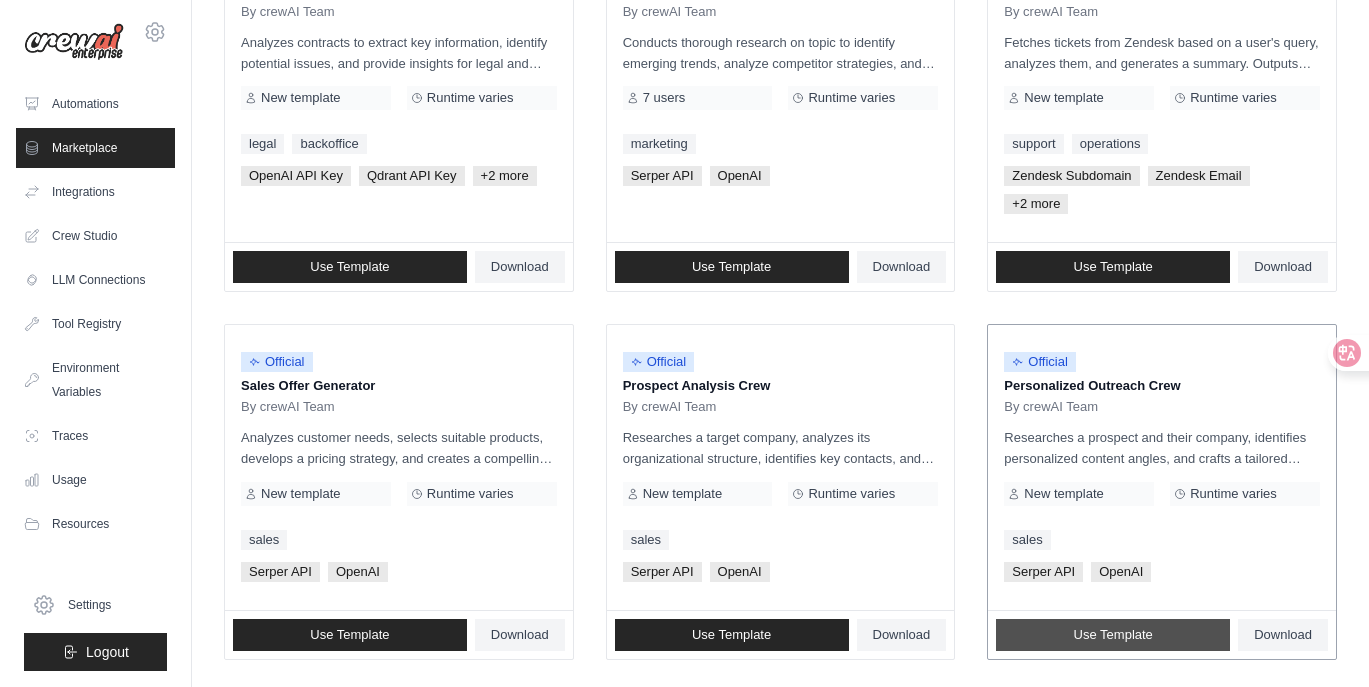 click on "Use Template" at bounding box center (1113, 635) 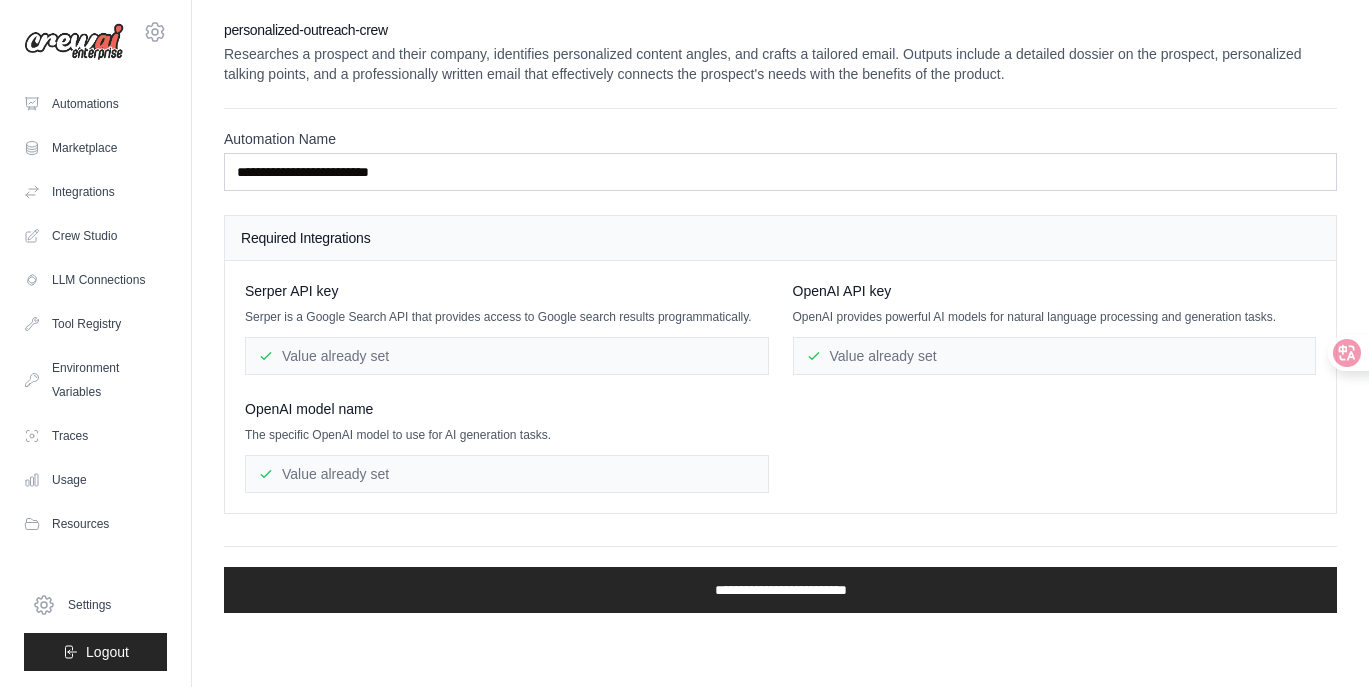 scroll, scrollTop: 0, scrollLeft: 0, axis: both 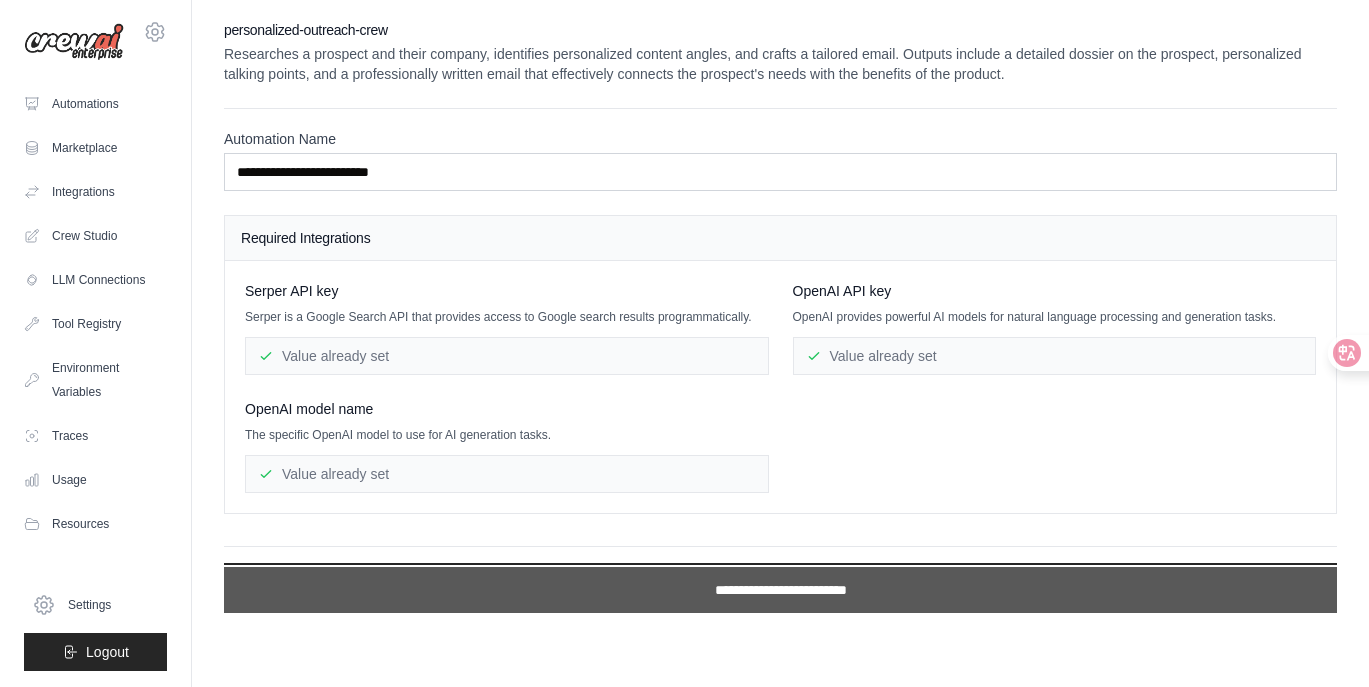 click on "**********" at bounding box center [780, 590] 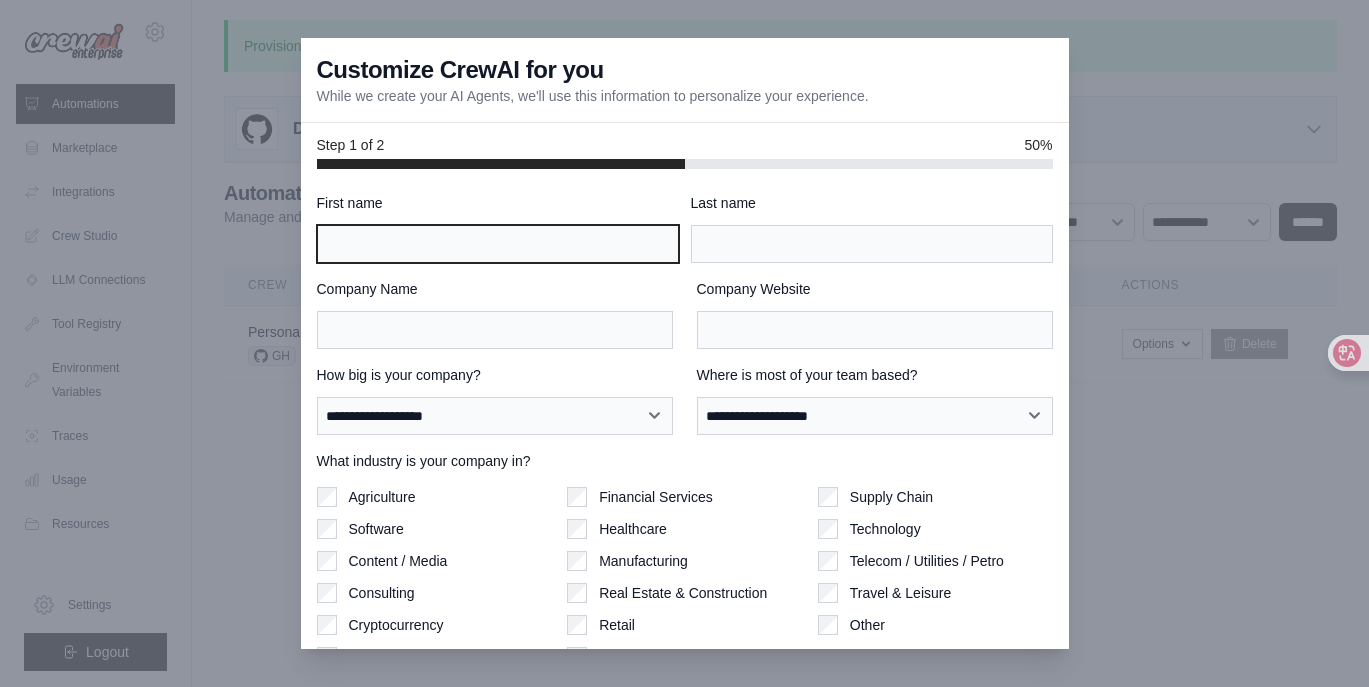 click on "First name" at bounding box center [498, 244] 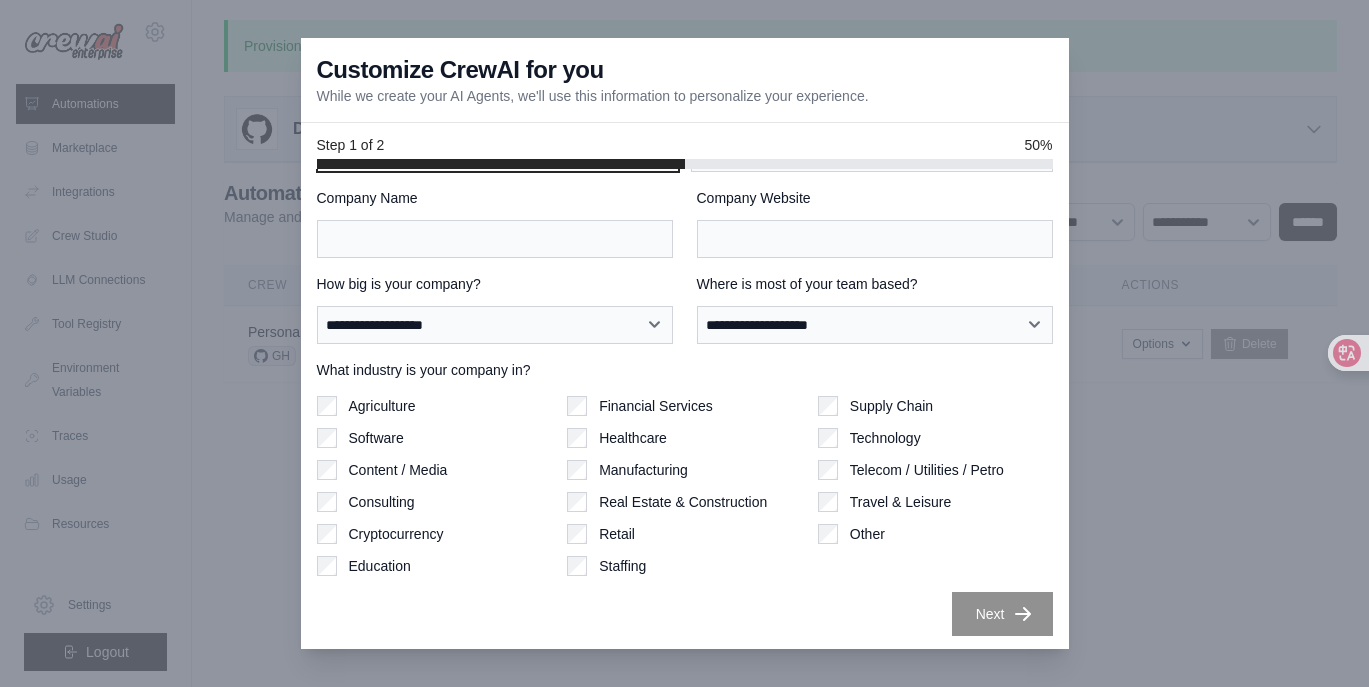 scroll, scrollTop: 93, scrollLeft: 0, axis: vertical 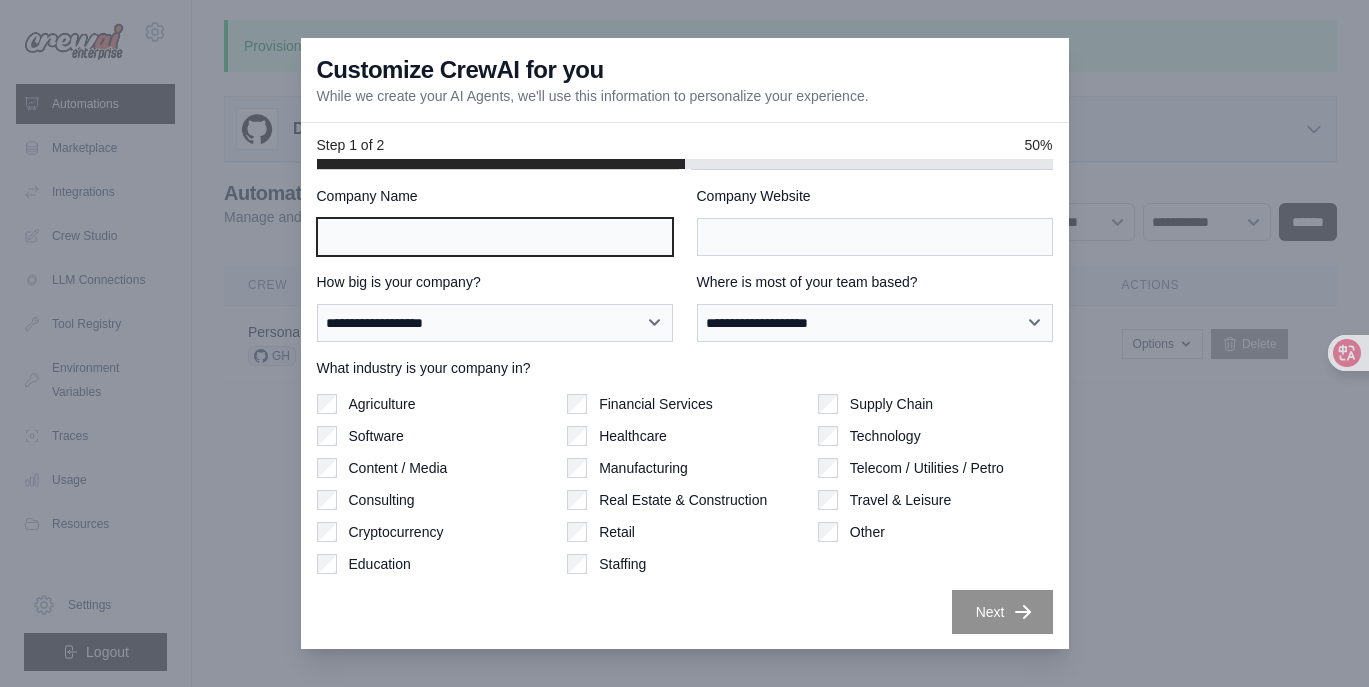 click on "Company Name" at bounding box center (495, 237) 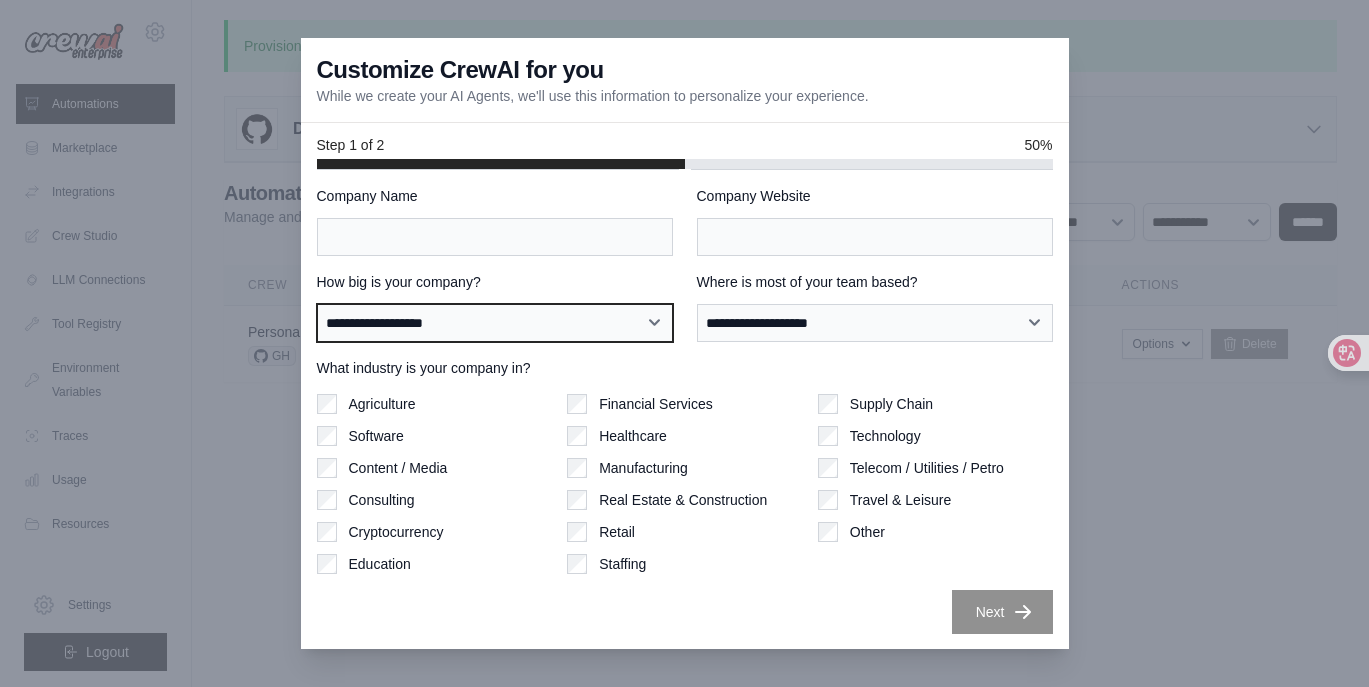 click on "**********" at bounding box center [495, 323] 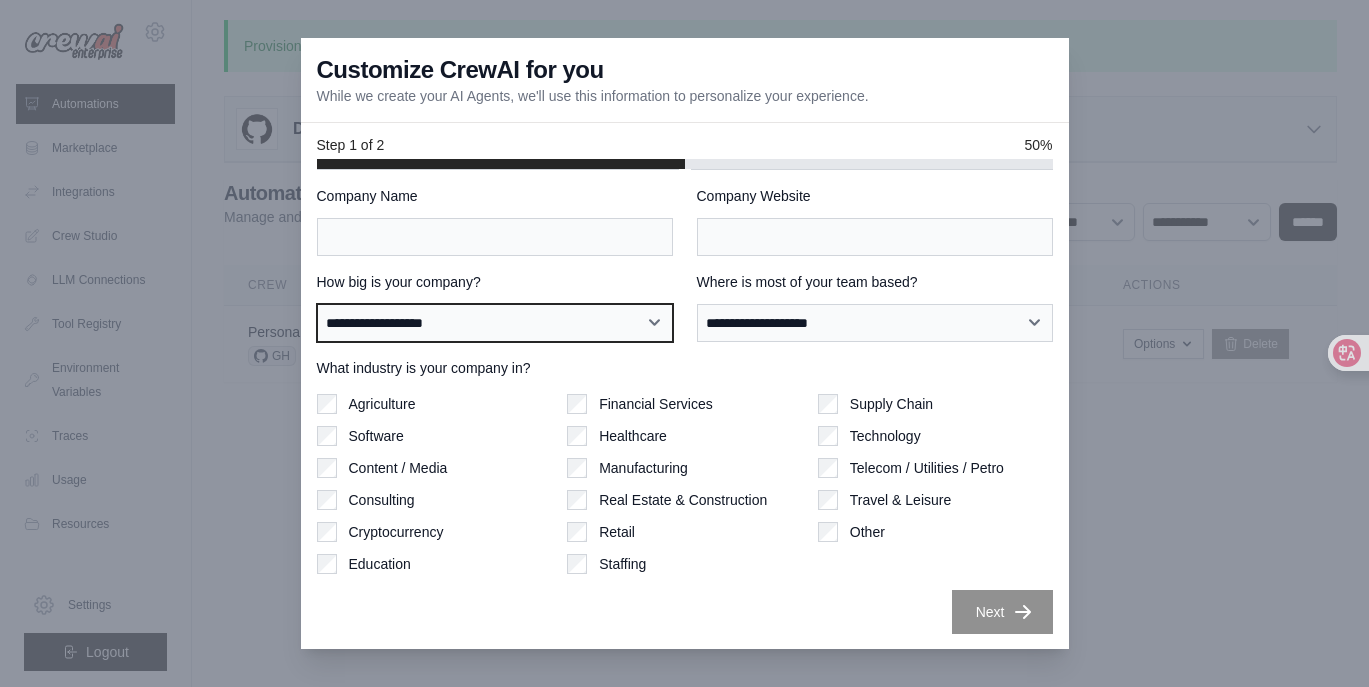 select on "**********" 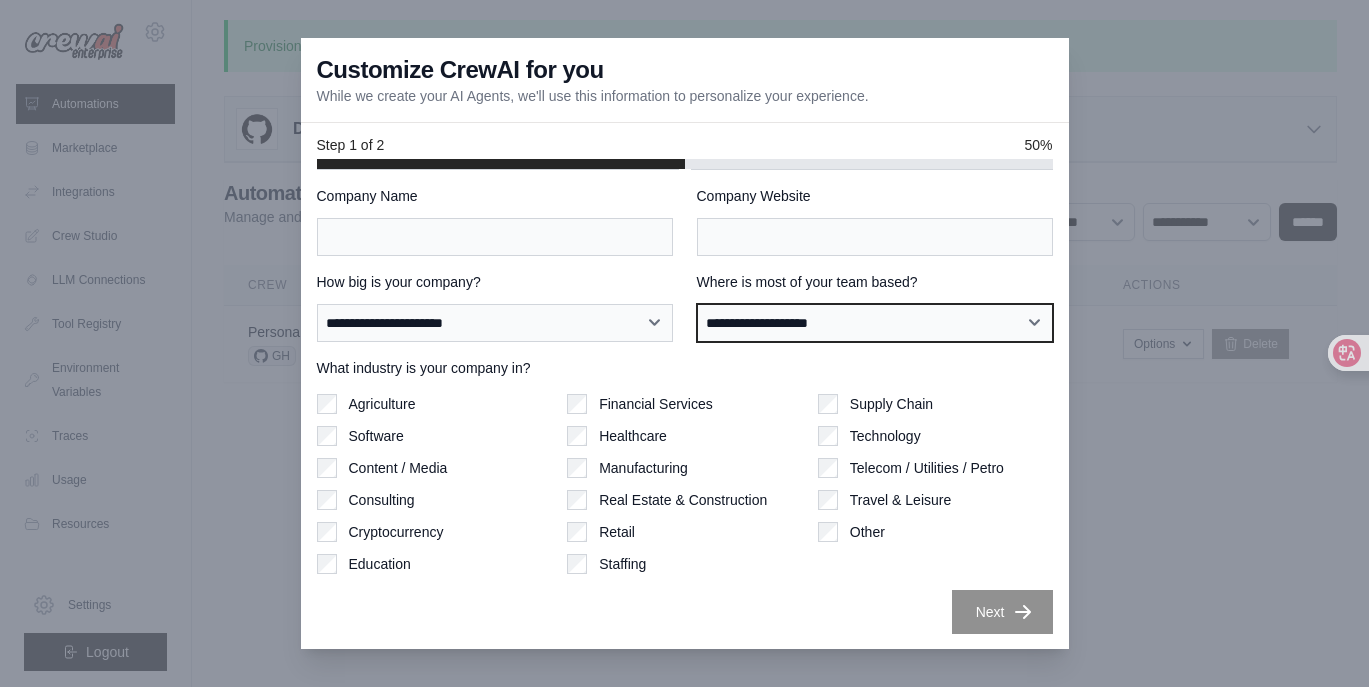 click on "**********" at bounding box center [875, 323] 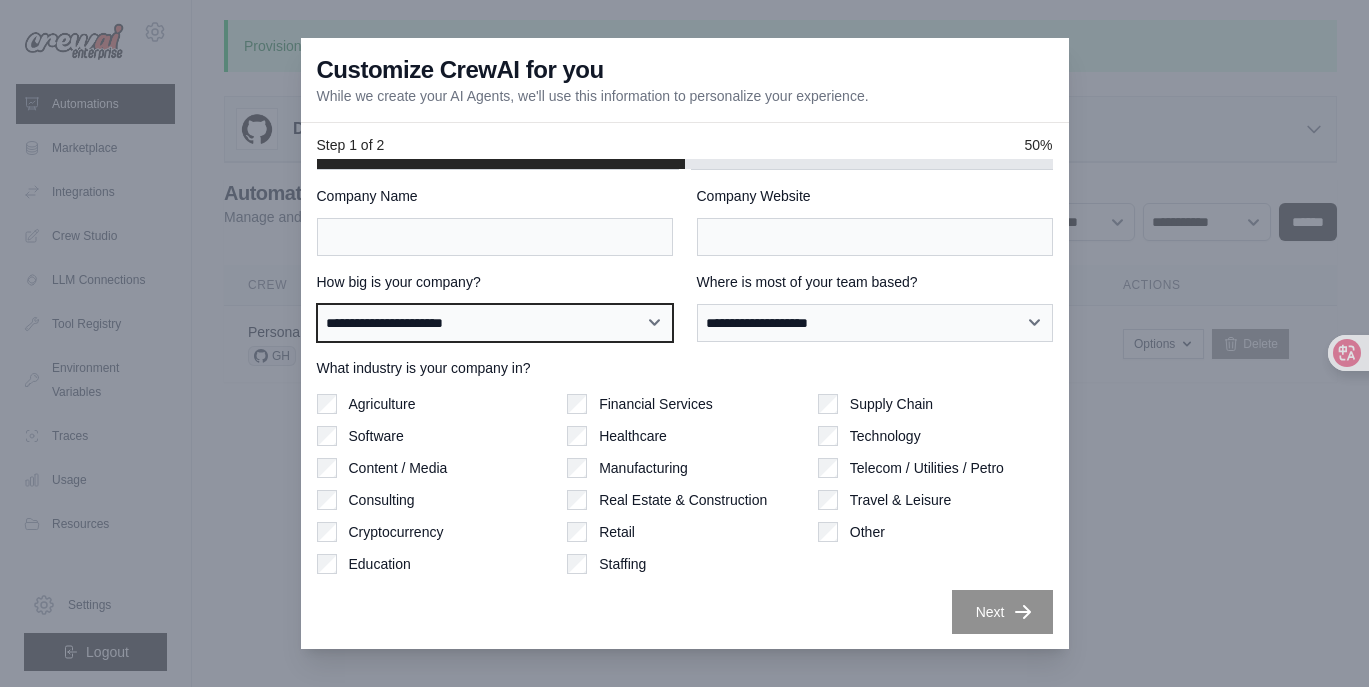 click on "**********" at bounding box center [495, 323] 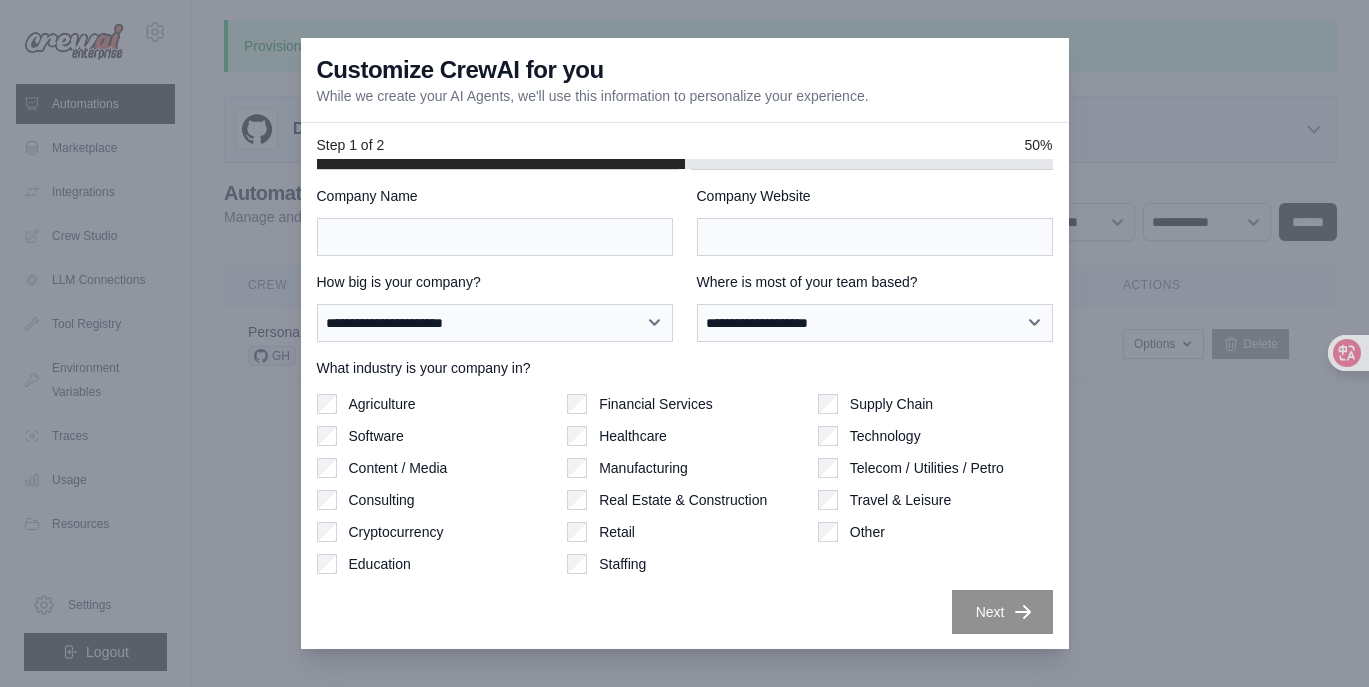 click at bounding box center (684, 343) 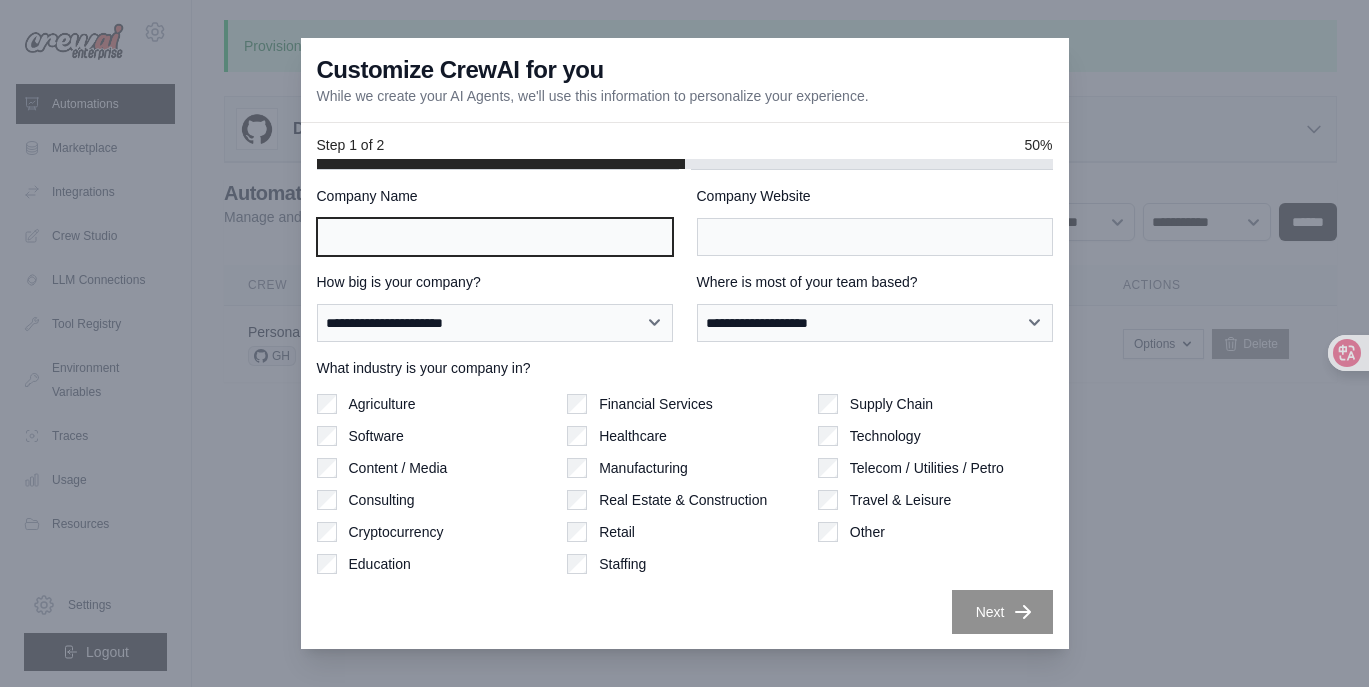 click on "Company Name" at bounding box center (495, 237) 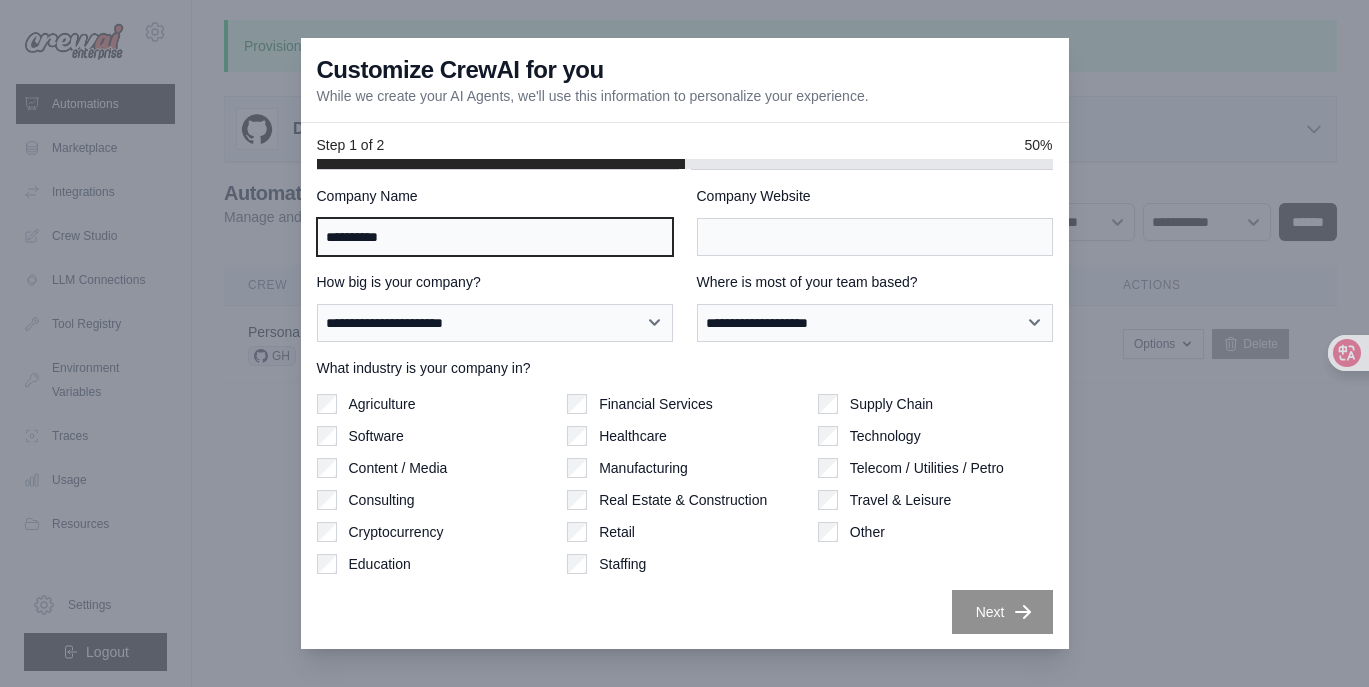 type on "**********" 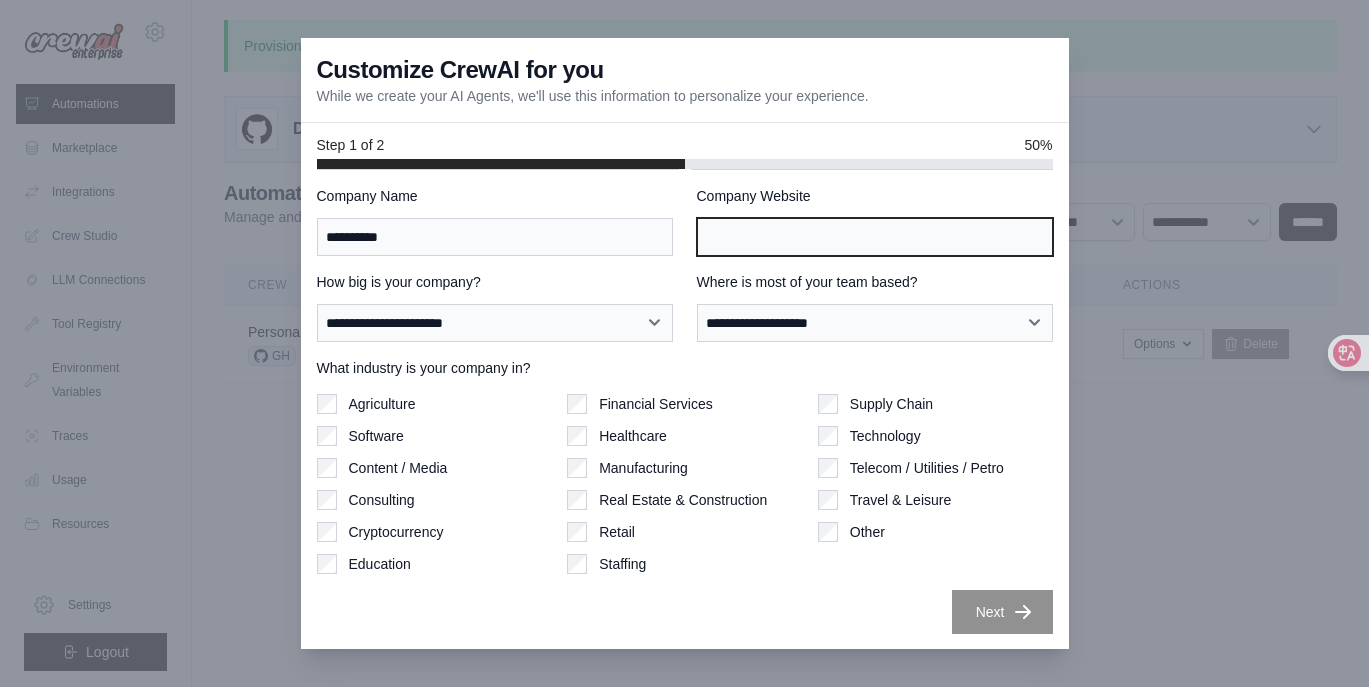click on "Company Website" at bounding box center [875, 237] 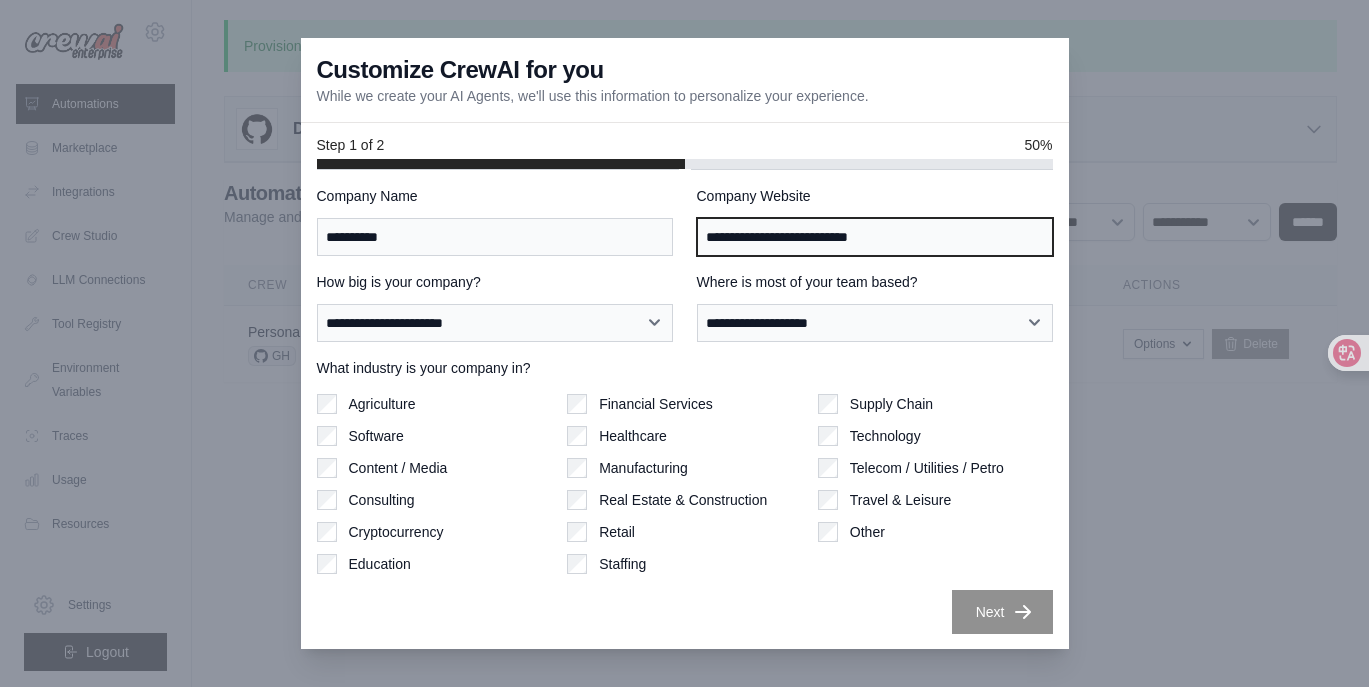 type on "**********" 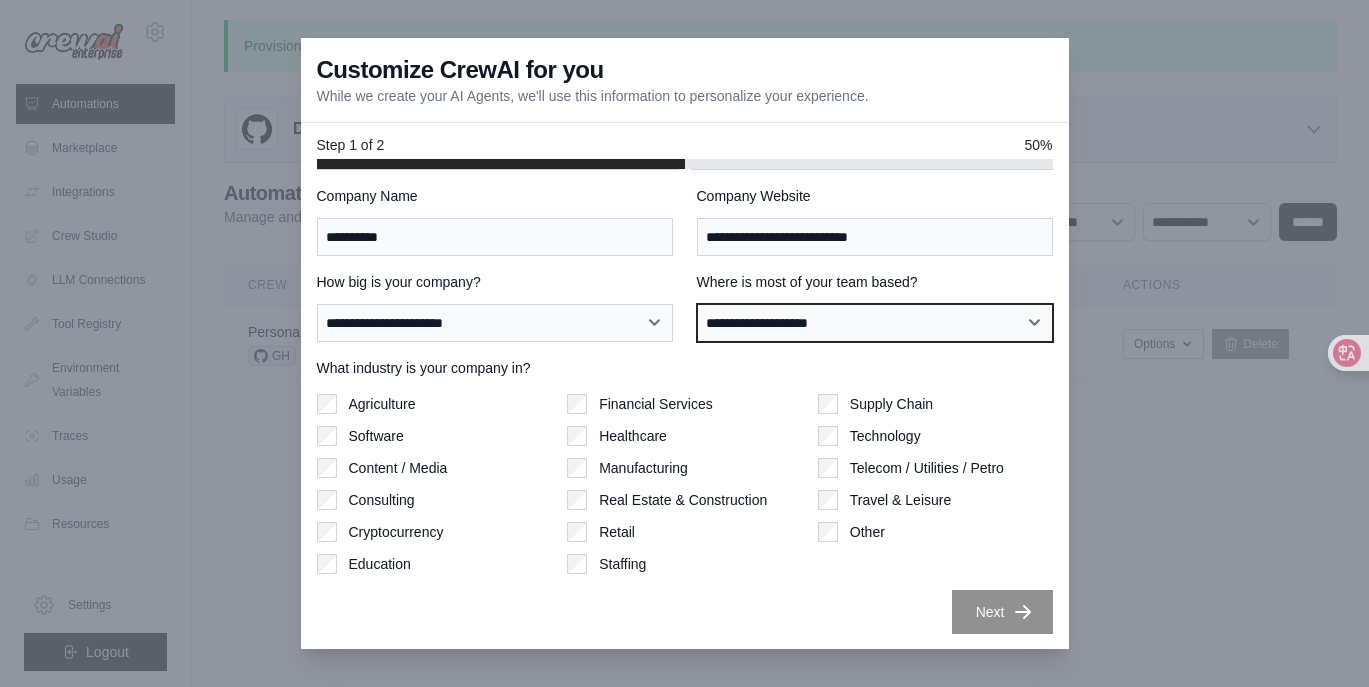 click on "**********" at bounding box center (875, 323) 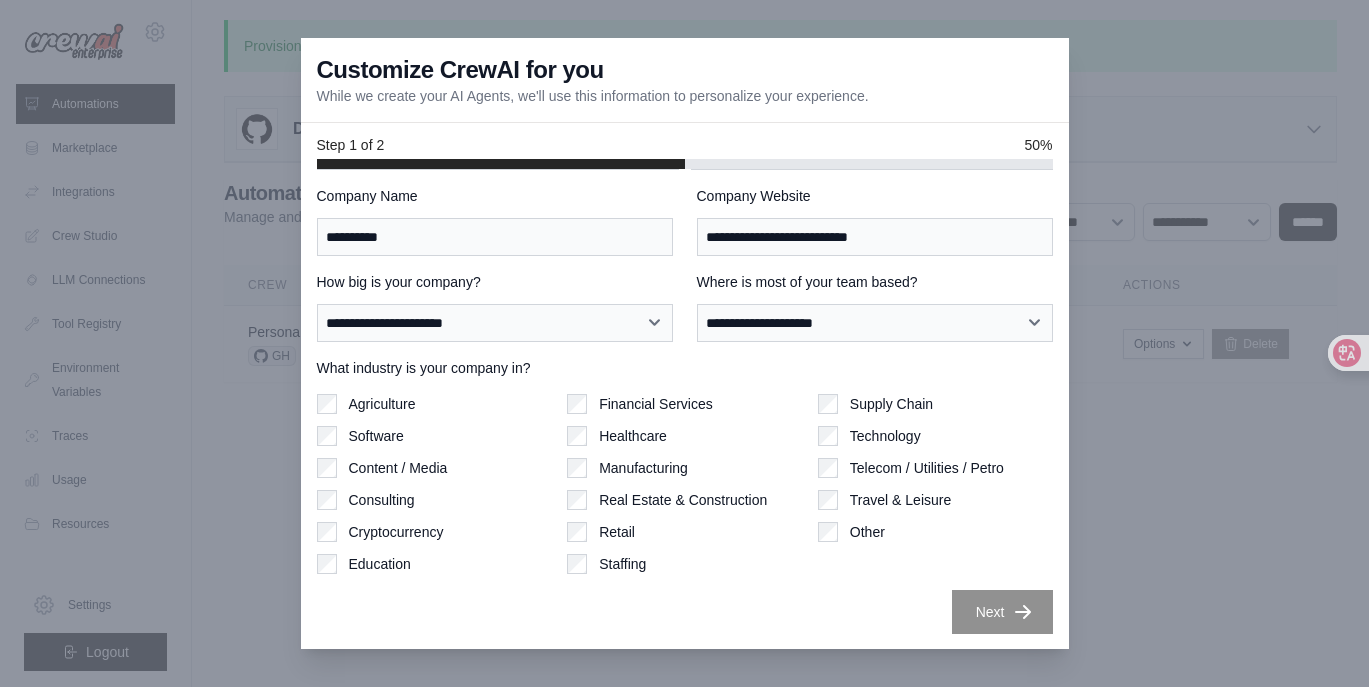 click on "Technology" at bounding box center (935, 436) 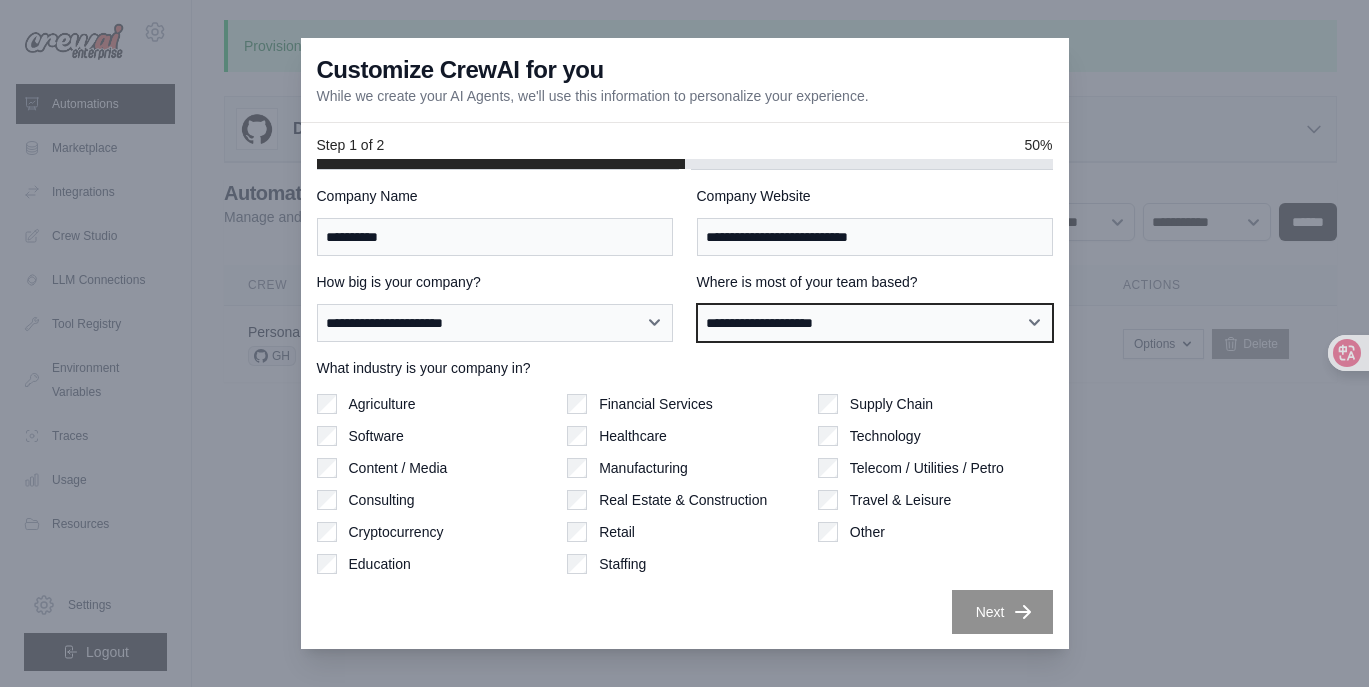 click on "**********" at bounding box center (875, 323) 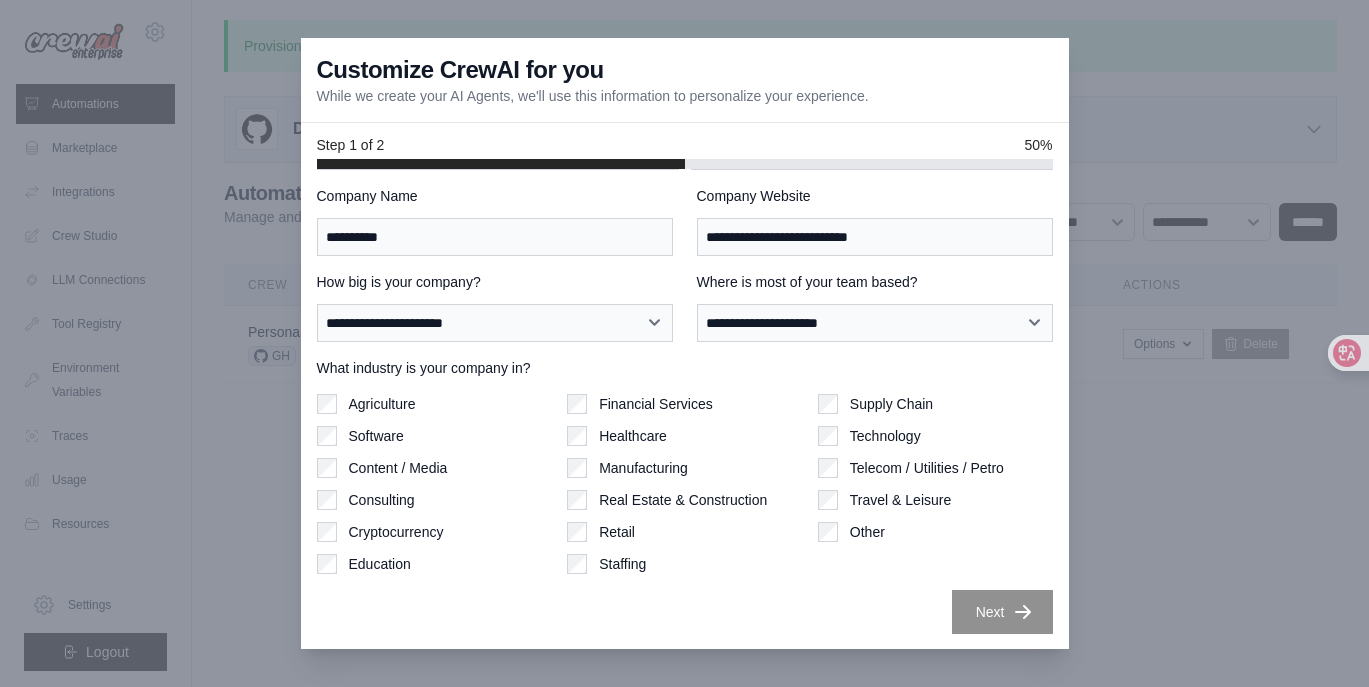 scroll, scrollTop: 0, scrollLeft: 0, axis: both 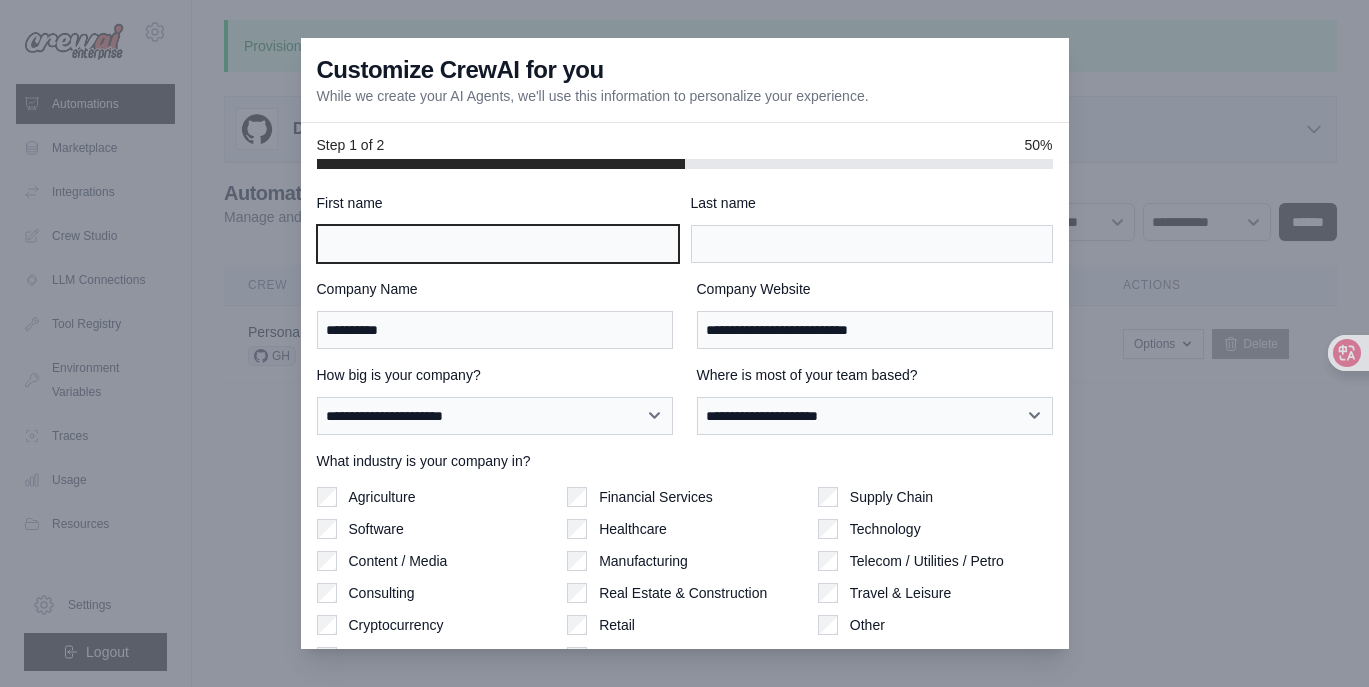 click on "First name" at bounding box center [498, 244] 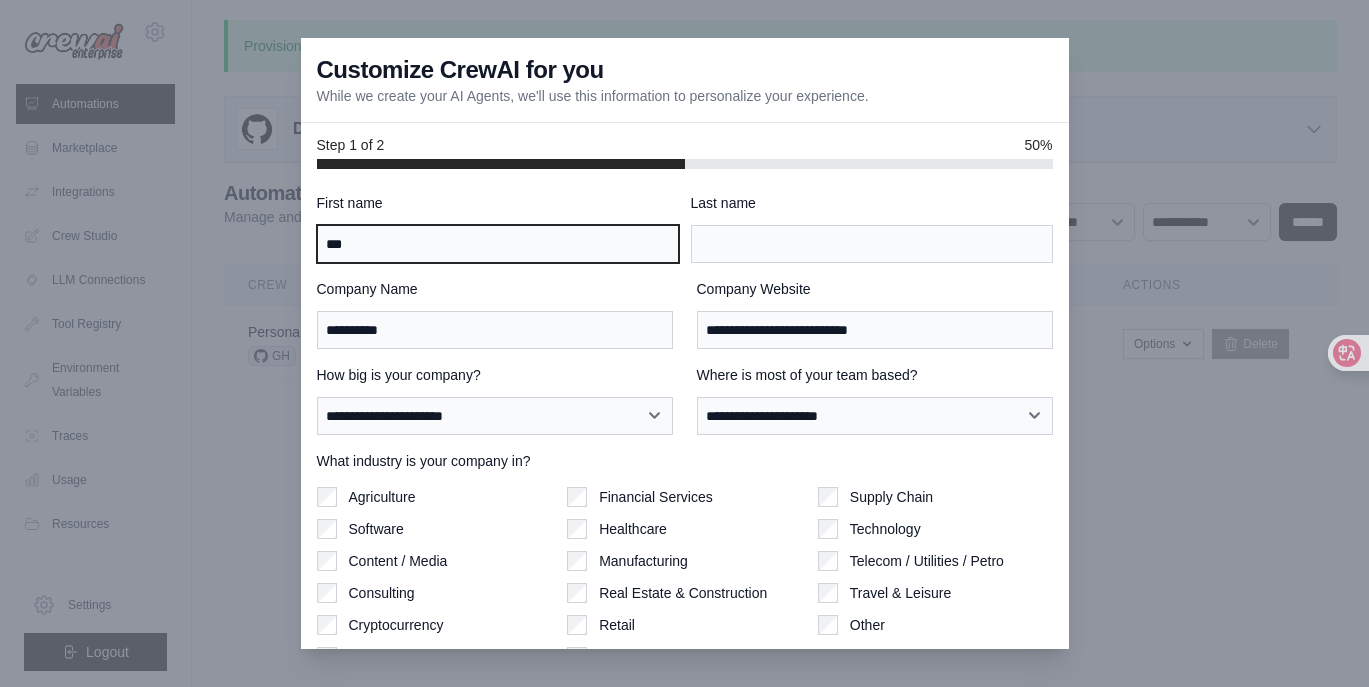 type on "***" 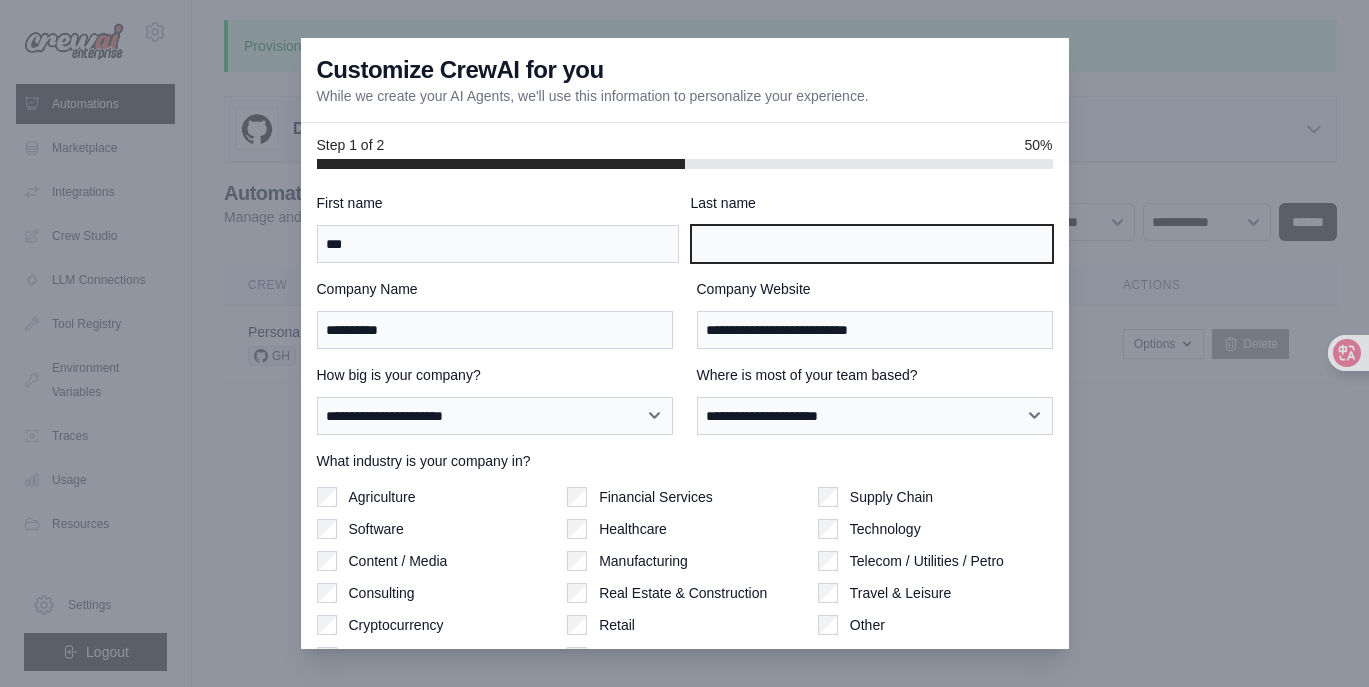 click on "Last name" at bounding box center [872, 244] 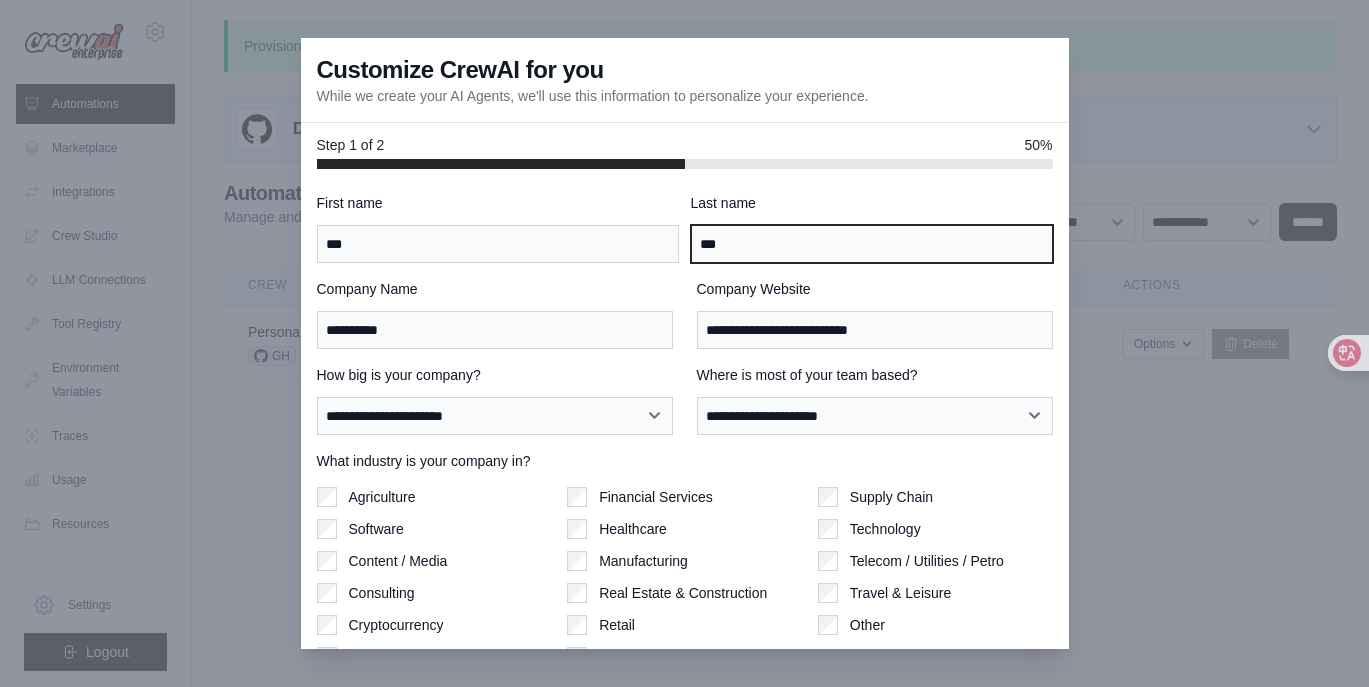 scroll, scrollTop: 93, scrollLeft: 0, axis: vertical 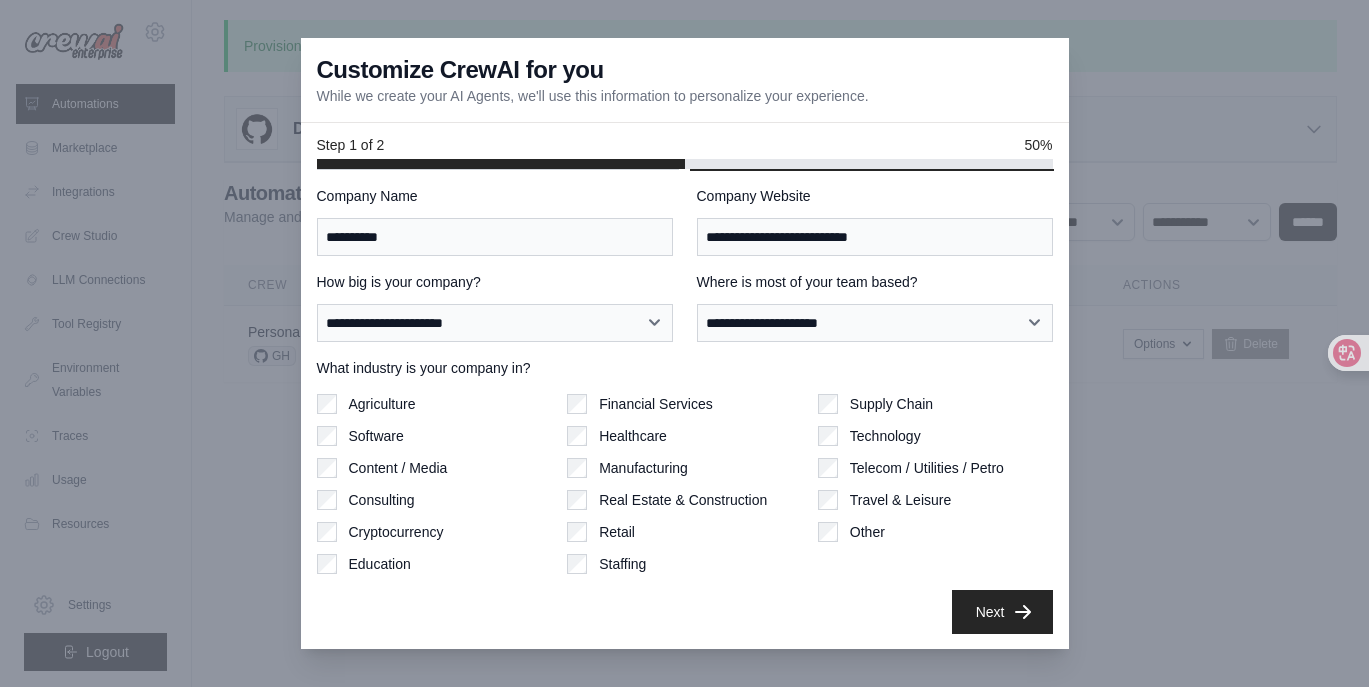 type on "***" 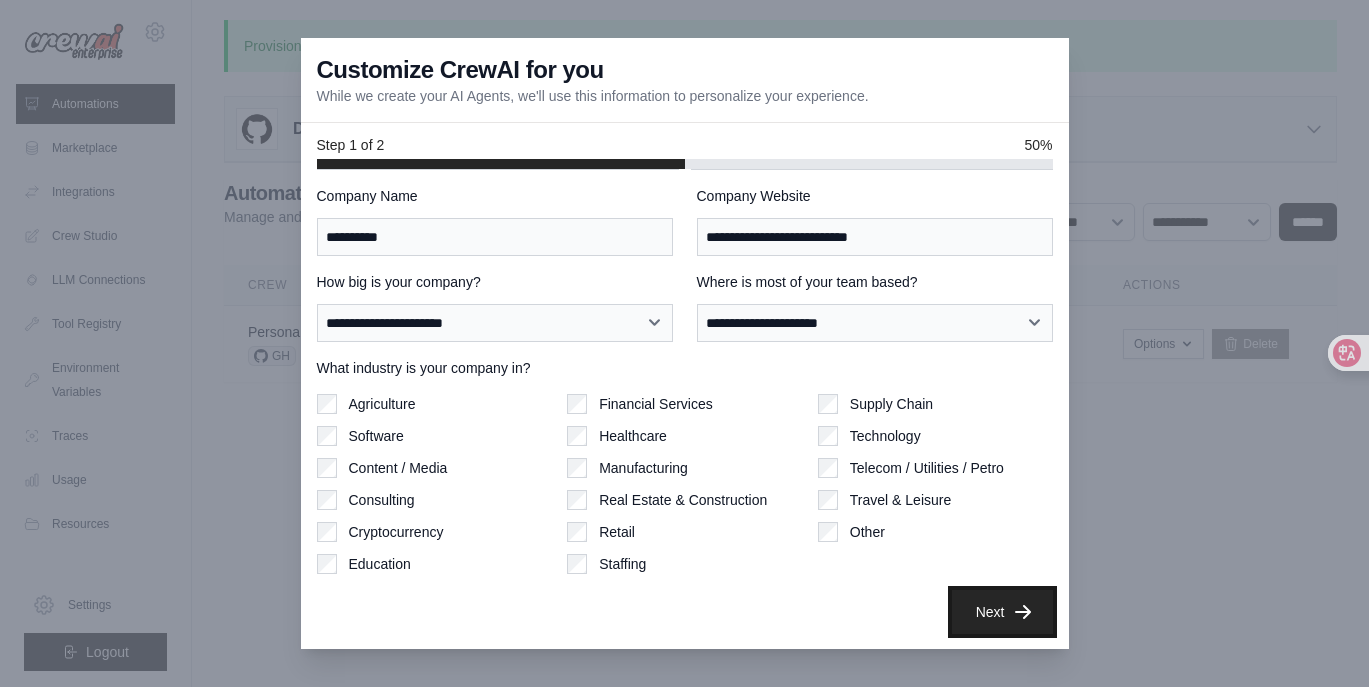 click 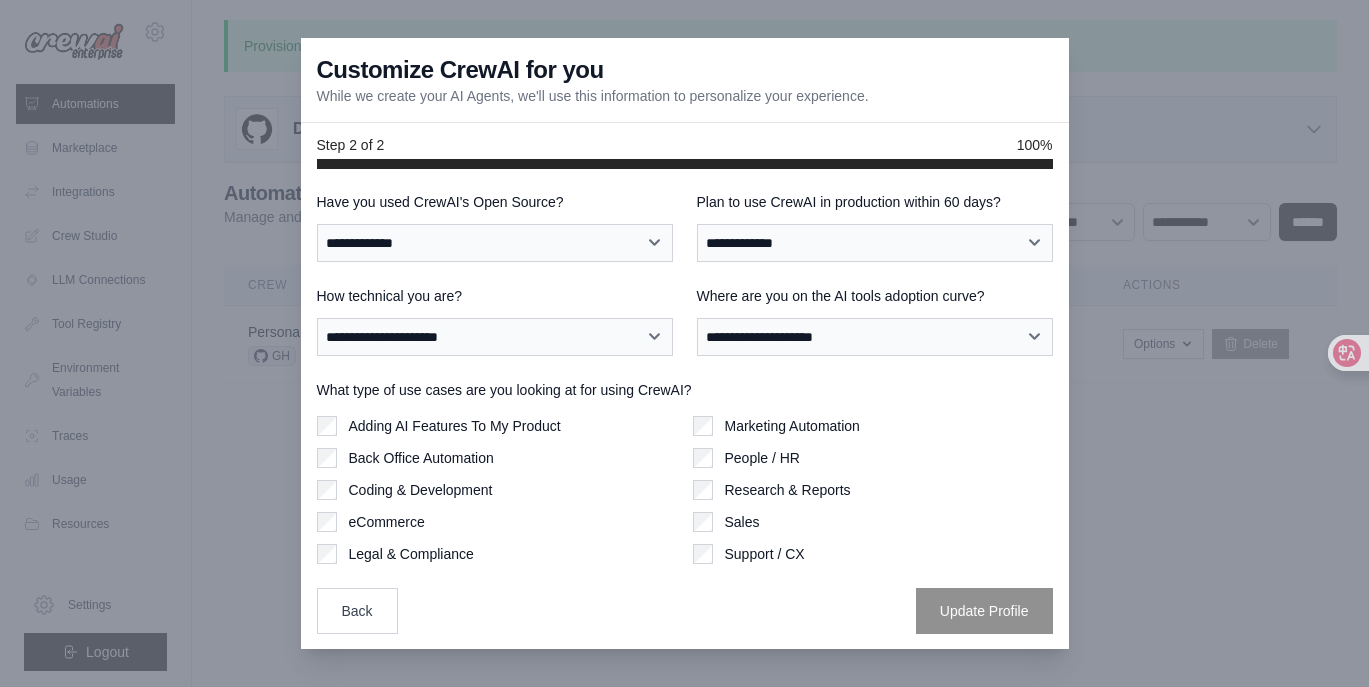 scroll, scrollTop: 1, scrollLeft: 0, axis: vertical 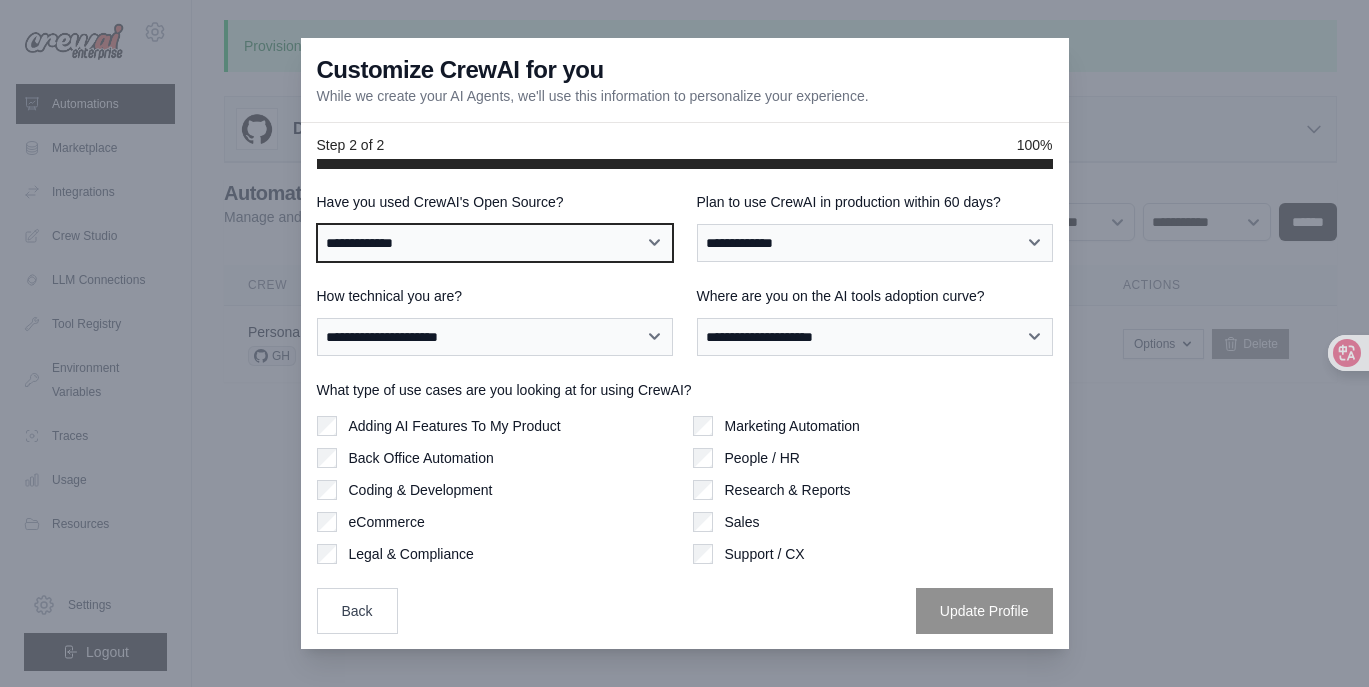 click on "**********" at bounding box center (495, 243) 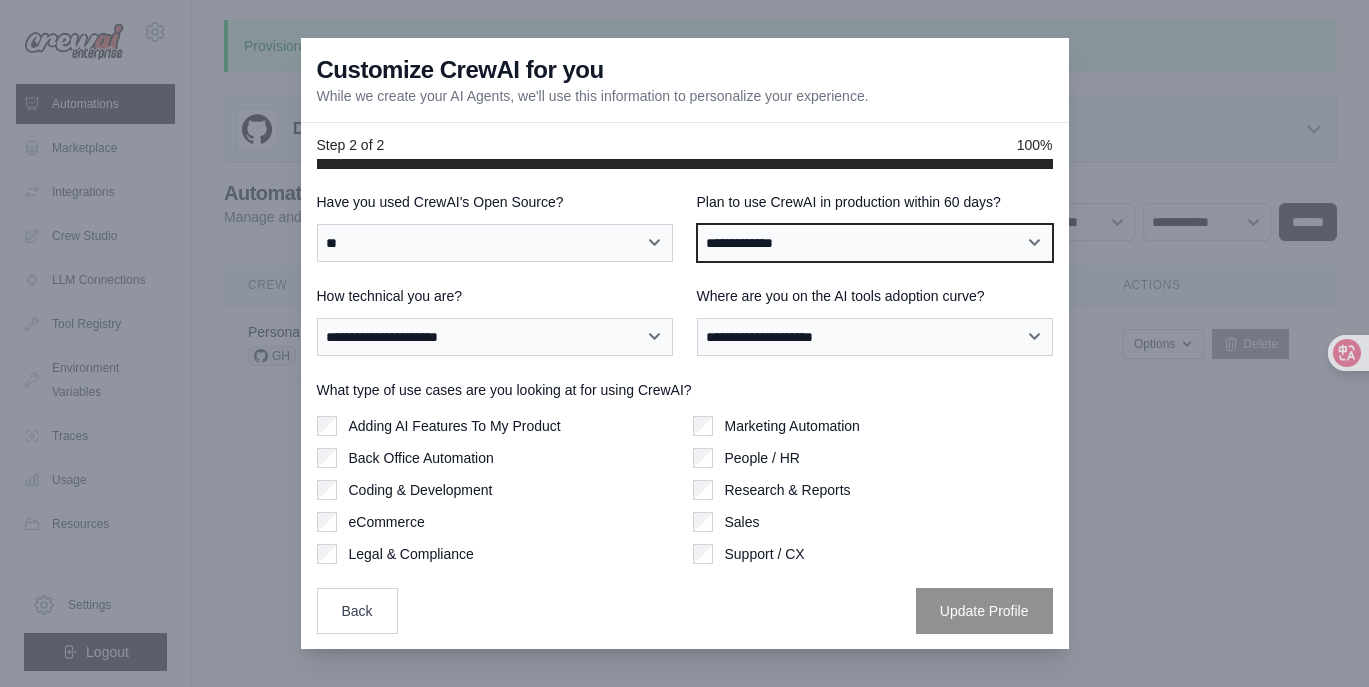 click on "**********" at bounding box center [875, 243] 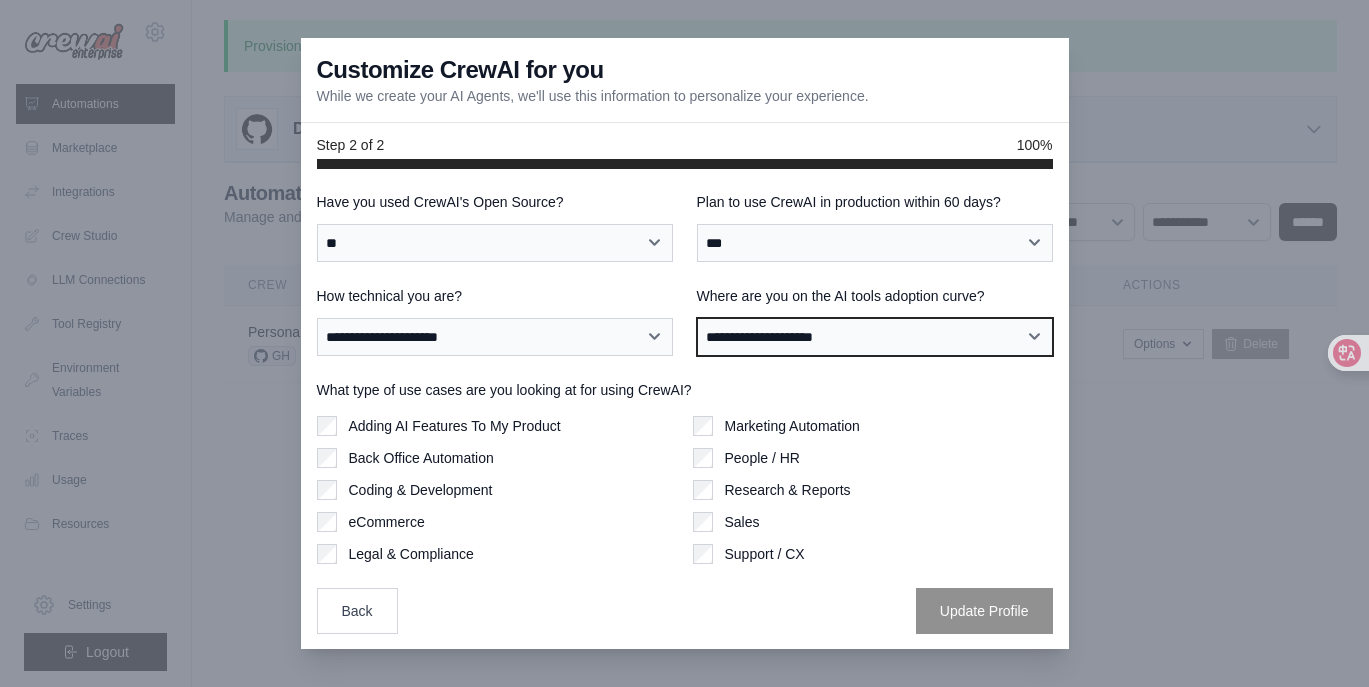 click on "**********" at bounding box center [875, 337] 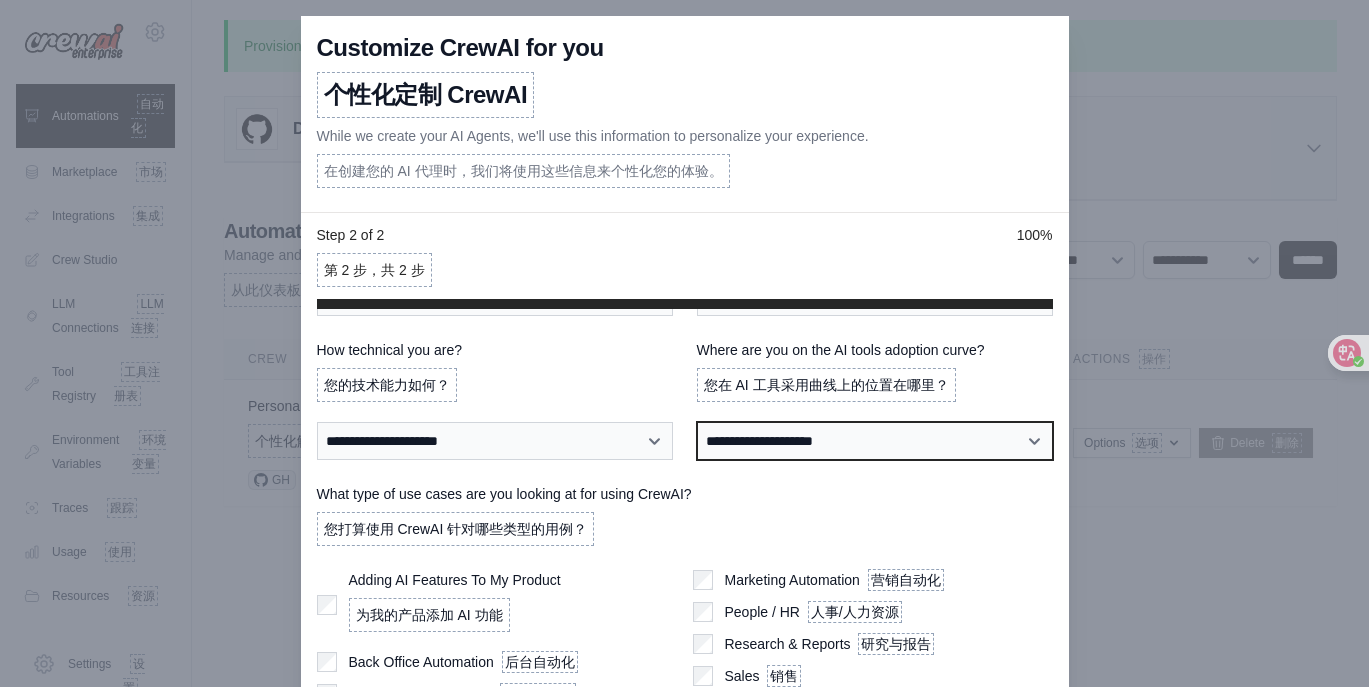 scroll, scrollTop: 139, scrollLeft: 0, axis: vertical 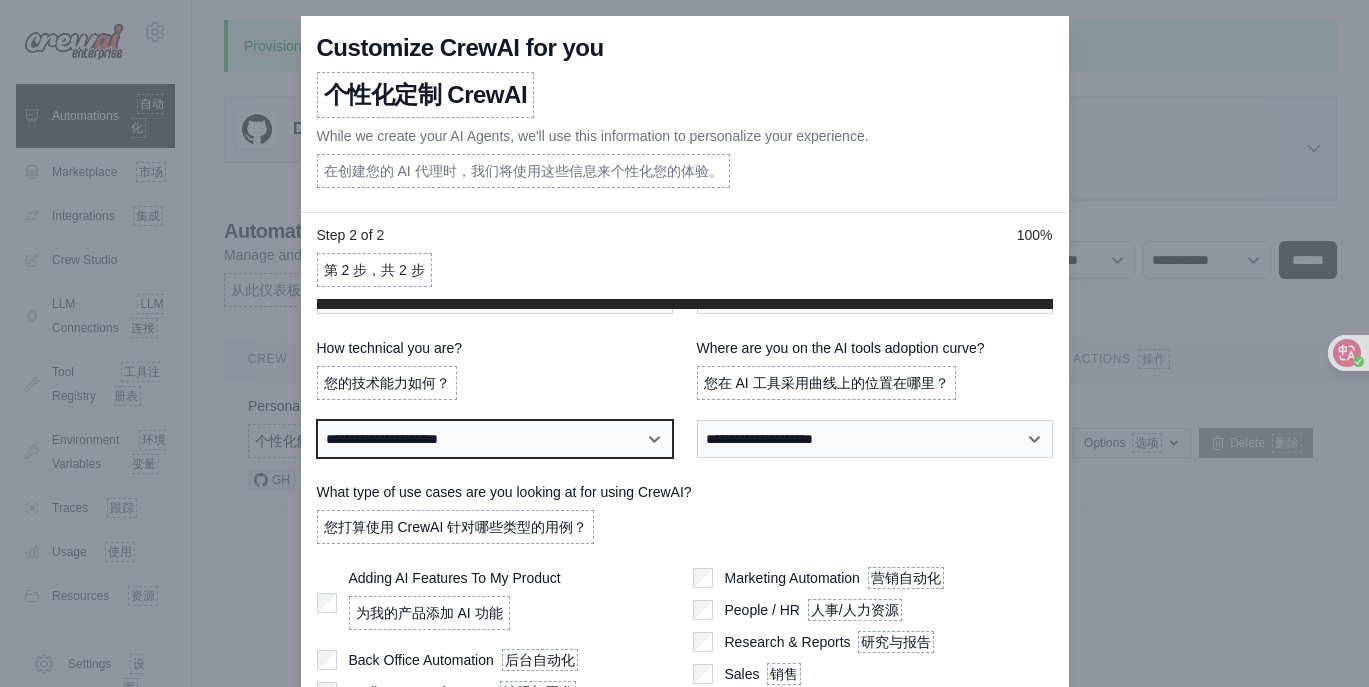 click on "**********" at bounding box center (495, 439) 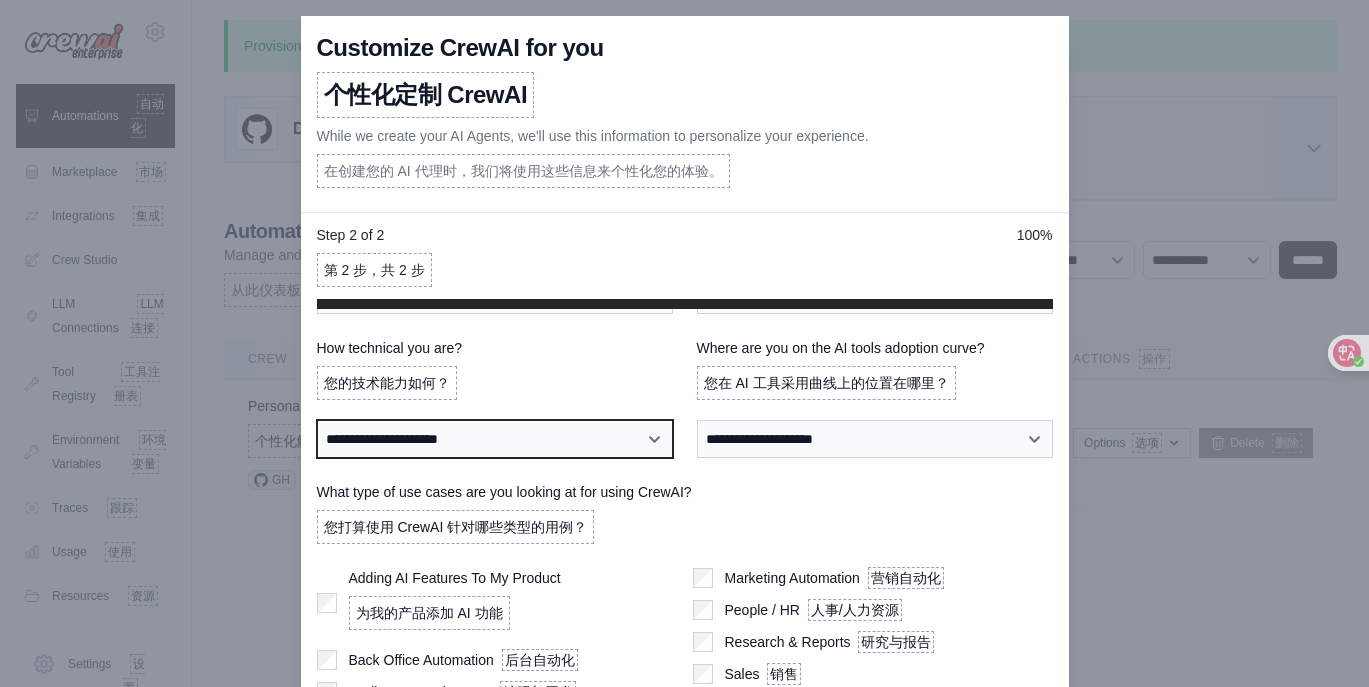 select on "**********" 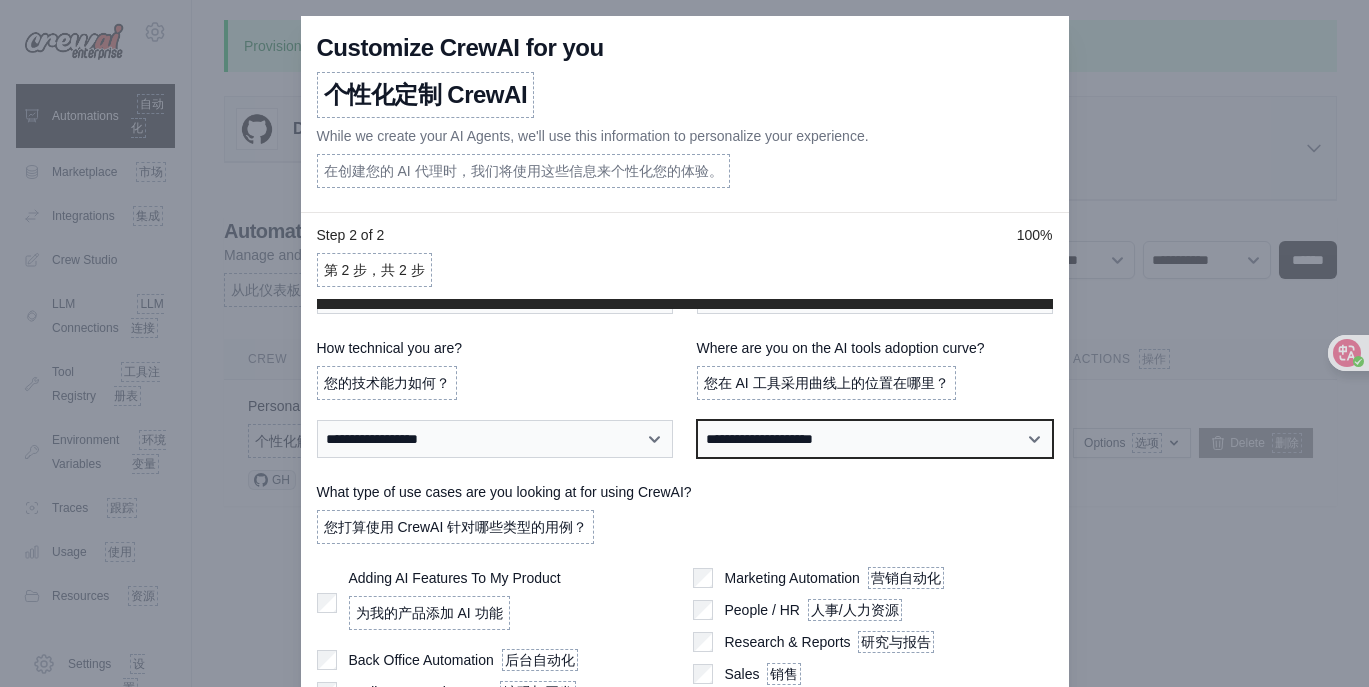 click on "**********" at bounding box center (875, 439) 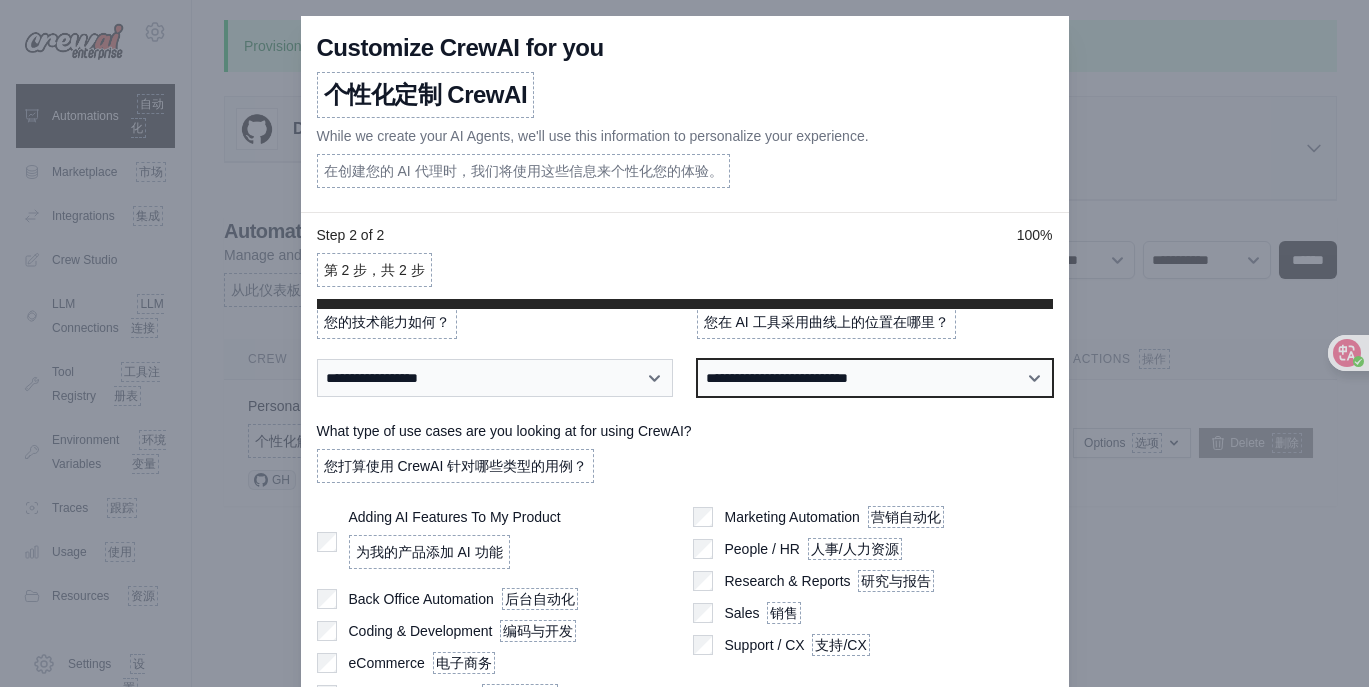 scroll, scrollTop: 201, scrollLeft: 0, axis: vertical 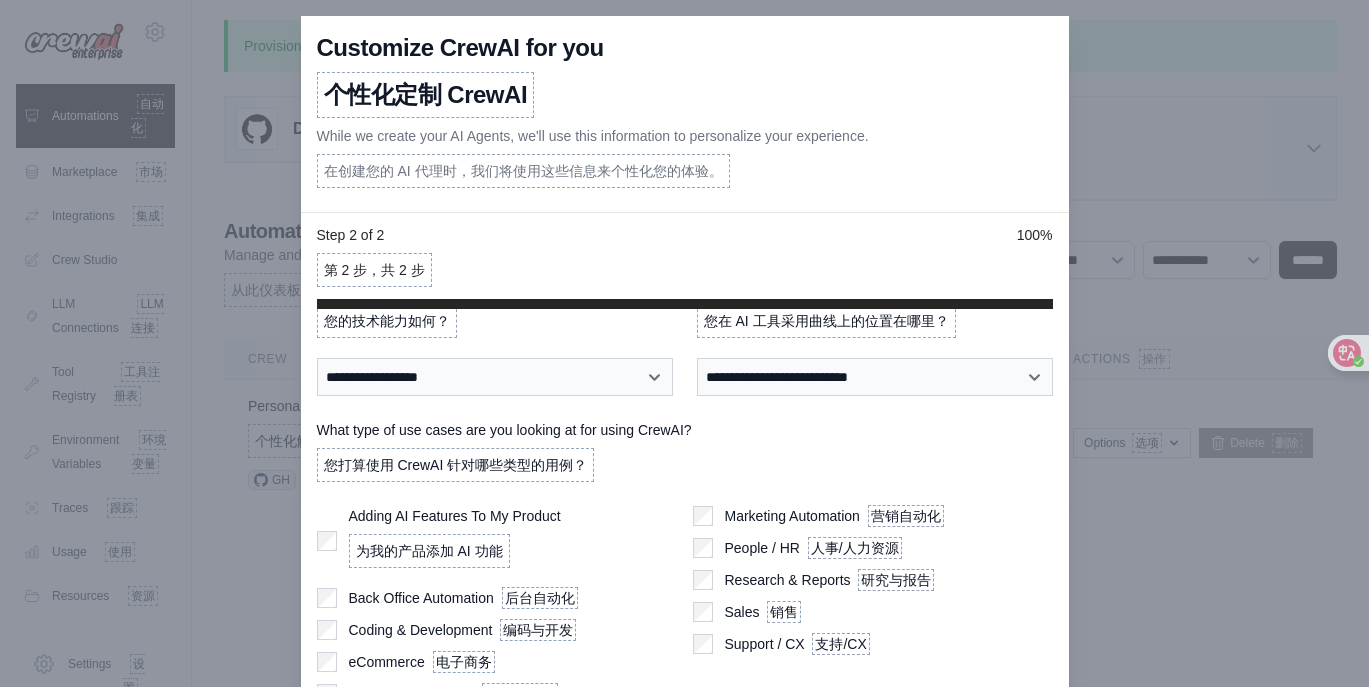 click on "为我的产品添加 AI 功能" at bounding box center [429, 551] 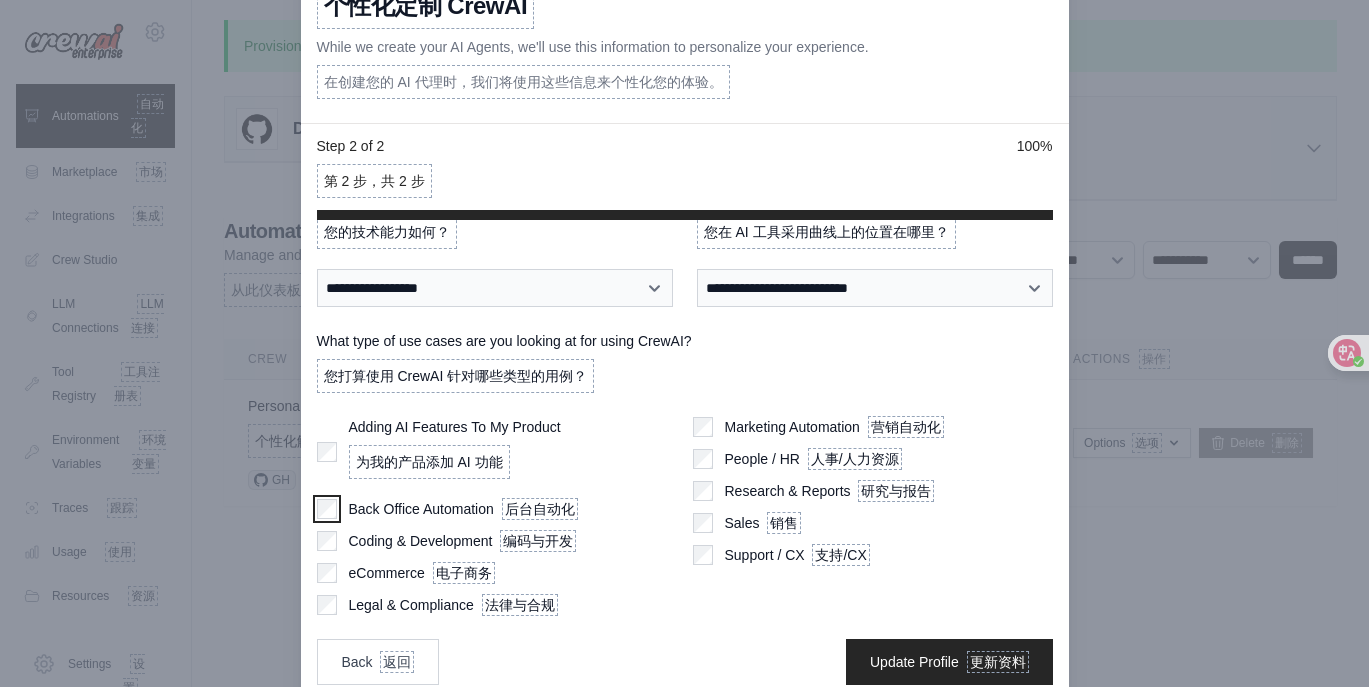 scroll, scrollTop: 119, scrollLeft: 0, axis: vertical 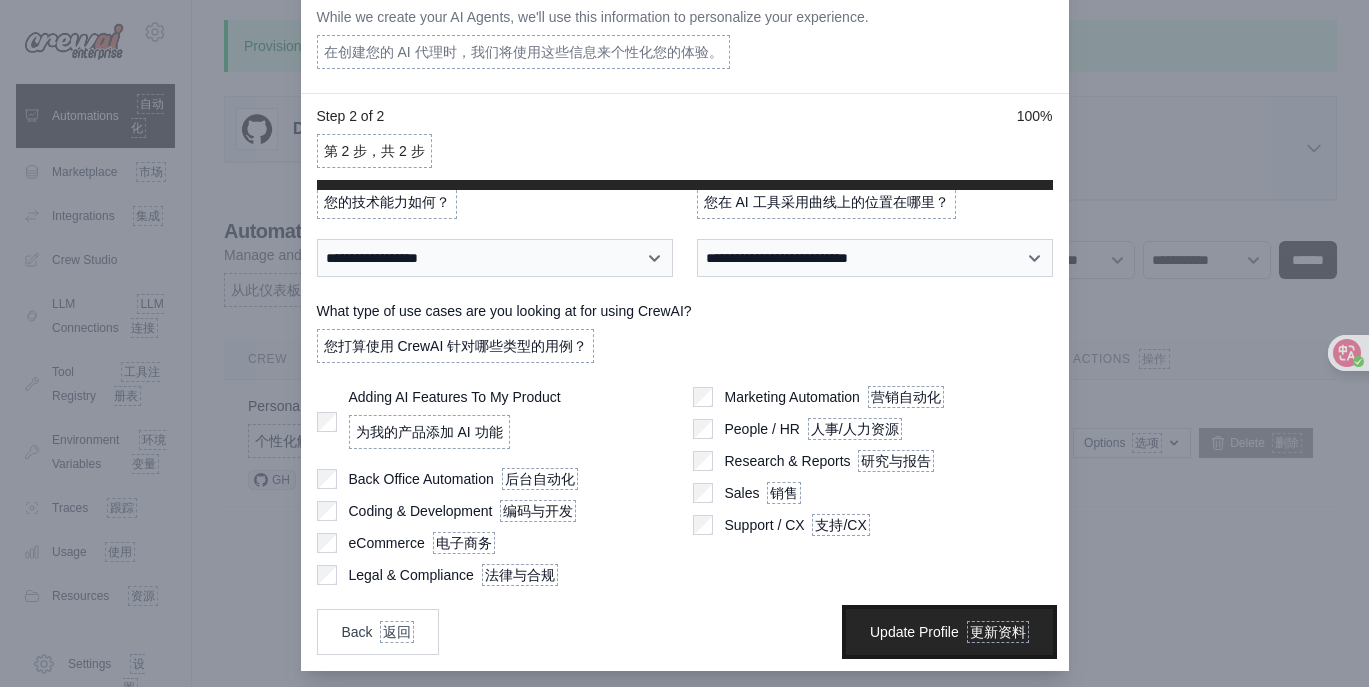 click on "Update Profile    更新资料" at bounding box center (949, 632) 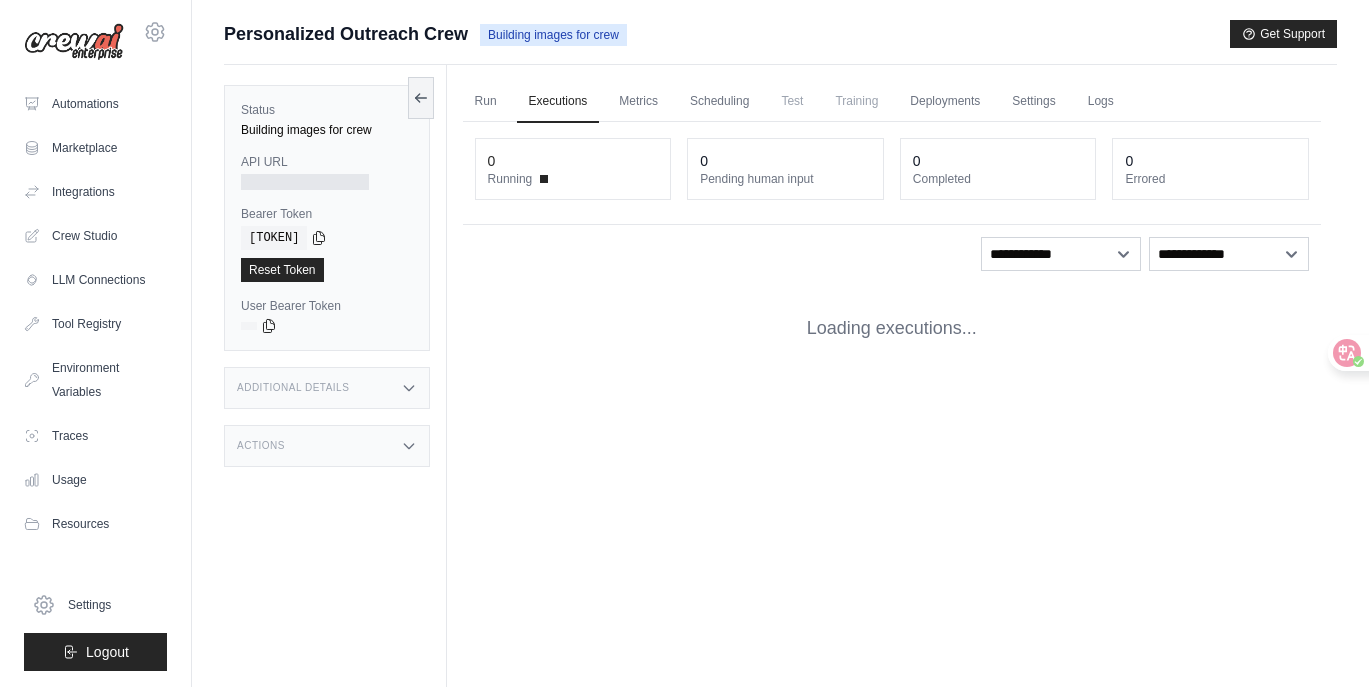 scroll, scrollTop: 0, scrollLeft: 0, axis: both 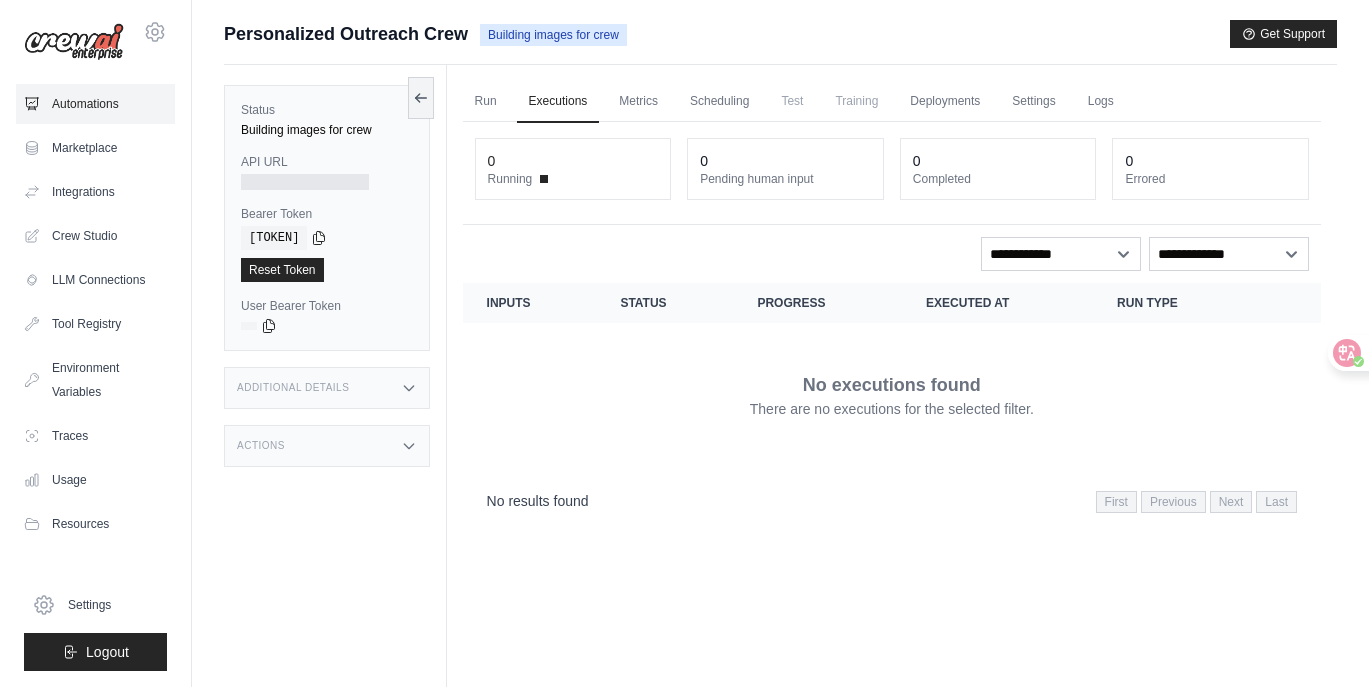 click on "Automations" at bounding box center (95, 104) 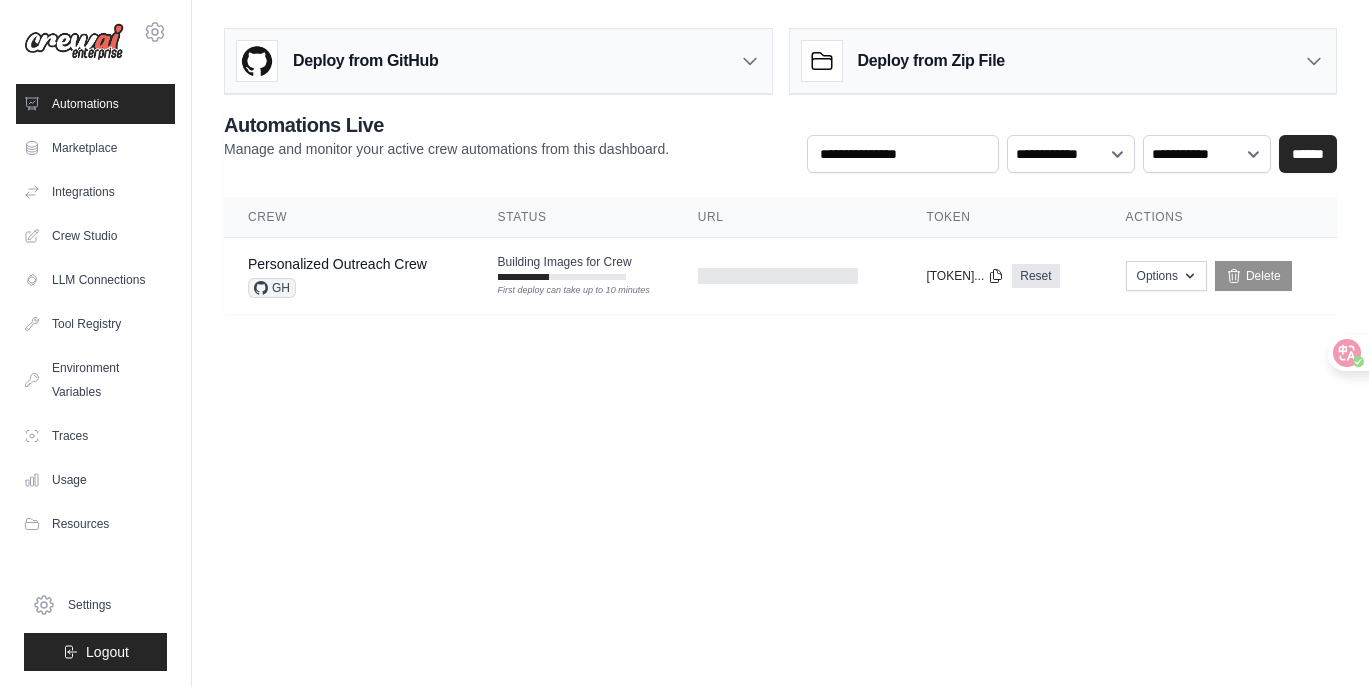 click on "Deploy from GitHub" at bounding box center (498, 61) 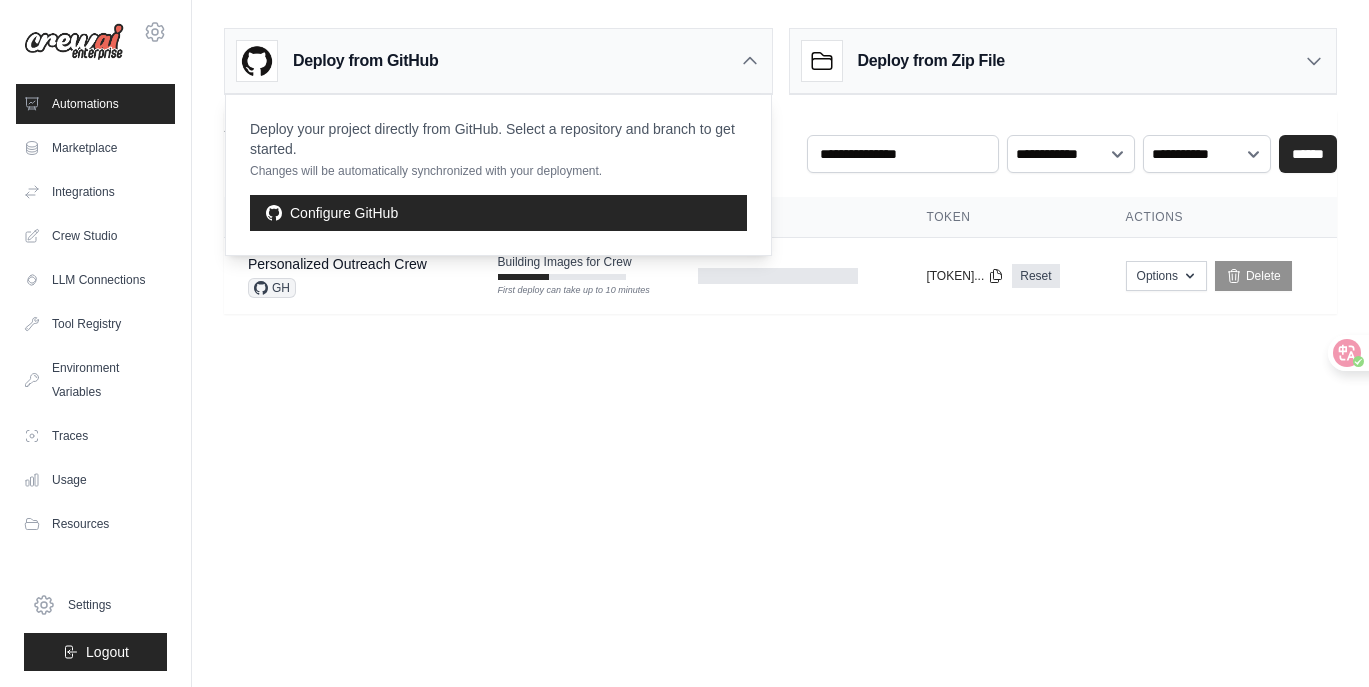 click on "Deploy from Zip File" at bounding box center (931, 61) 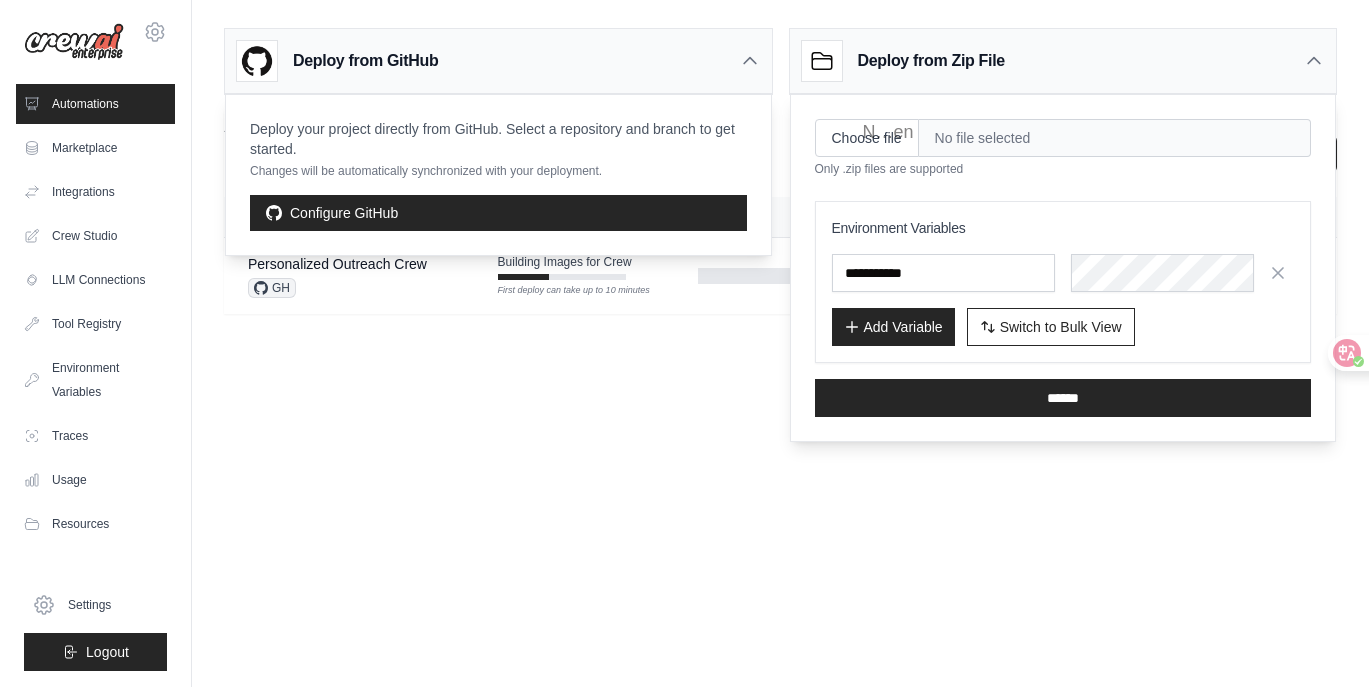 click on "cshujing8@gmail.com
Settings
Automations
Marketplace
Integrations" at bounding box center [684, 343] 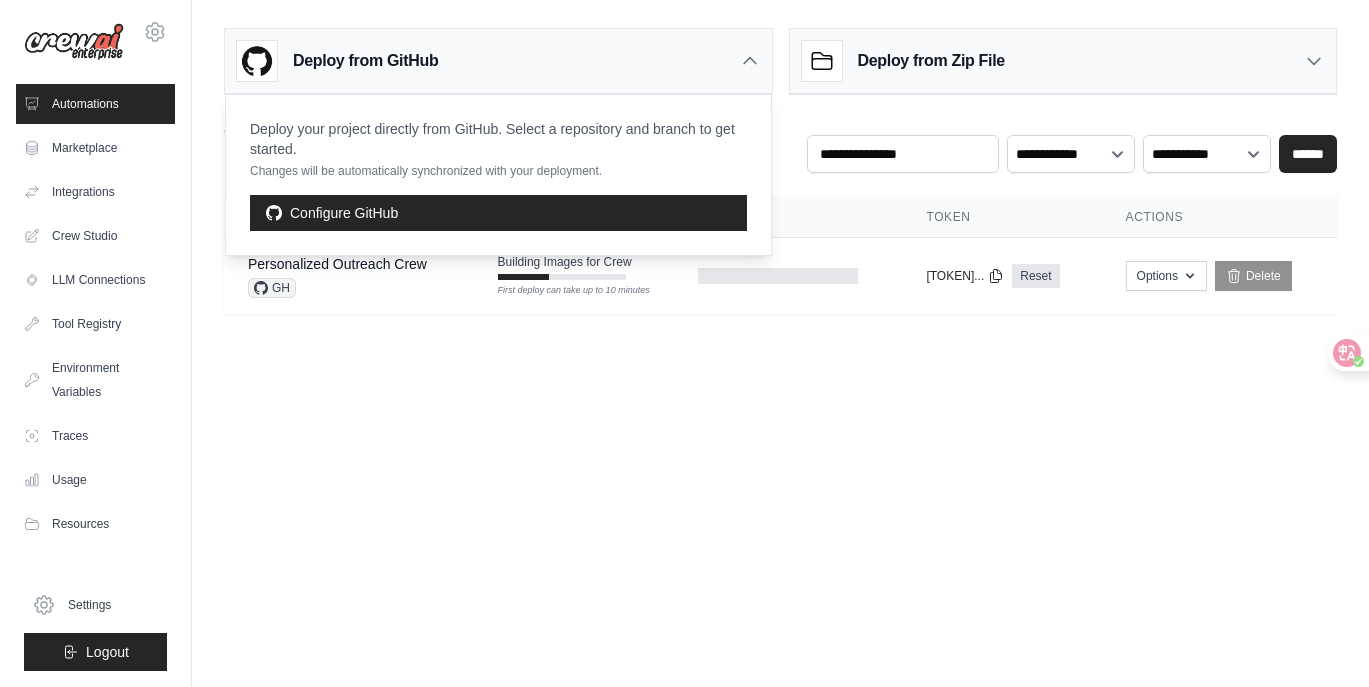 click on "cshujing8@gmail.com
Settings
Automations
Marketplace
Integrations" at bounding box center [684, 343] 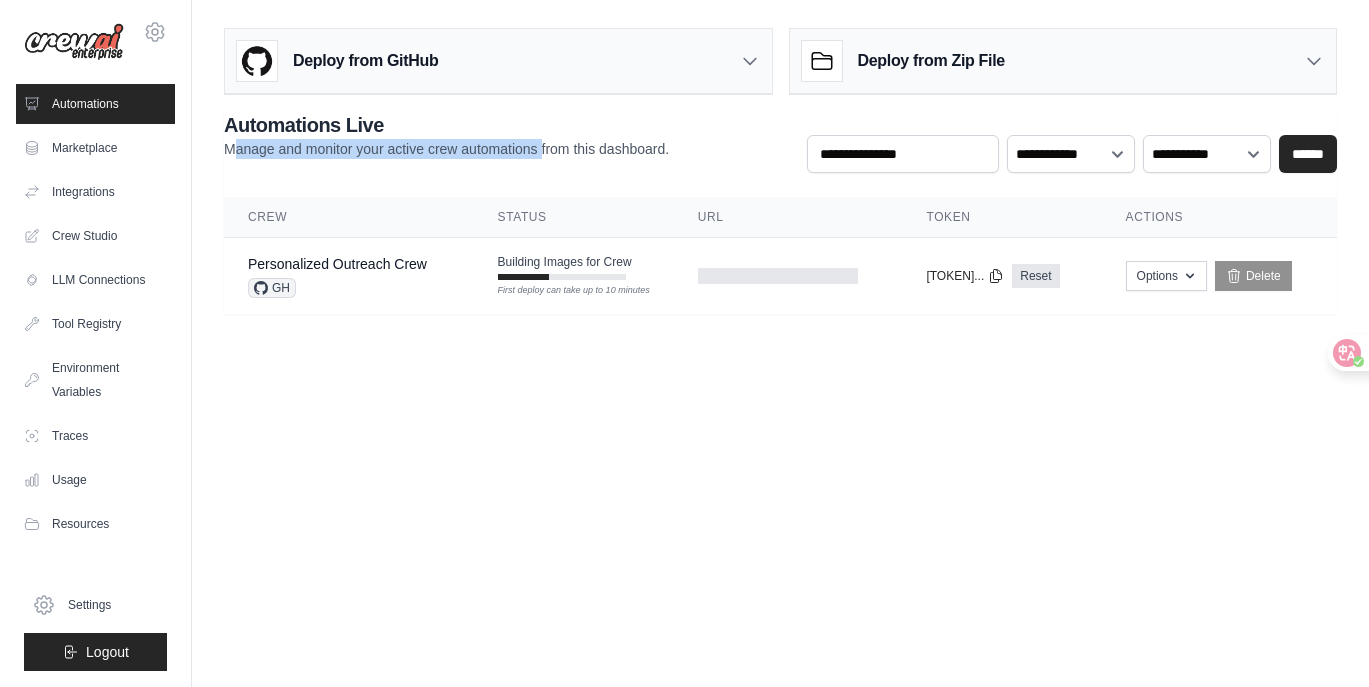 drag, startPoint x: 558, startPoint y: 152, endPoint x: 239, endPoint y: 151, distance: 319.00156 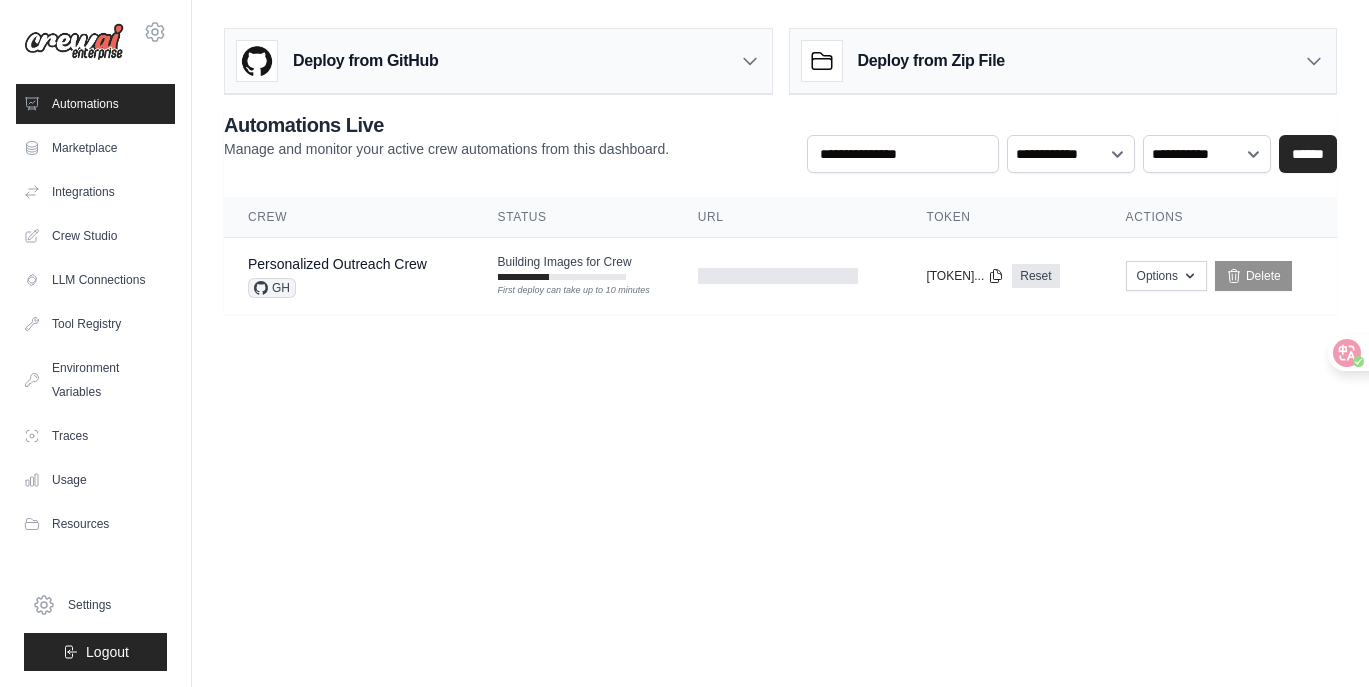 click on "**********" at bounding box center (780, 212) 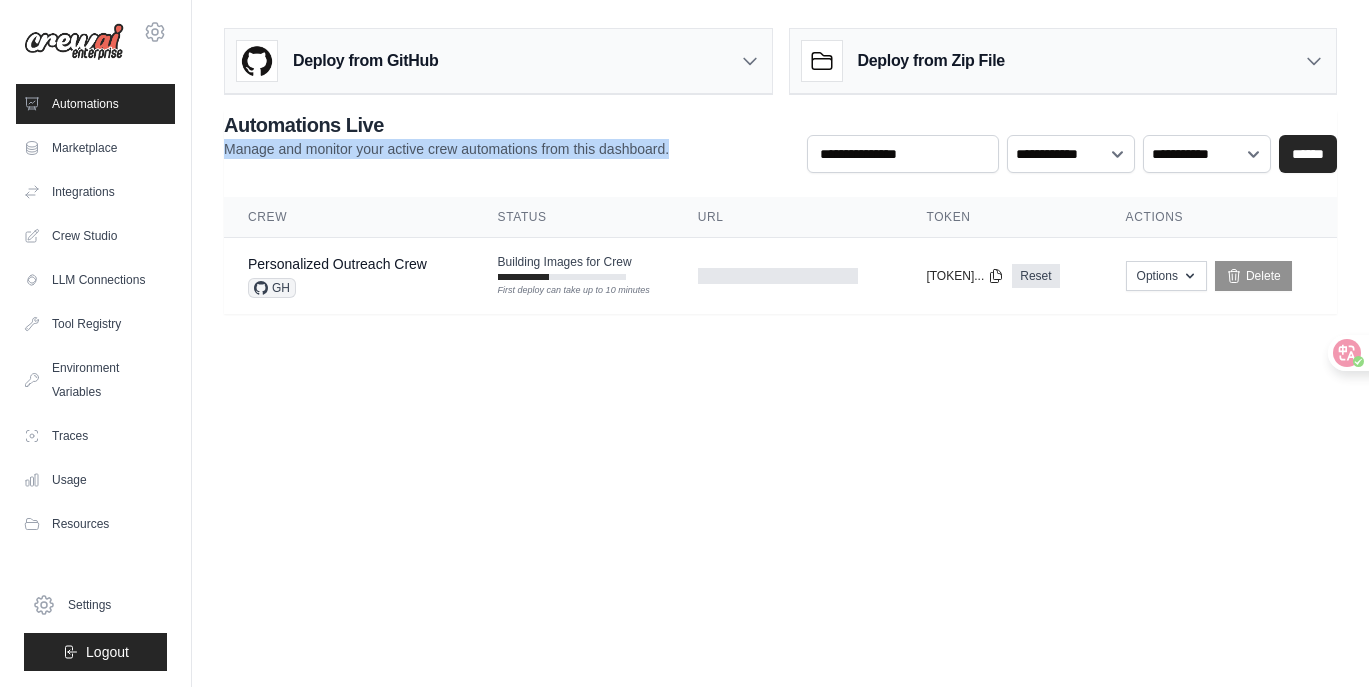 drag, startPoint x: 226, startPoint y: 151, endPoint x: 713, endPoint y: 144, distance: 487.0503 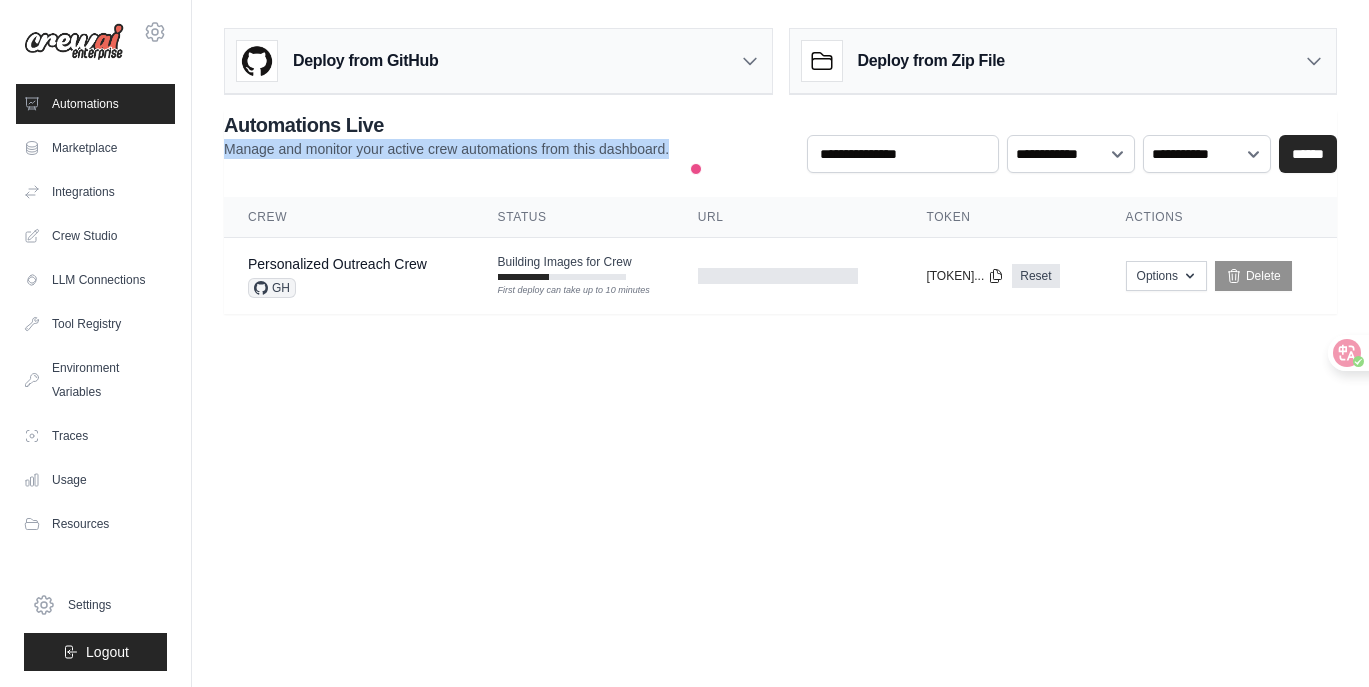 copy on "Manage and monitor your active crew automations from this dashboard." 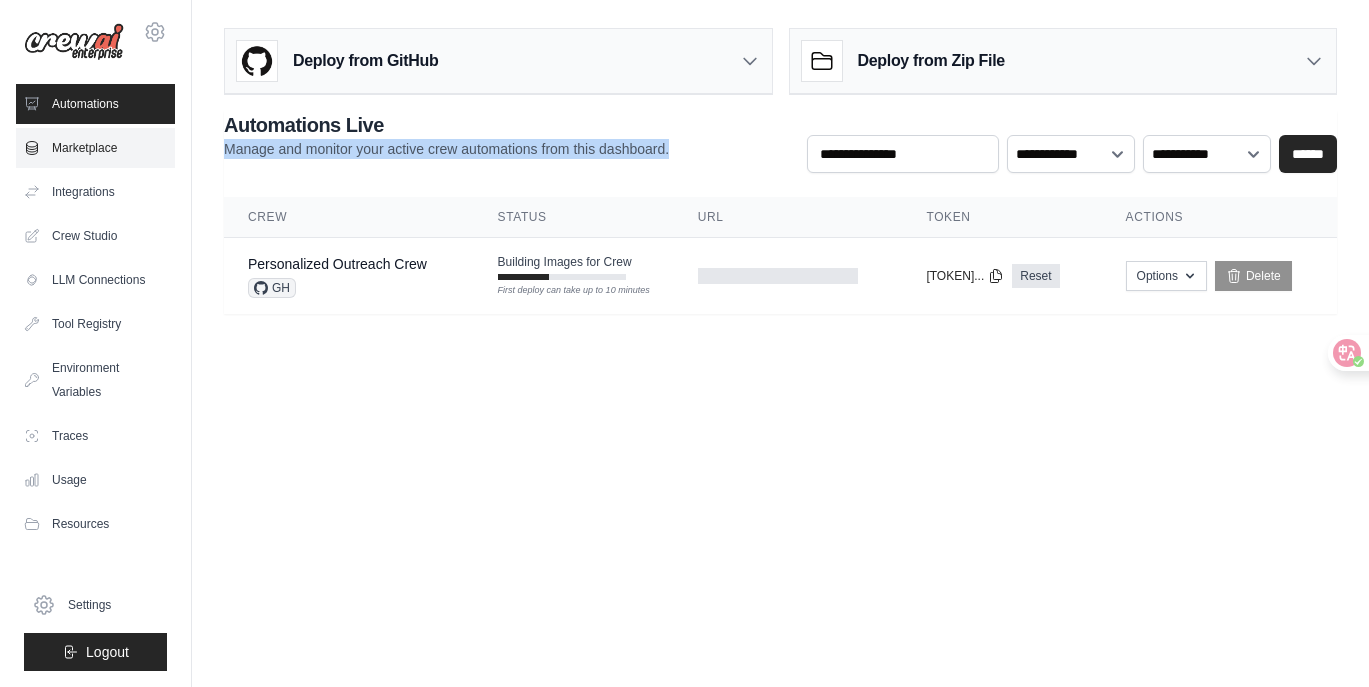 click on "Marketplace" at bounding box center [95, 148] 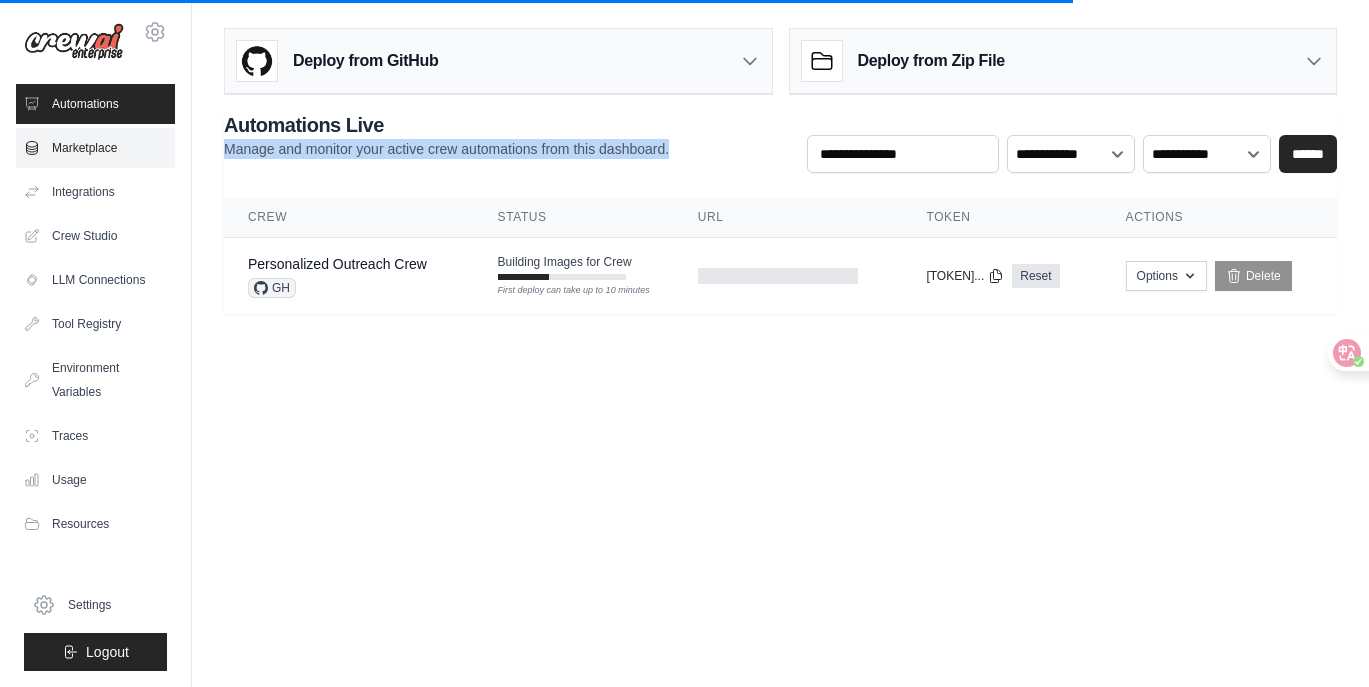 click on "Marketplace" at bounding box center [95, 148] 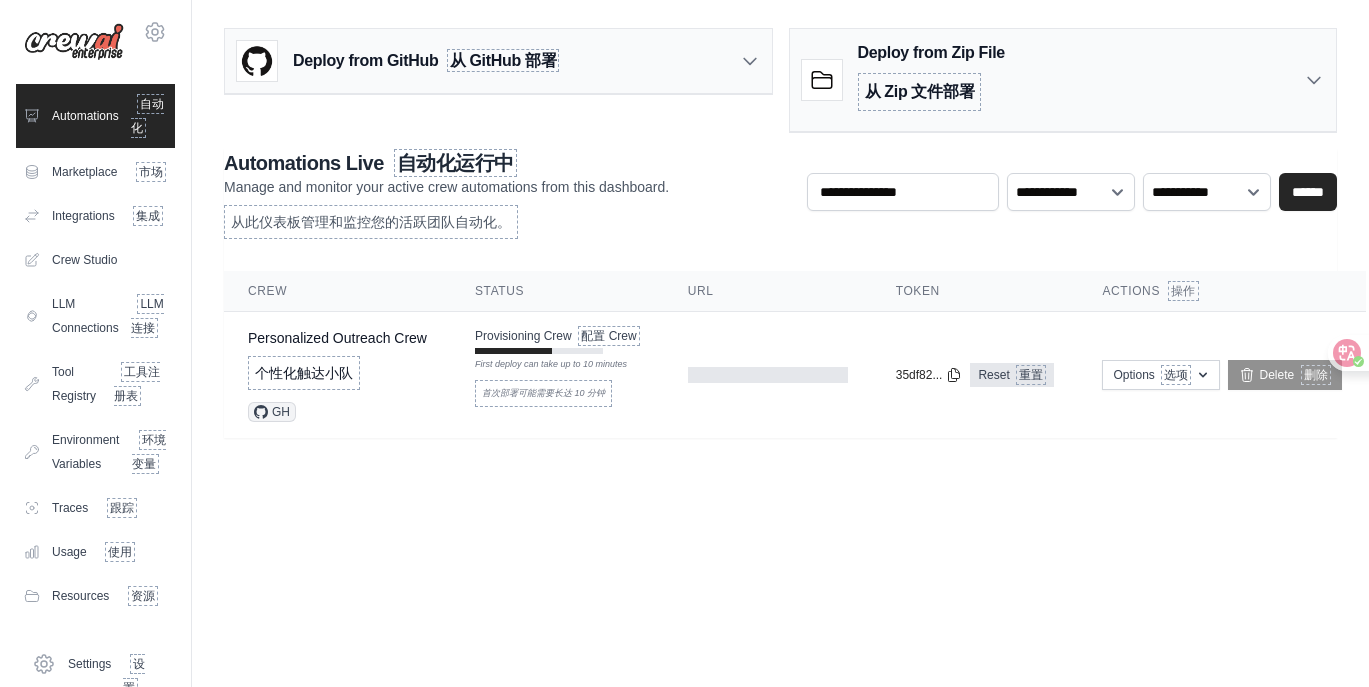 scroll, scrollTop: 0, scrollLeft: 0, axis: both 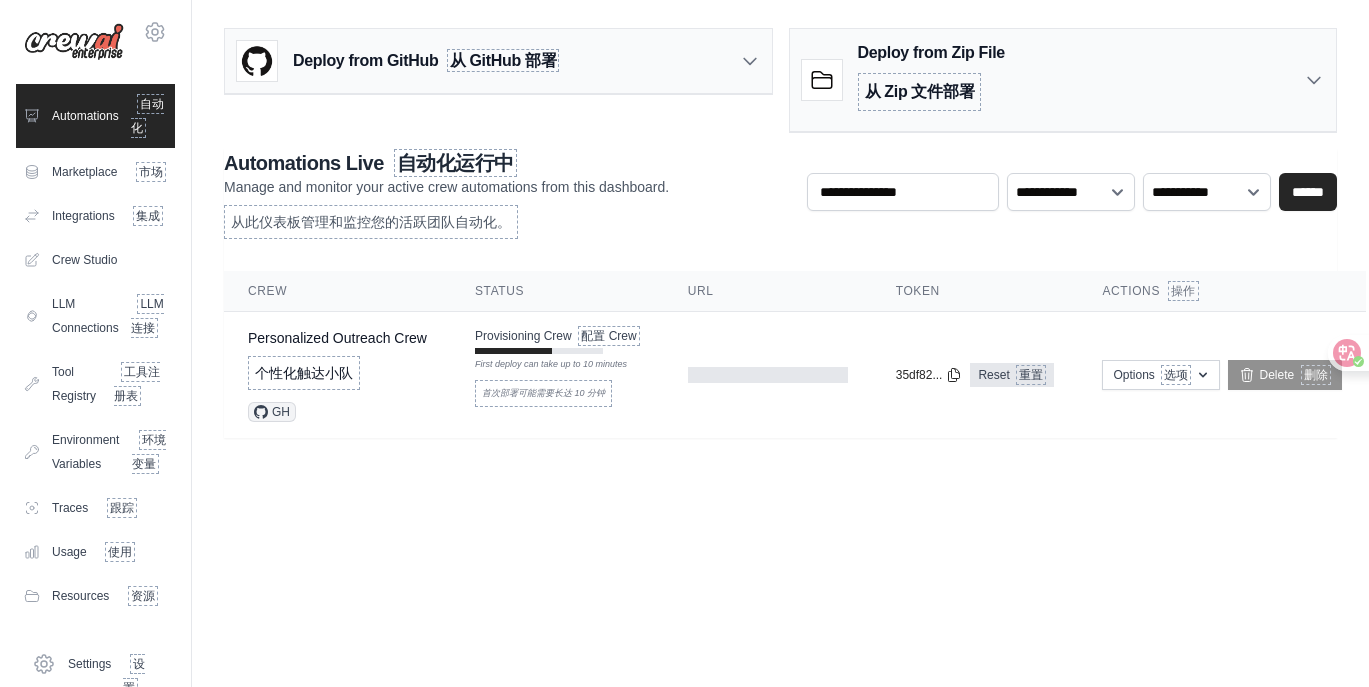 click at bounding box center (74, 42) 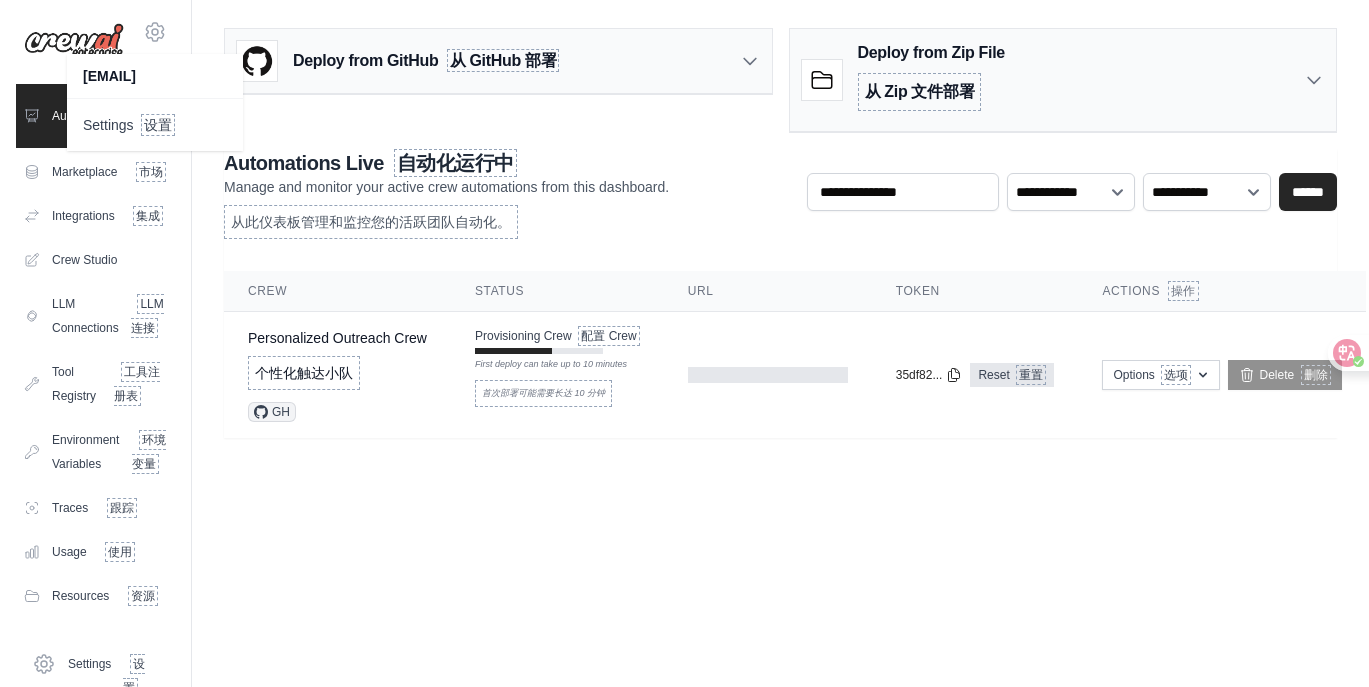 click on "cshujing8@[EMAIL]" at bounding box center (155, 76) 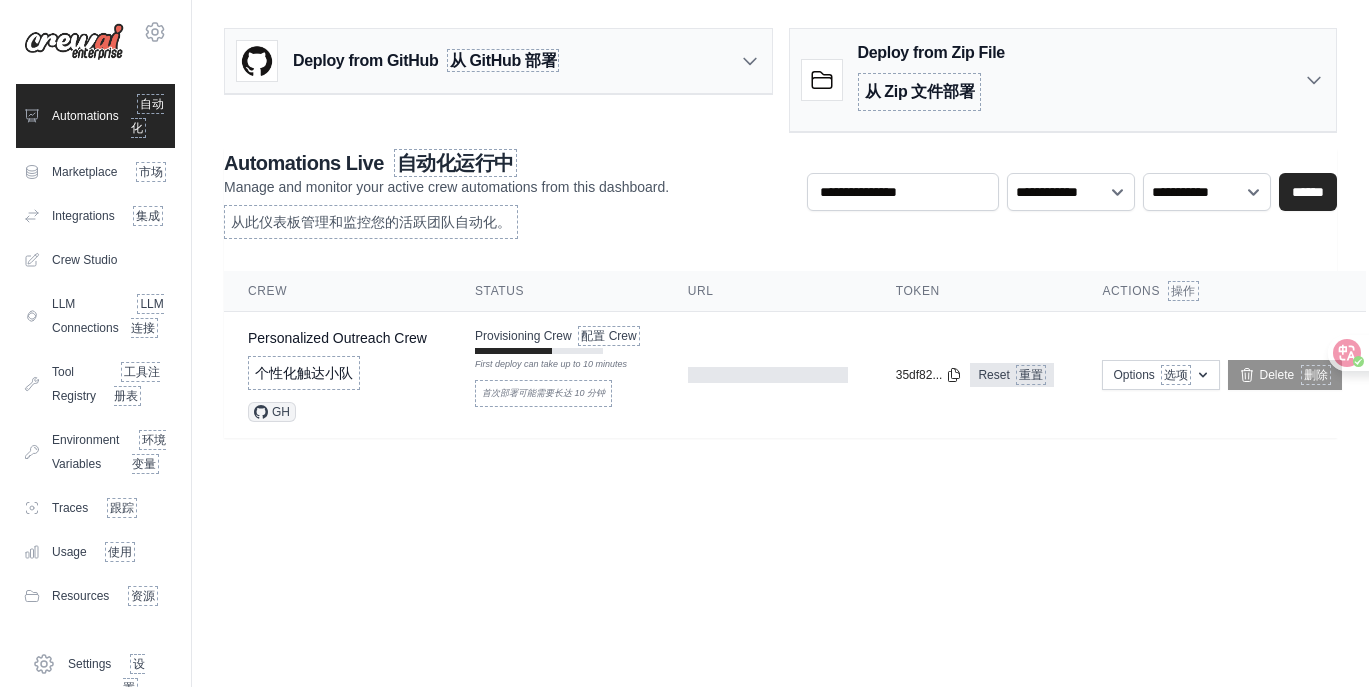 click at bounding box center (74, 42) 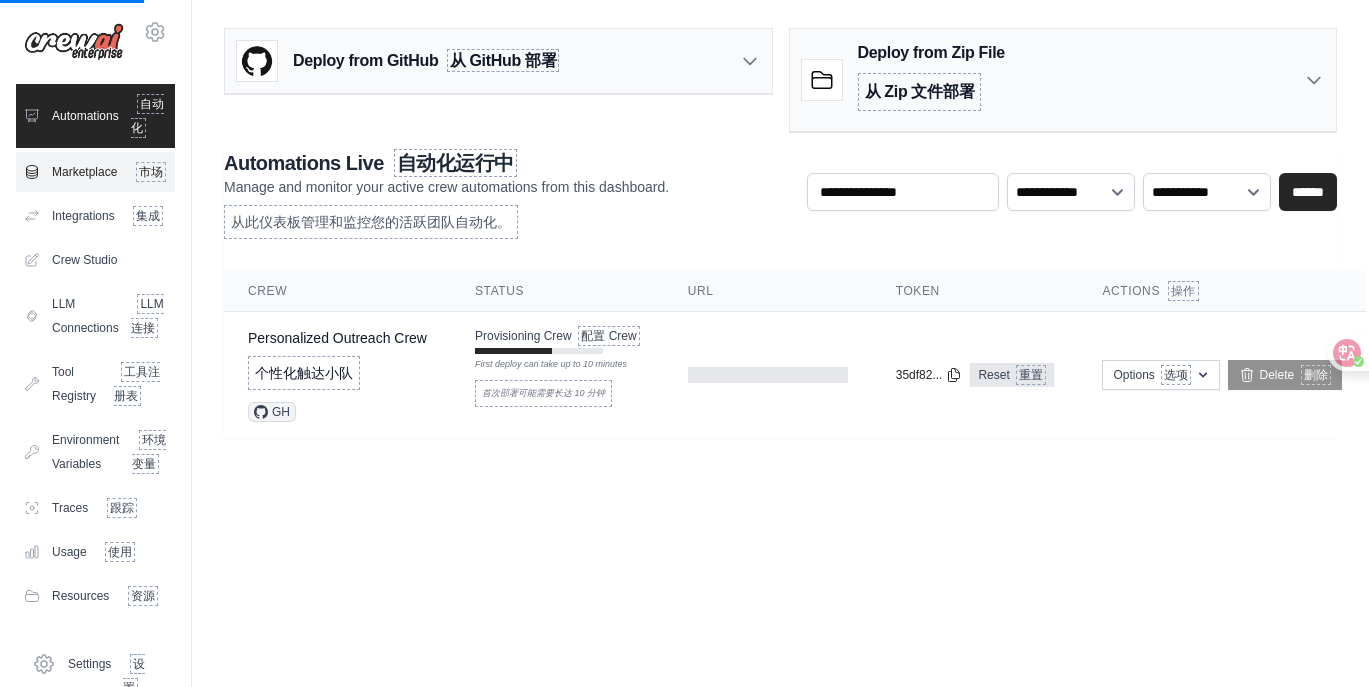 click on "Marketplace
市场" at bounding box center [95, 172] 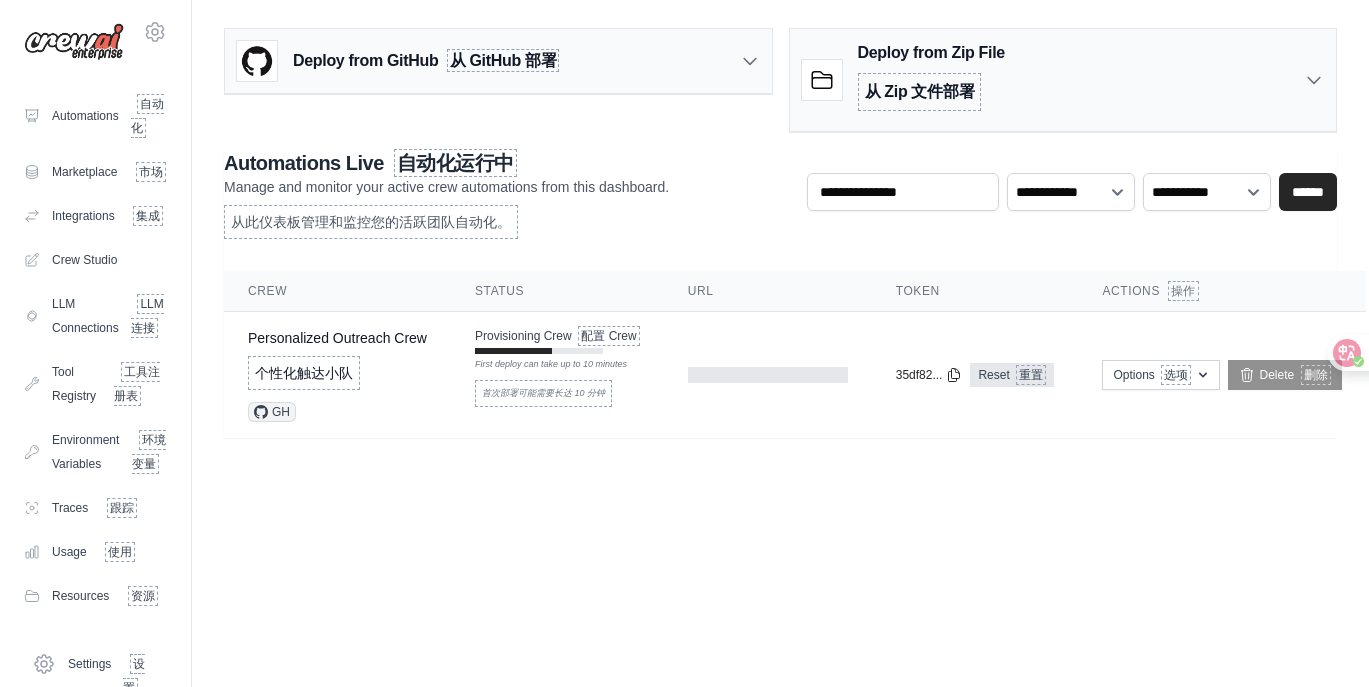 scroll, scrollTop: 0, scrollLeft: 0, axis: both 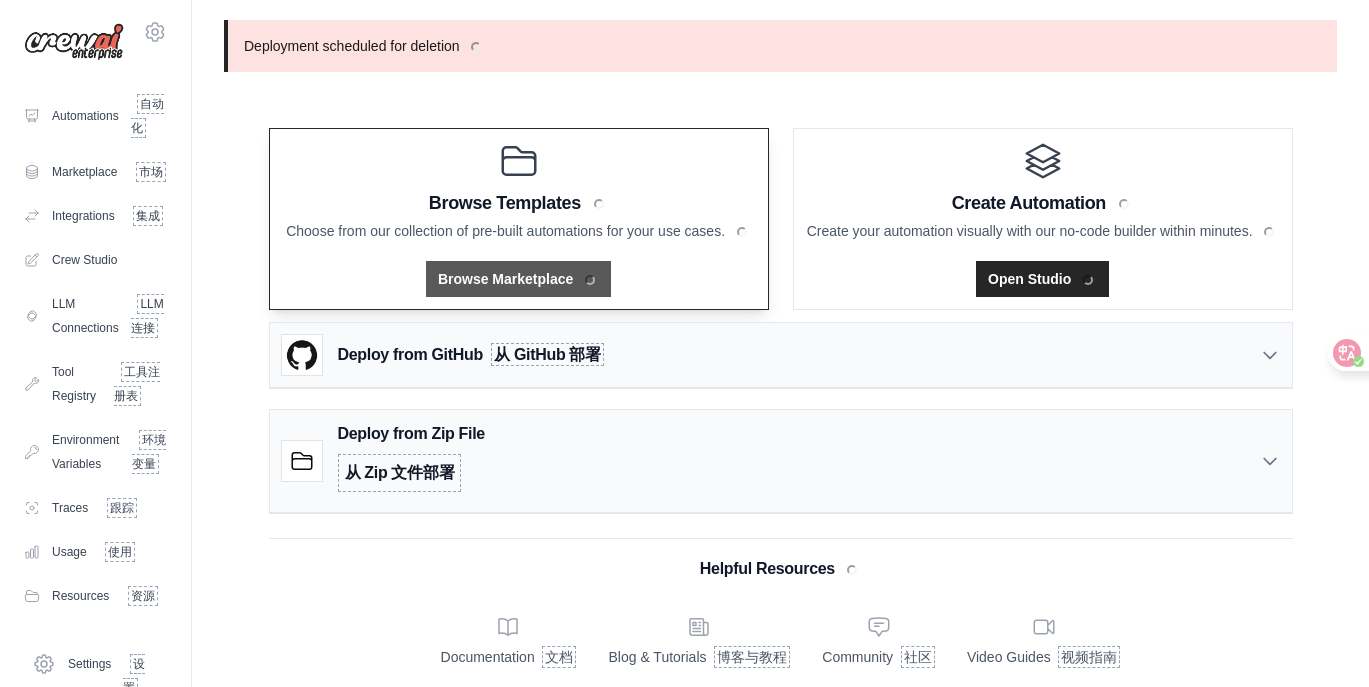 click on "Choose from our collection of pre-built automations for your use
cases." at bounding box center (519, 231) 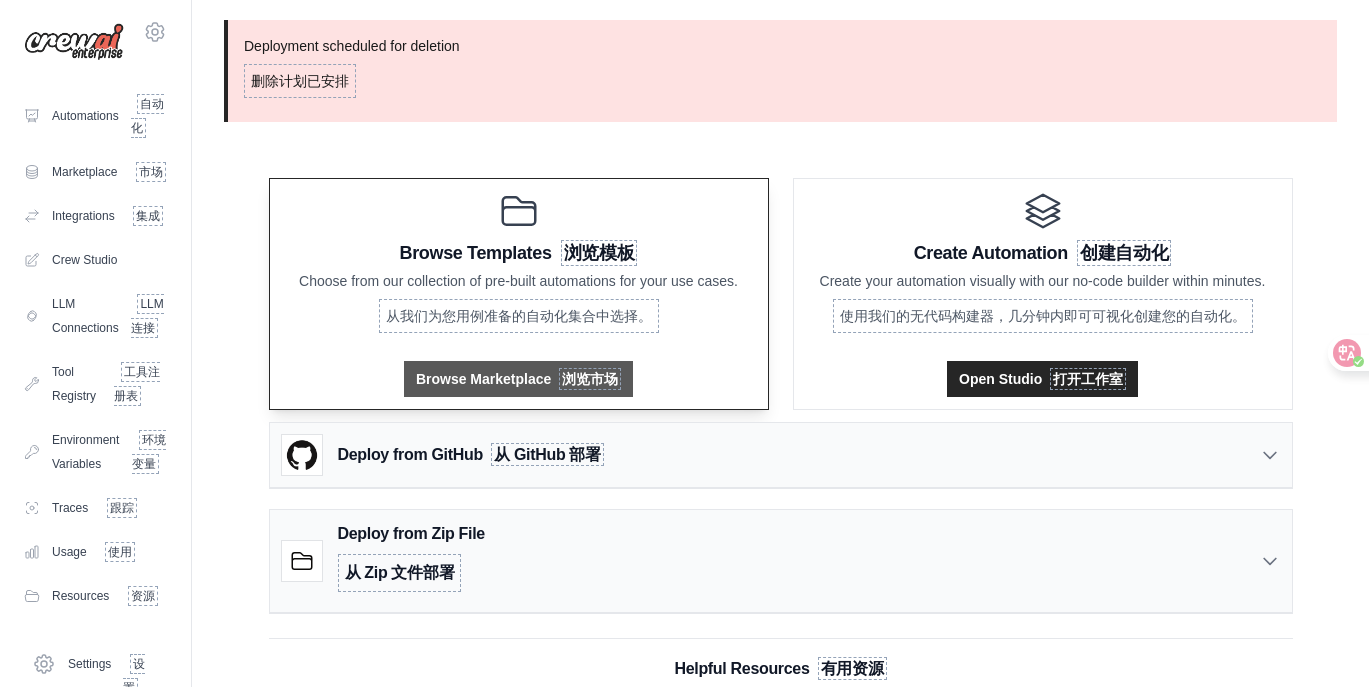 click on "Browse Marketplace
浏览市场" at bounding box center (518, 379) 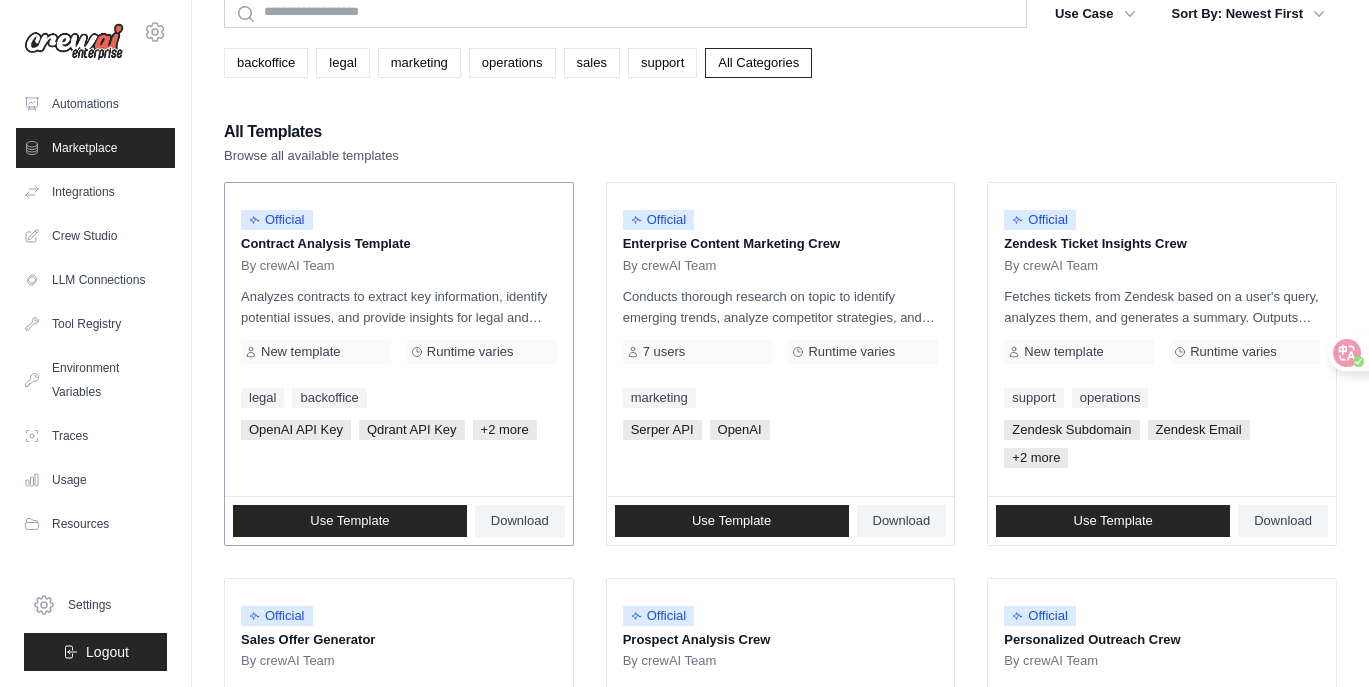 scroll, scrollTop: 87, scrollLeft: 0, axis: vertical 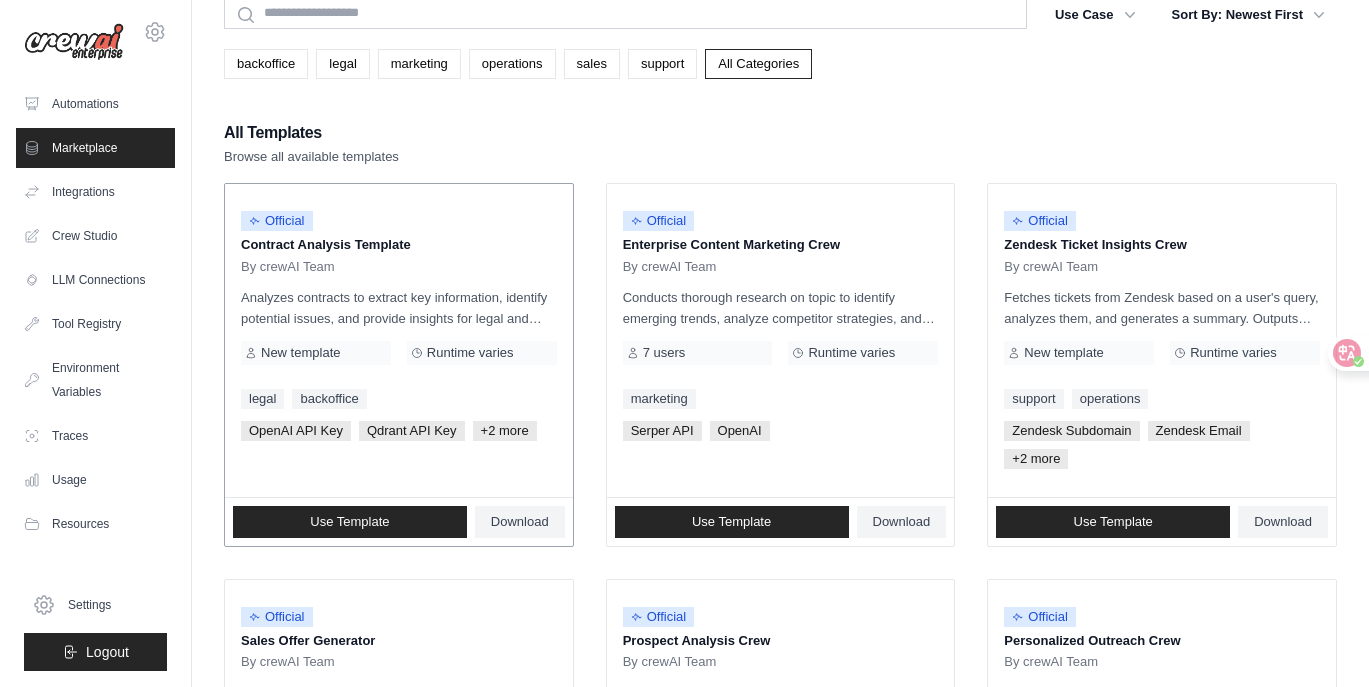 click on "Analyzes contracts to extract key information, identify potential issues, and provide insights for legal and business decisions using a qdrant vector database." at bounding box center [399, 308] 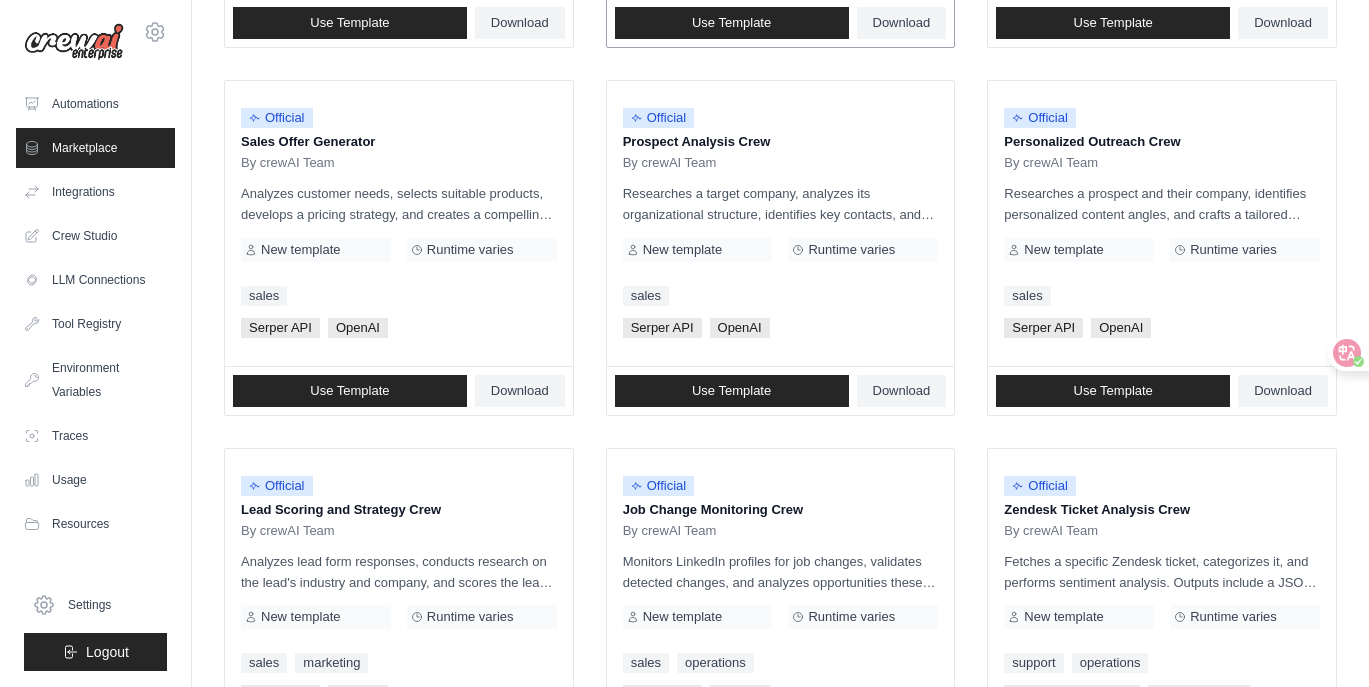 scroll, scrollTop: 598, scrollLeft: 0, axis: vertical 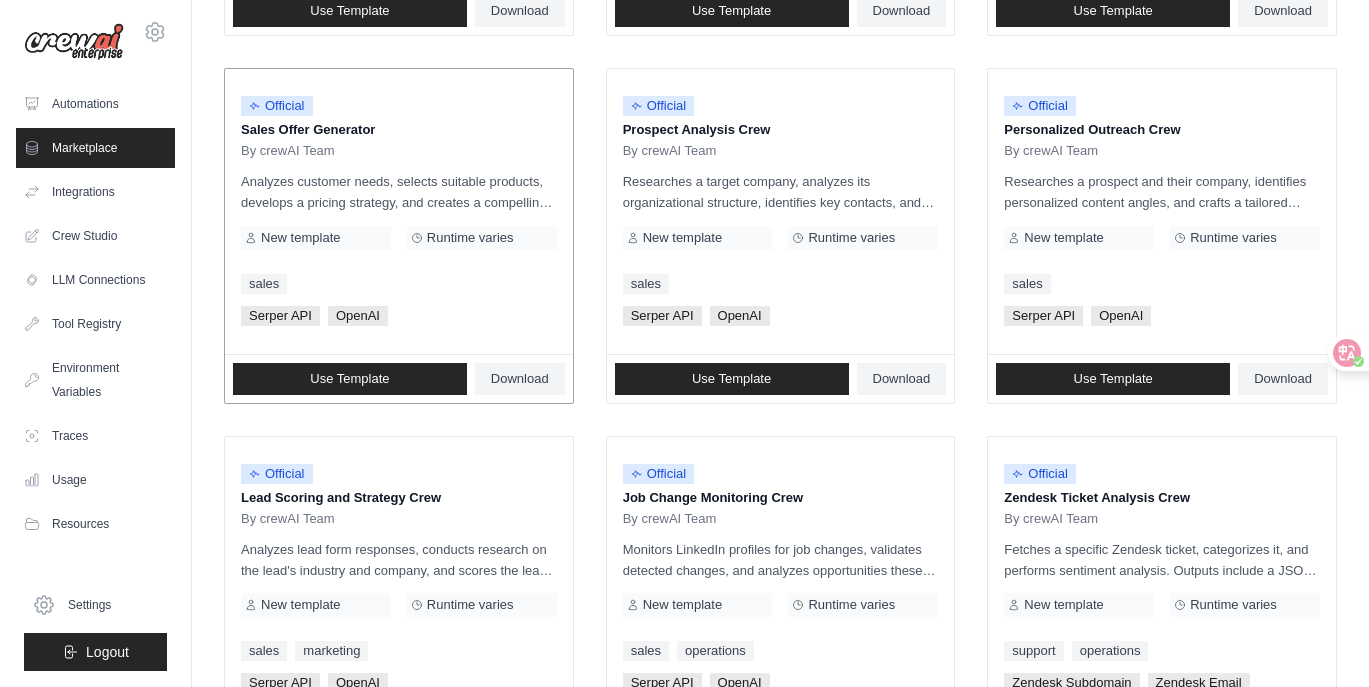 click 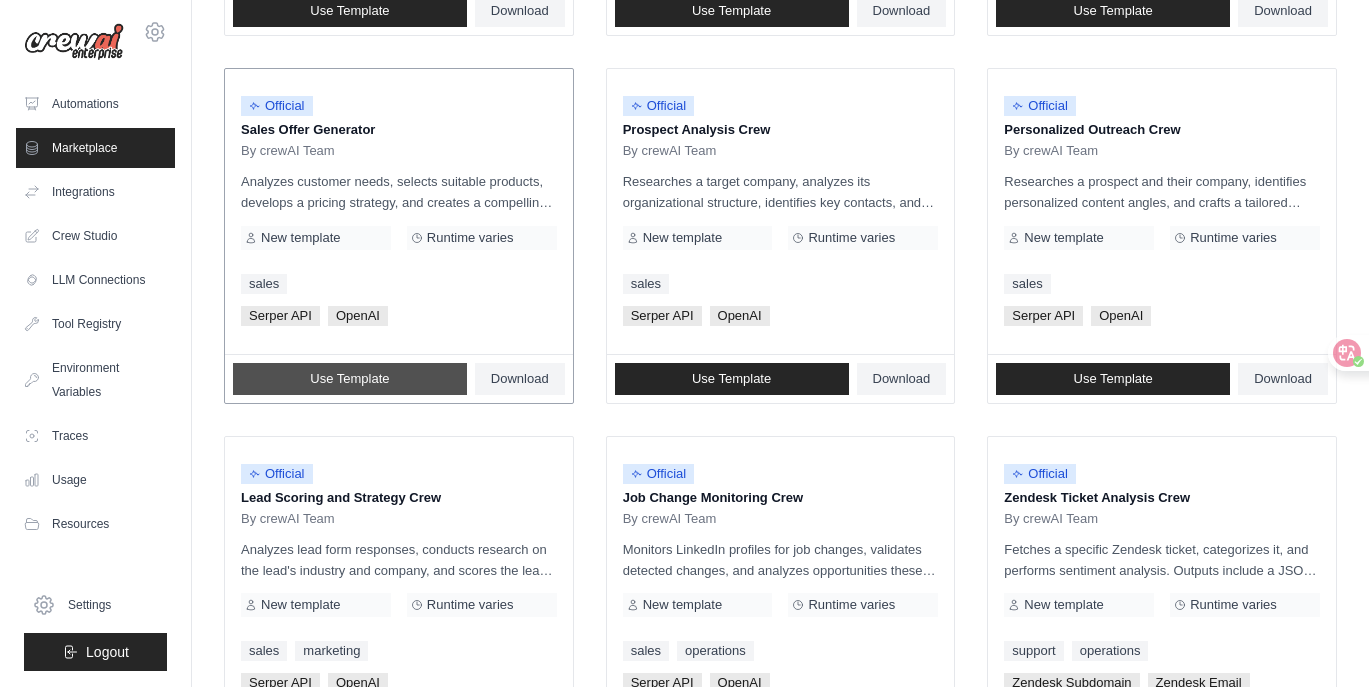click on "Use Template" at bounding box center (350, 379) 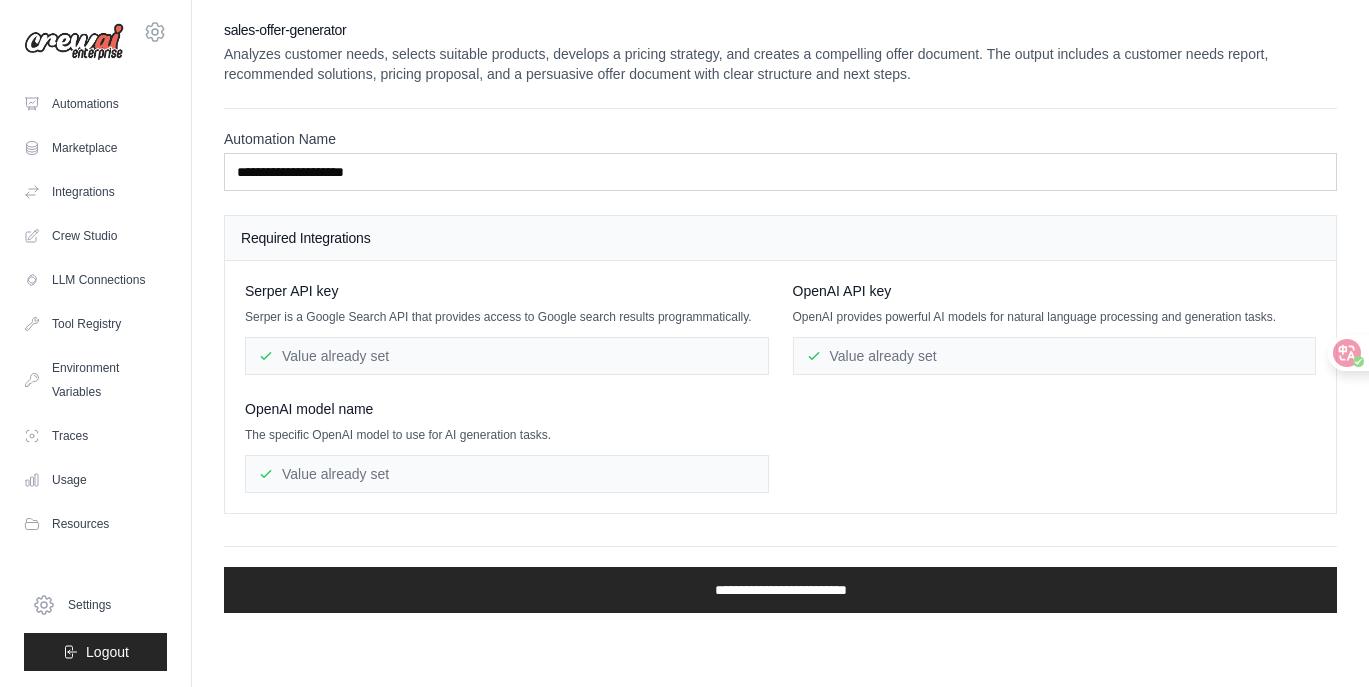 scroll, scrollTop: 0, scrollLeft: 0, axis: both 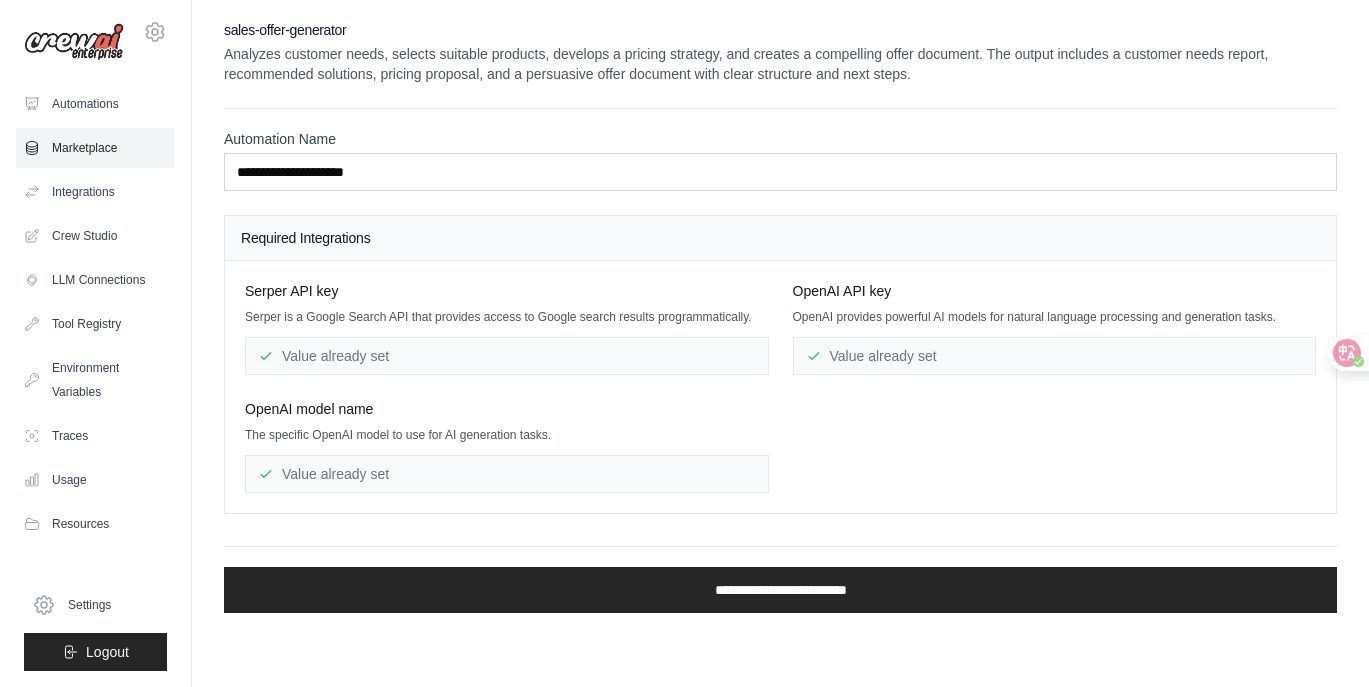 click on "Marketplace" at bounding box center [95, 148] 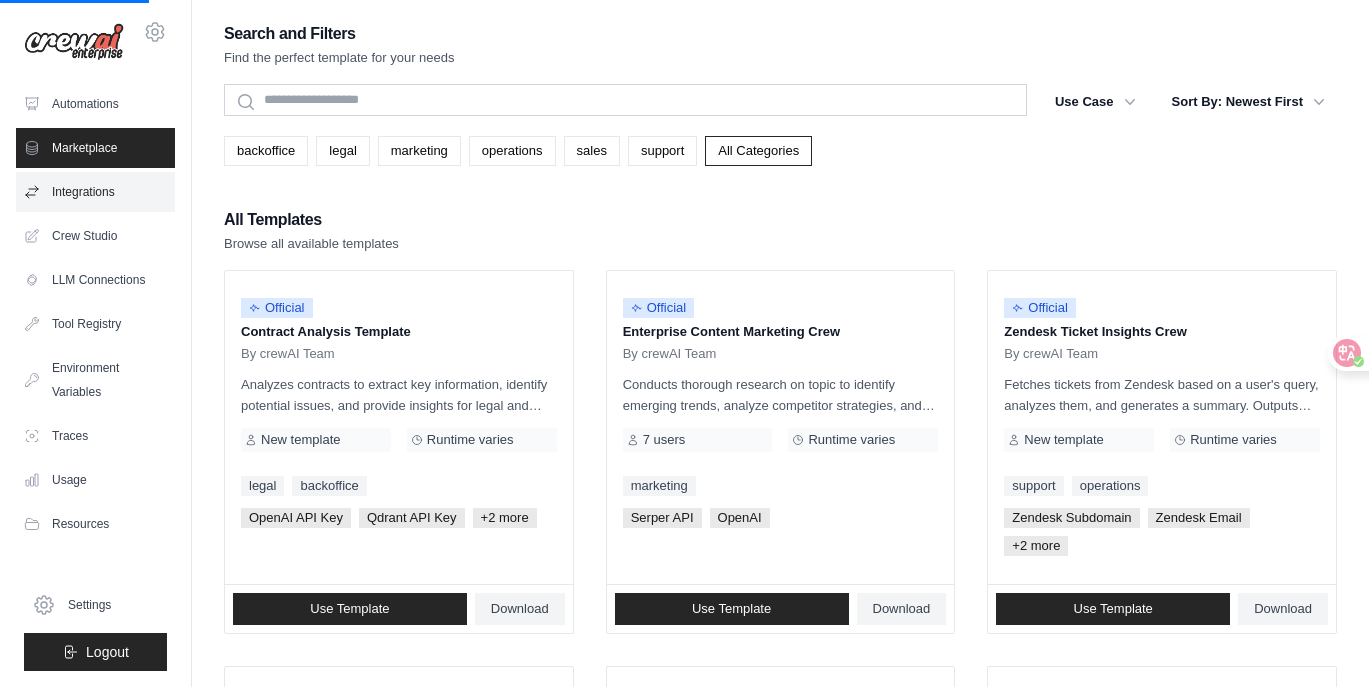 click on "Integrations" at bounding box center (95, 192) 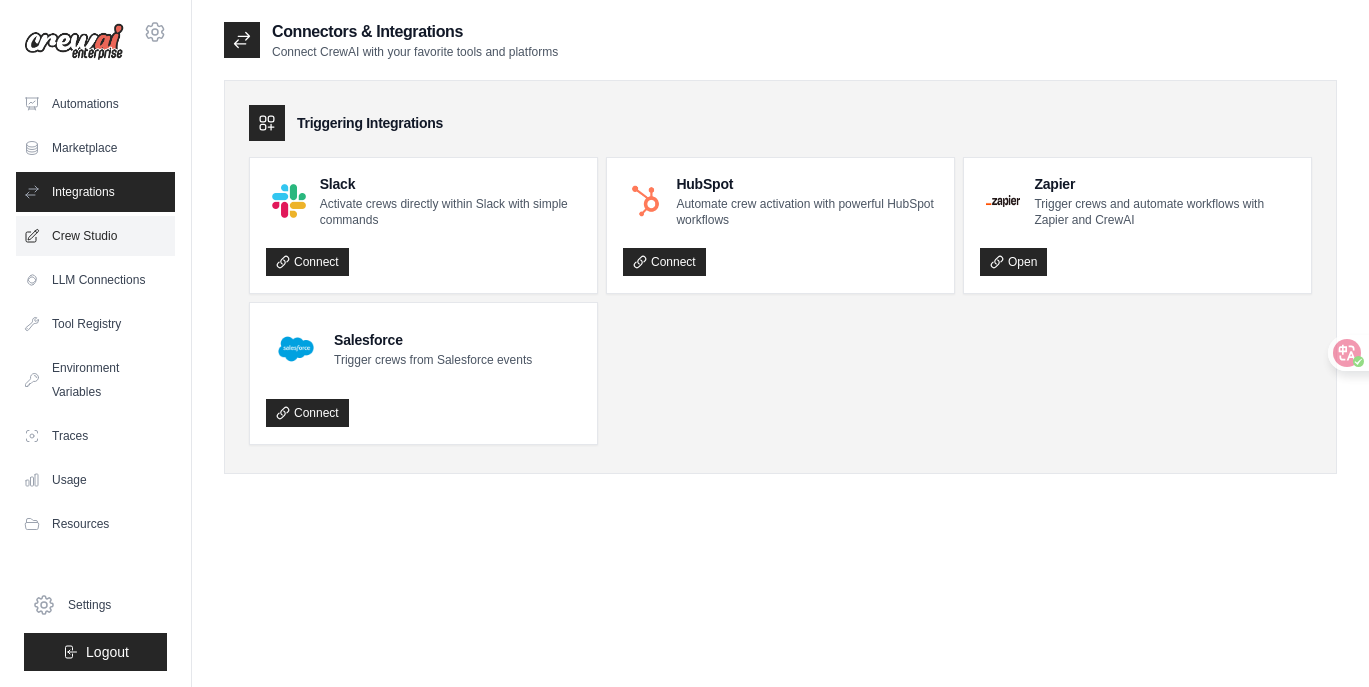 click on "Crew Studio" at bounding box center [95, 236] 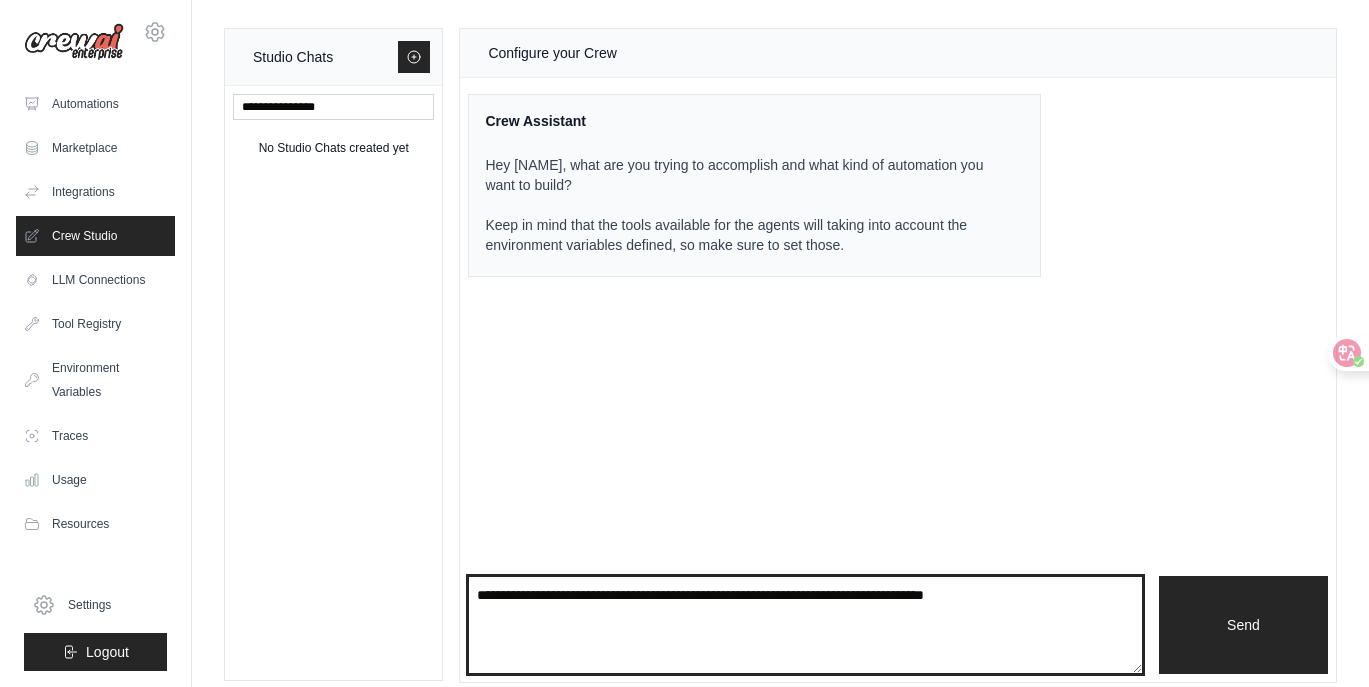 click at bounding box center (805, 625) 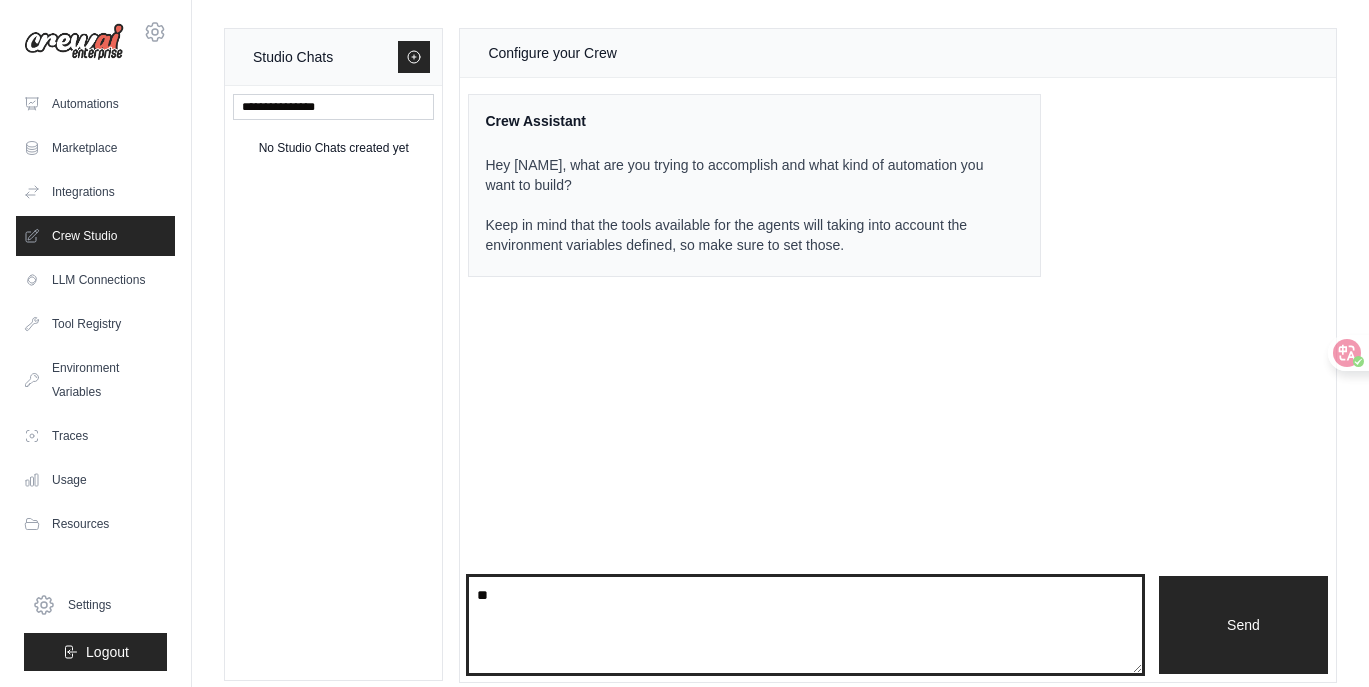 type on "*" 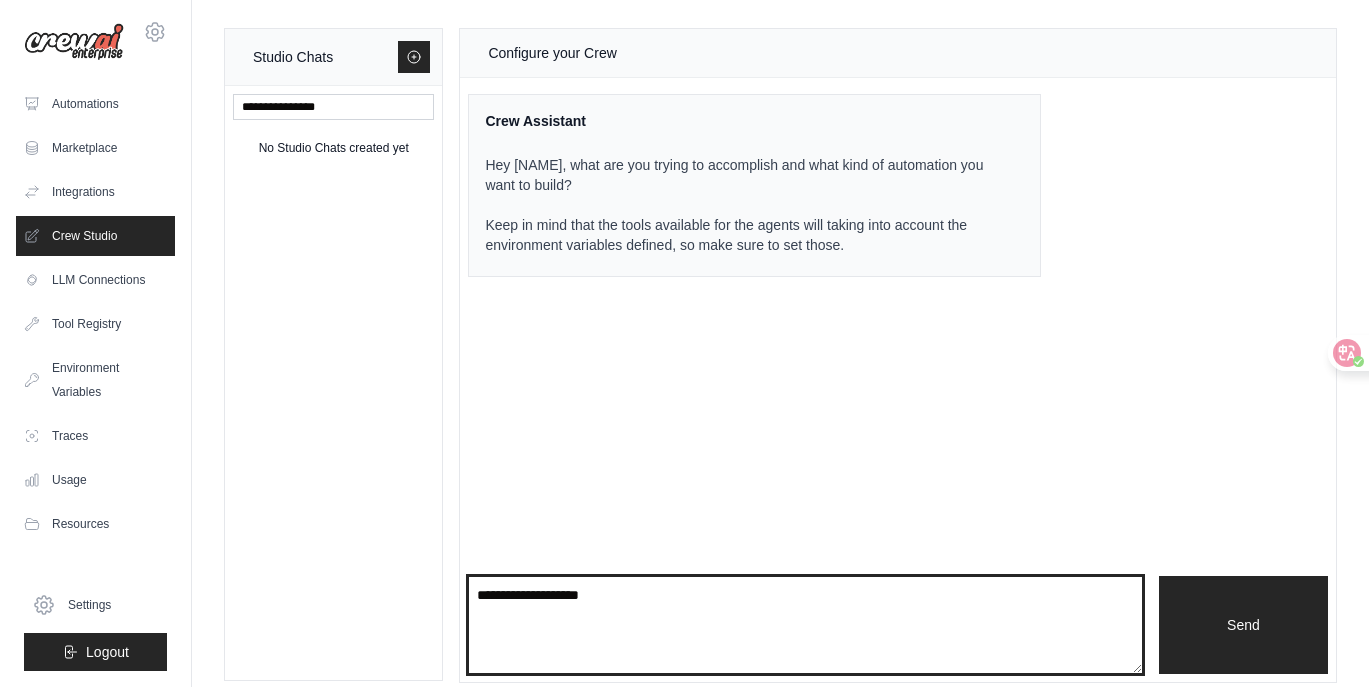 type on "**********" 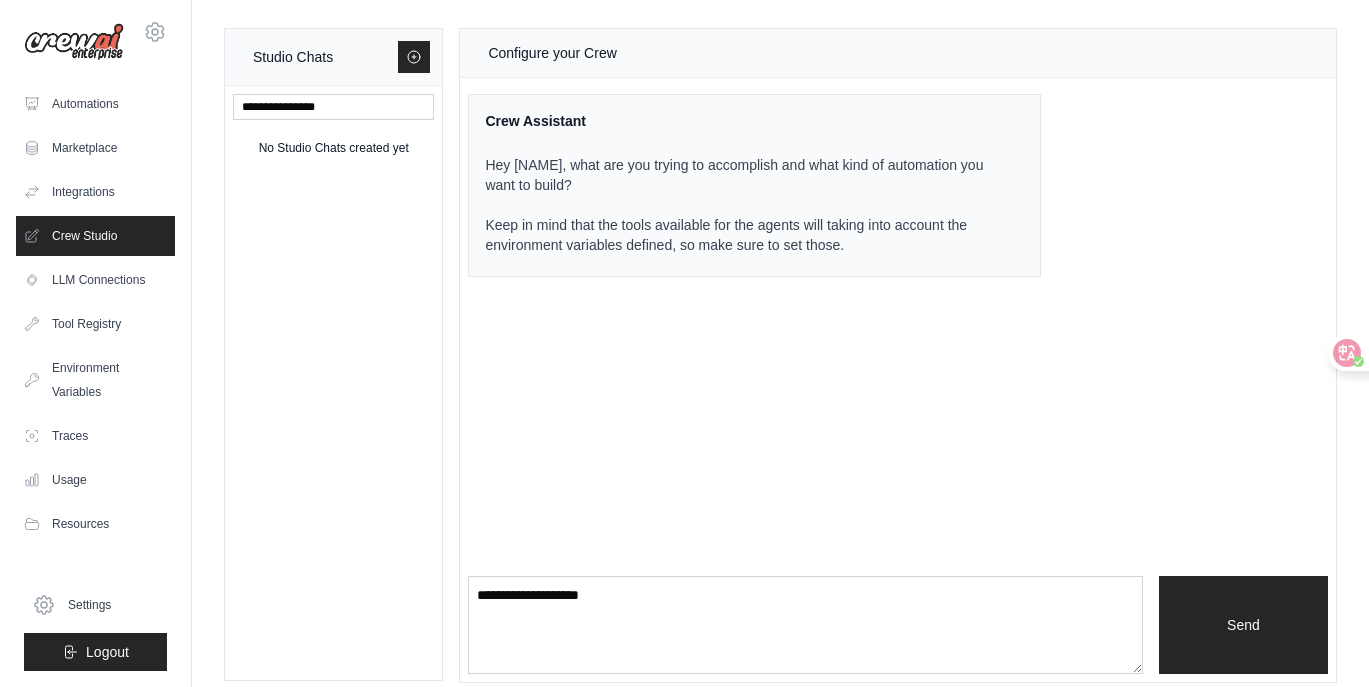type 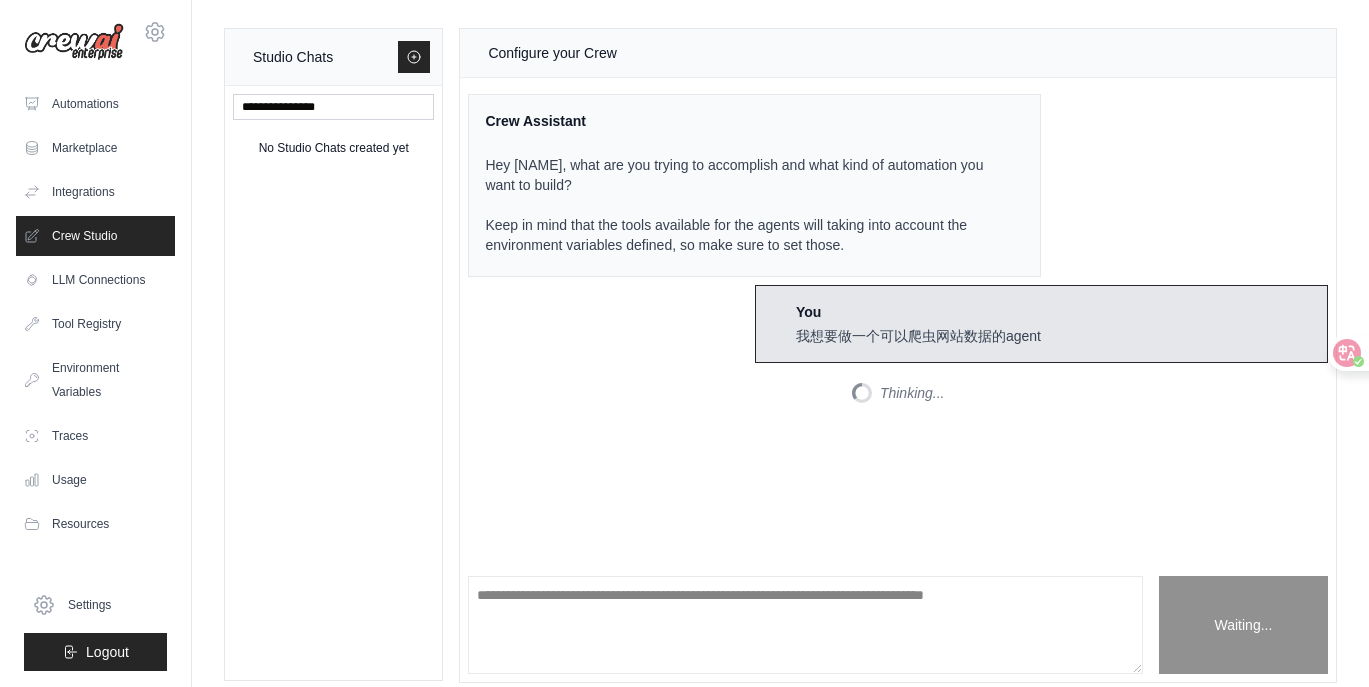 click on "You 我想要做一个可以爬虫网站数据的agent" at bounding box center (1041, 324) 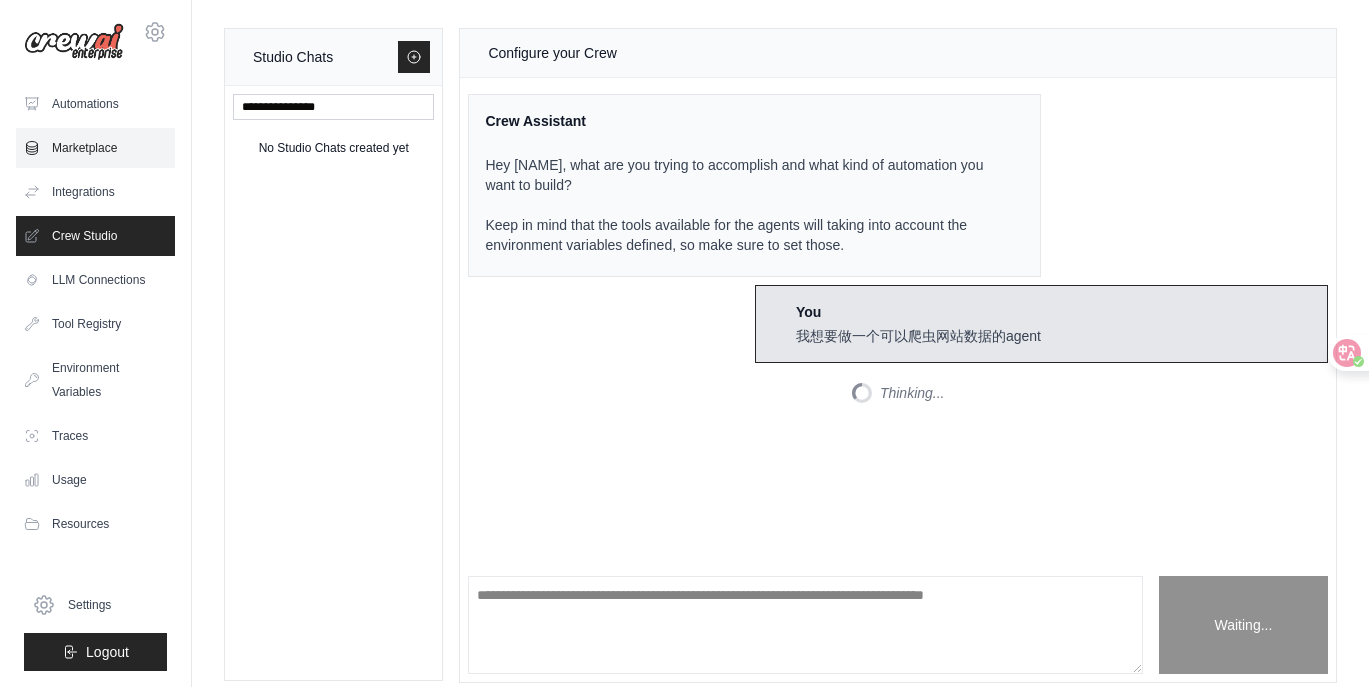 click on "Marketplace" at bounding box center [95, 148] 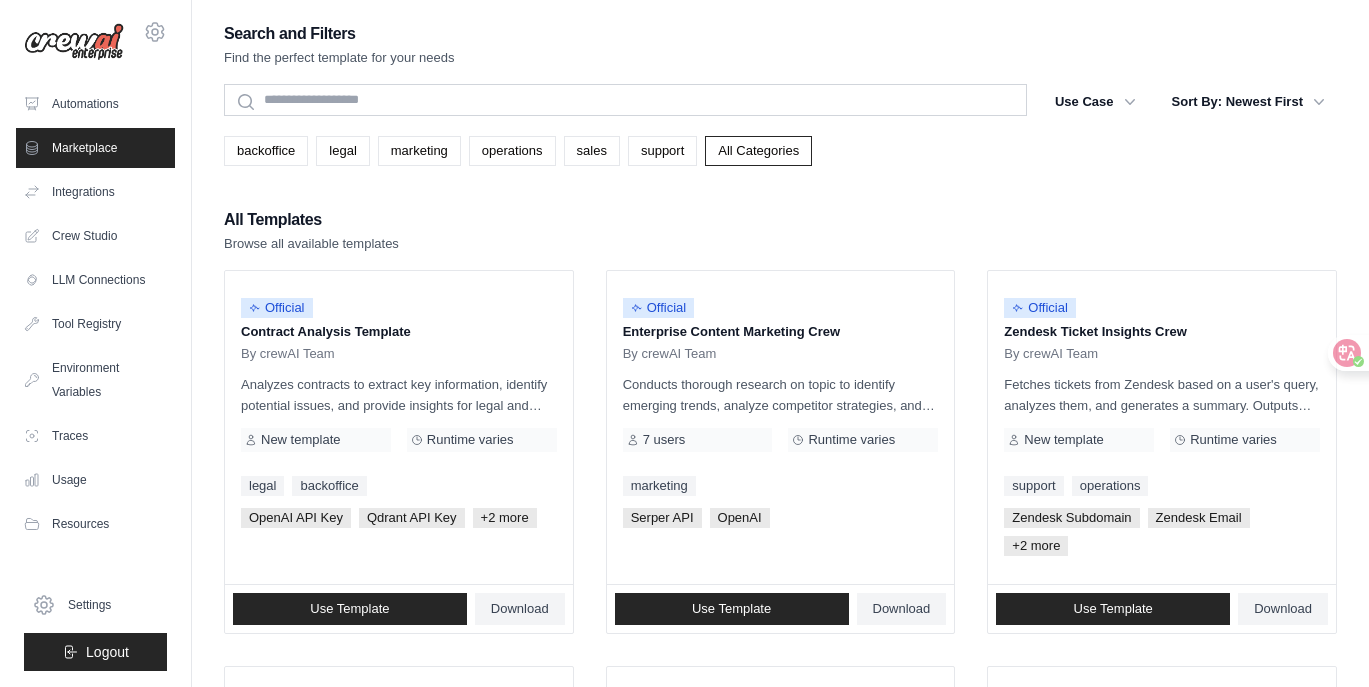 scroll, scrollTop: 0, scrollLeft: 0, axis: both 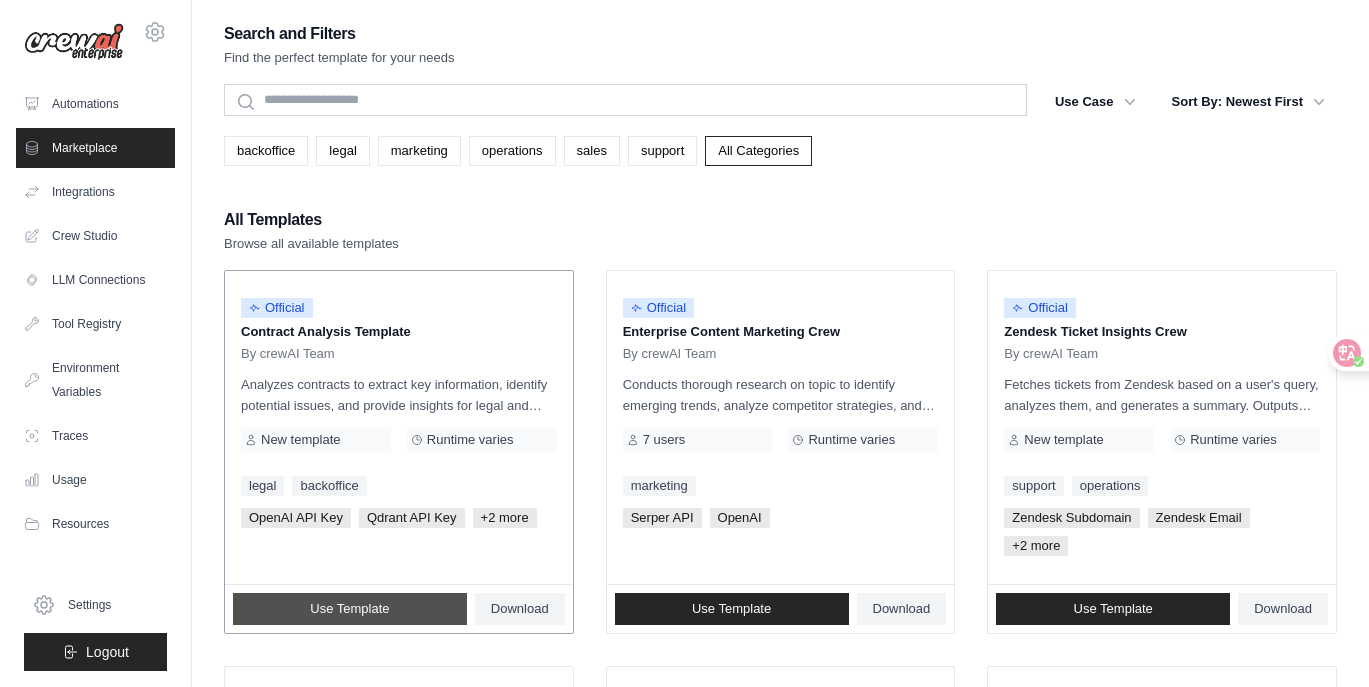 click on "Use Template" at bounding box center [350, 609] 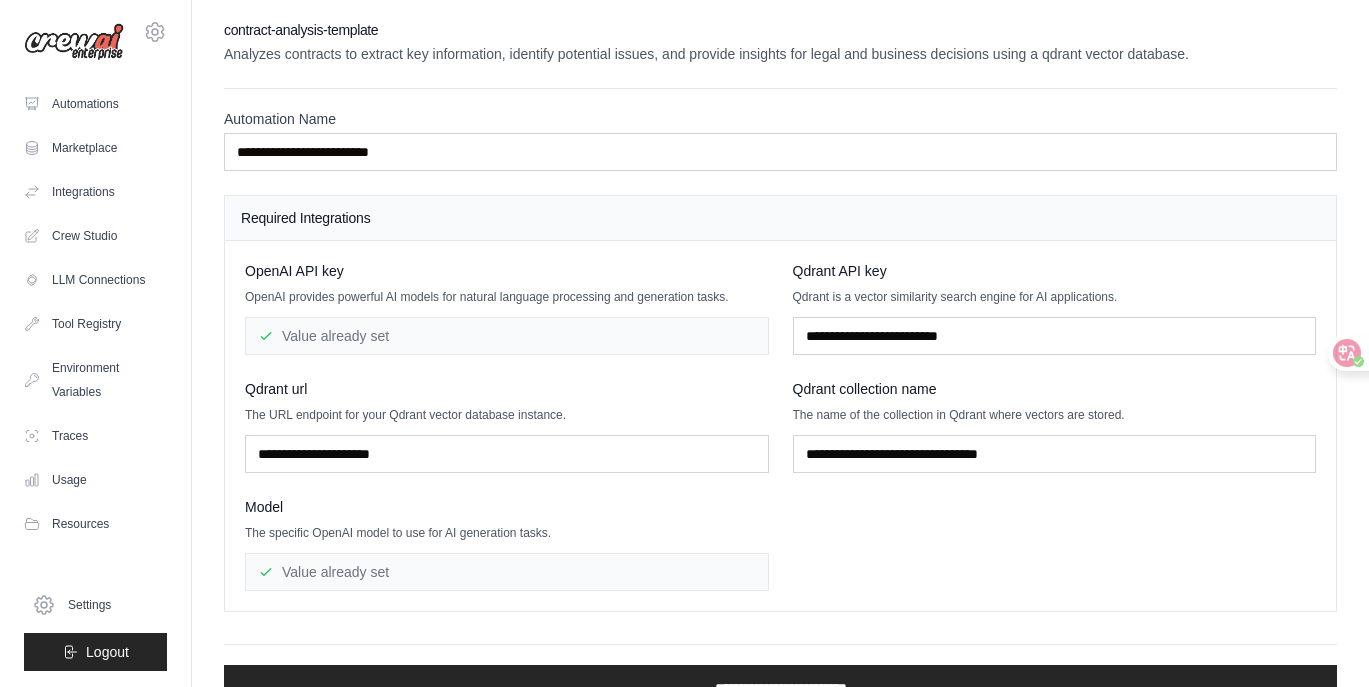 scroll, scrollTop: 44, scrollLeft: 0, axis: vertical 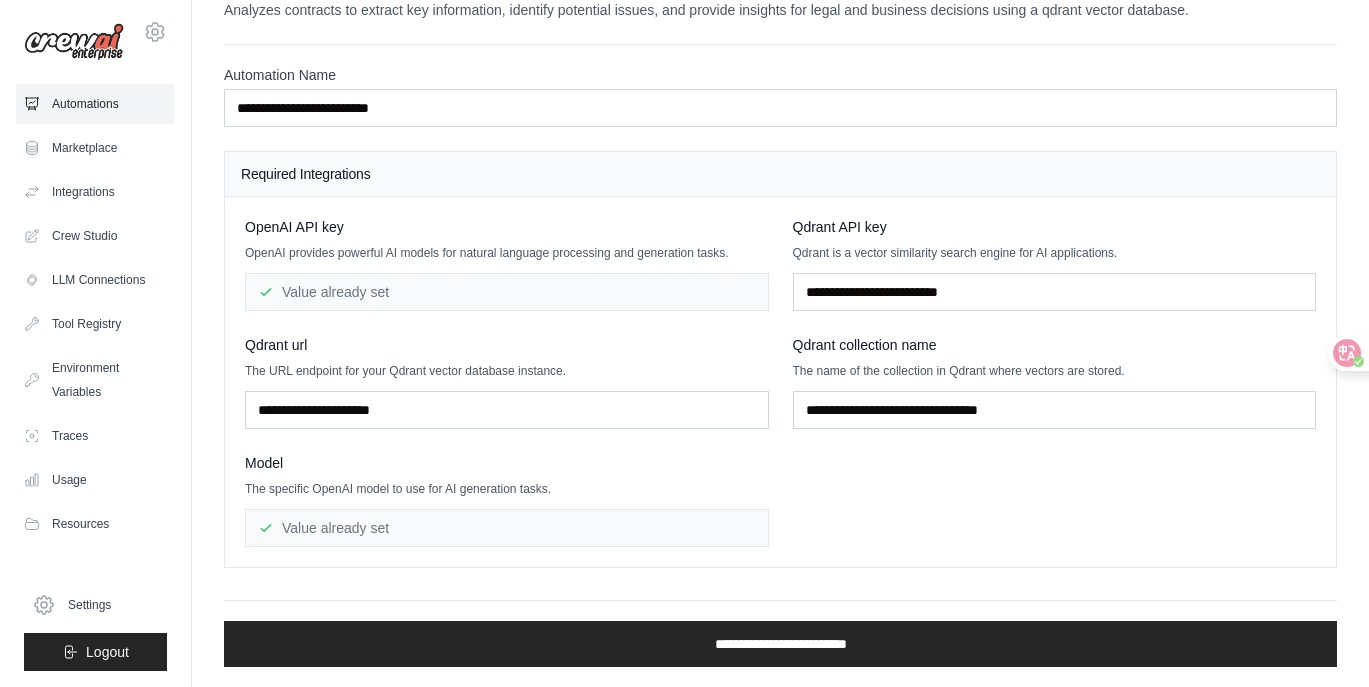 click on "Automations" at bounding box center (95, 104) 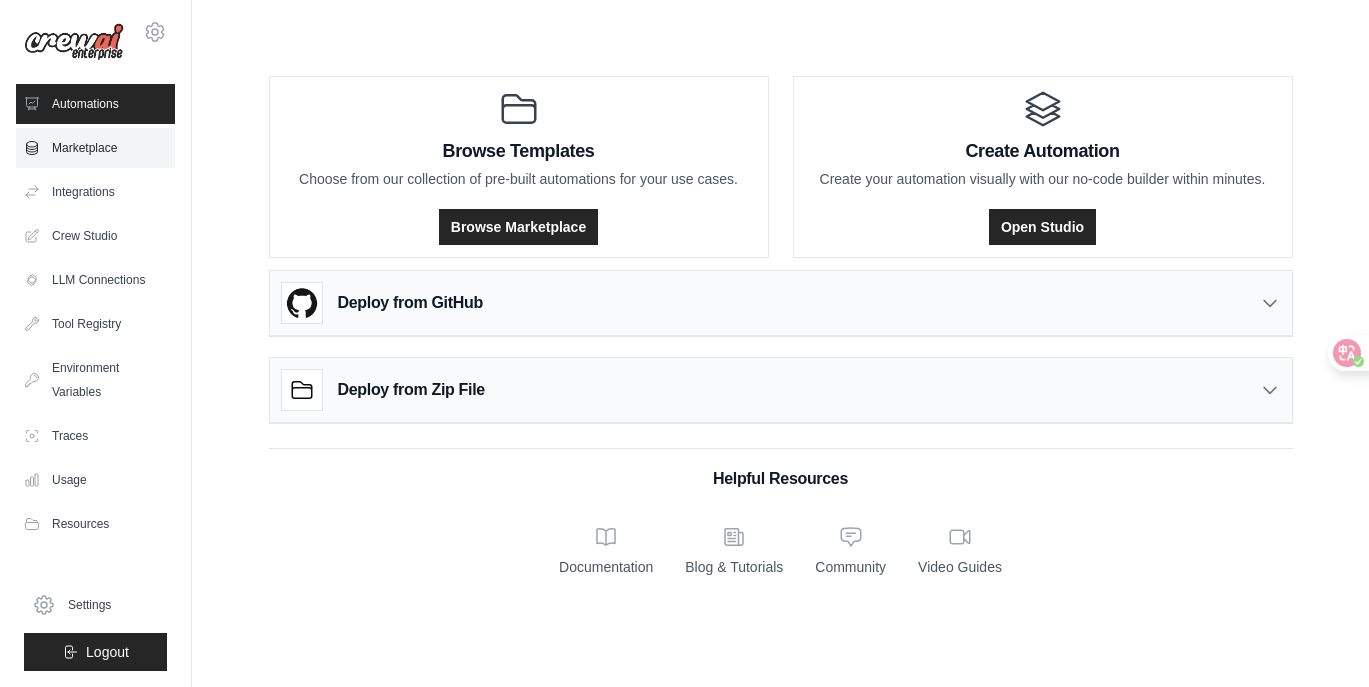 click on "Marketplace" at bounding box center [95, 148] 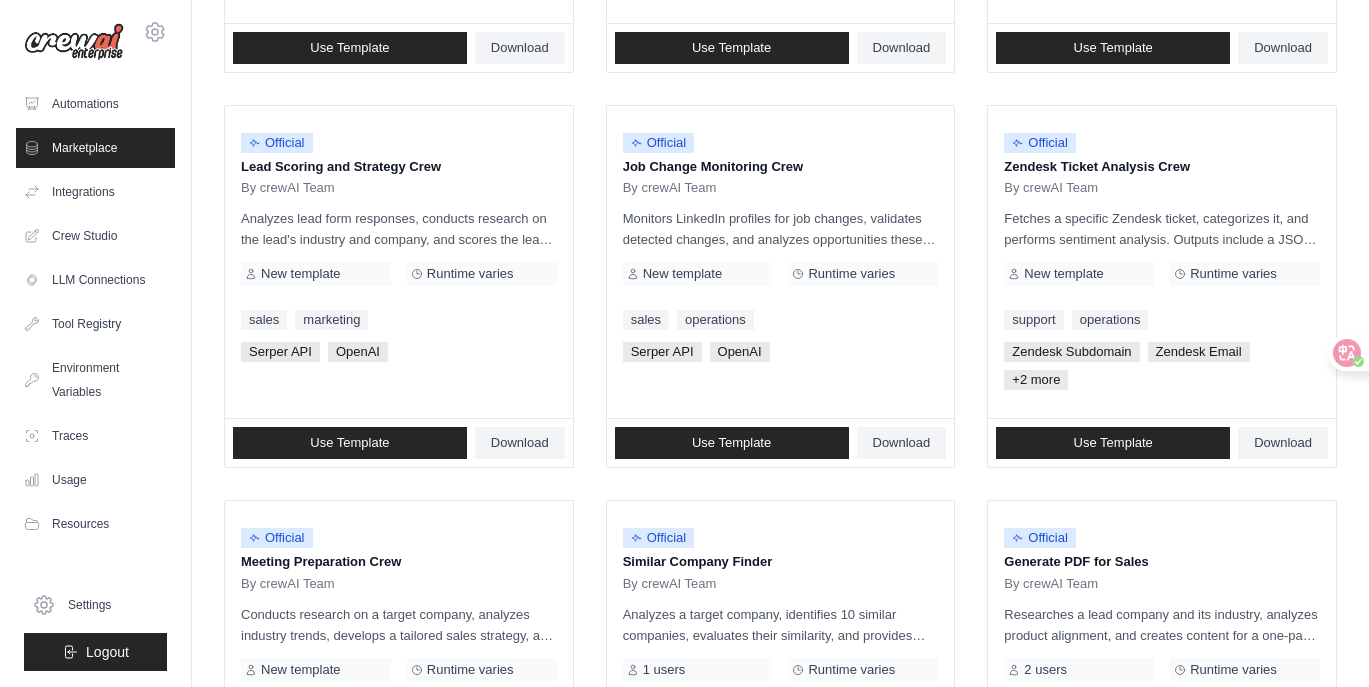 scroll, scrollTop: 933, scrollLeft: 0, axis: vertical 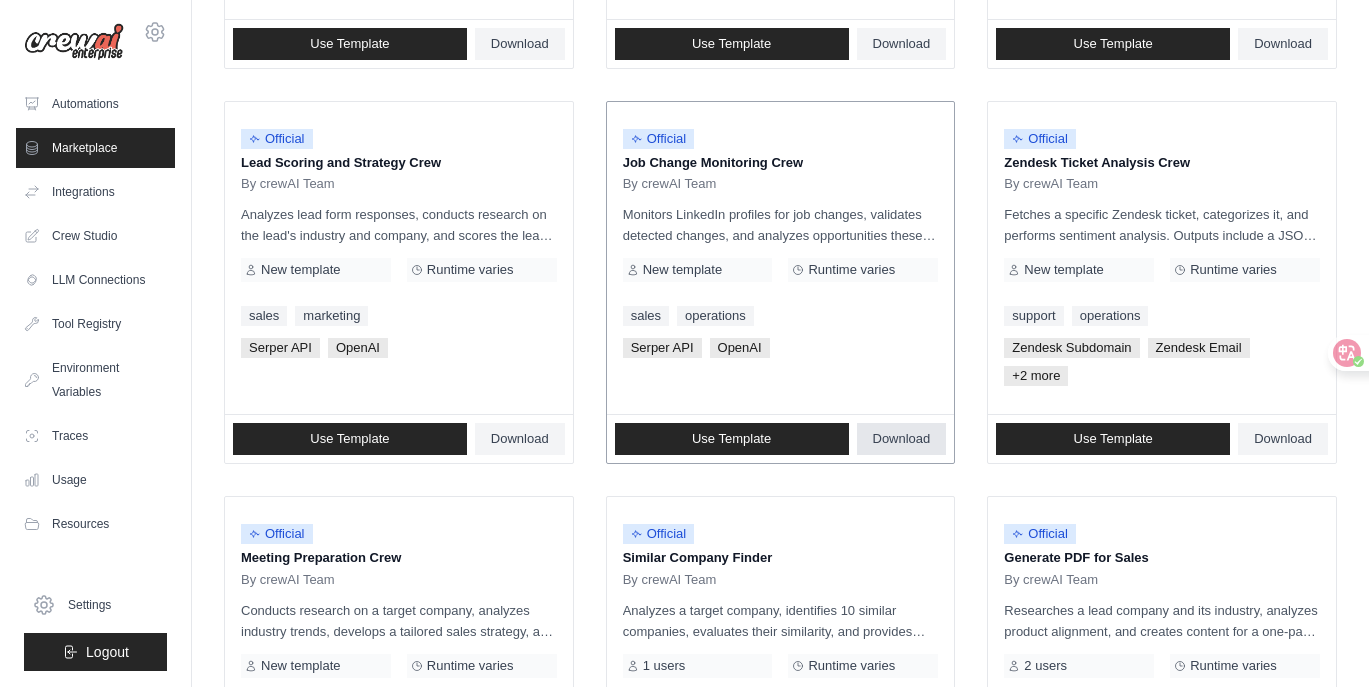 click on "Download" at bounding box center (902, 439) 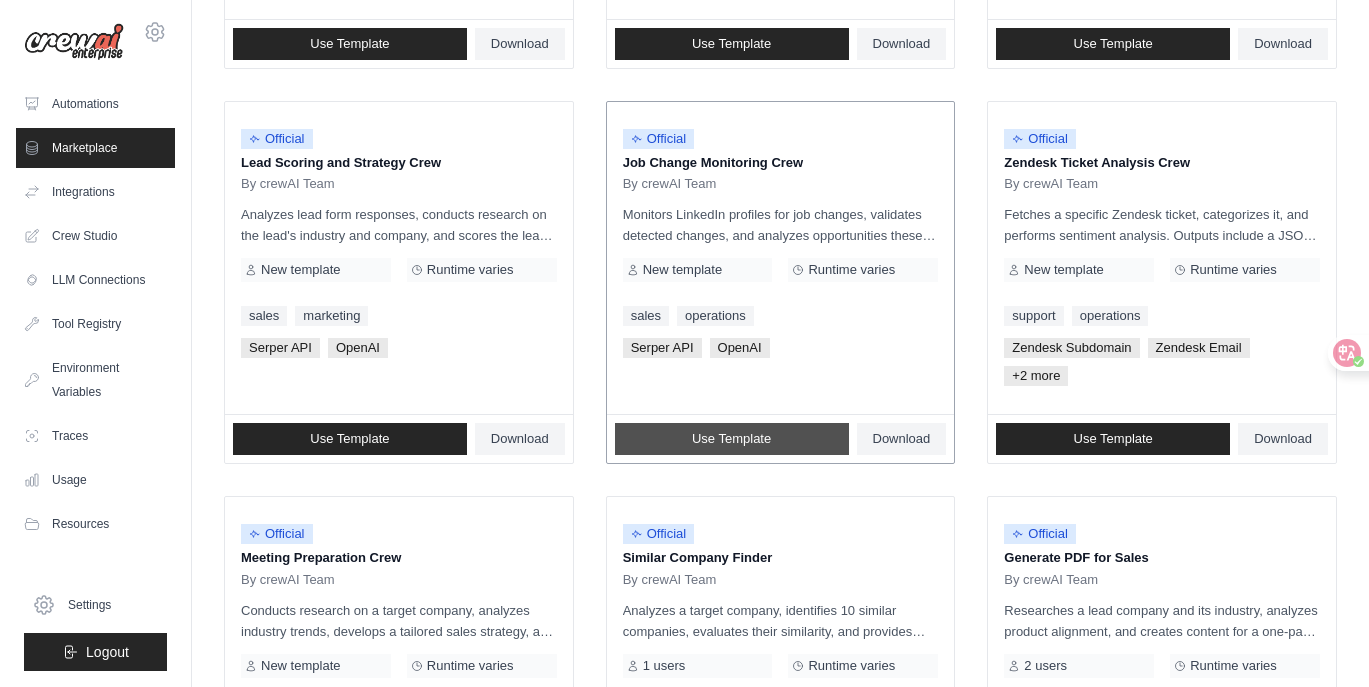 click on "Use Template" at bounding box center (732, 439) 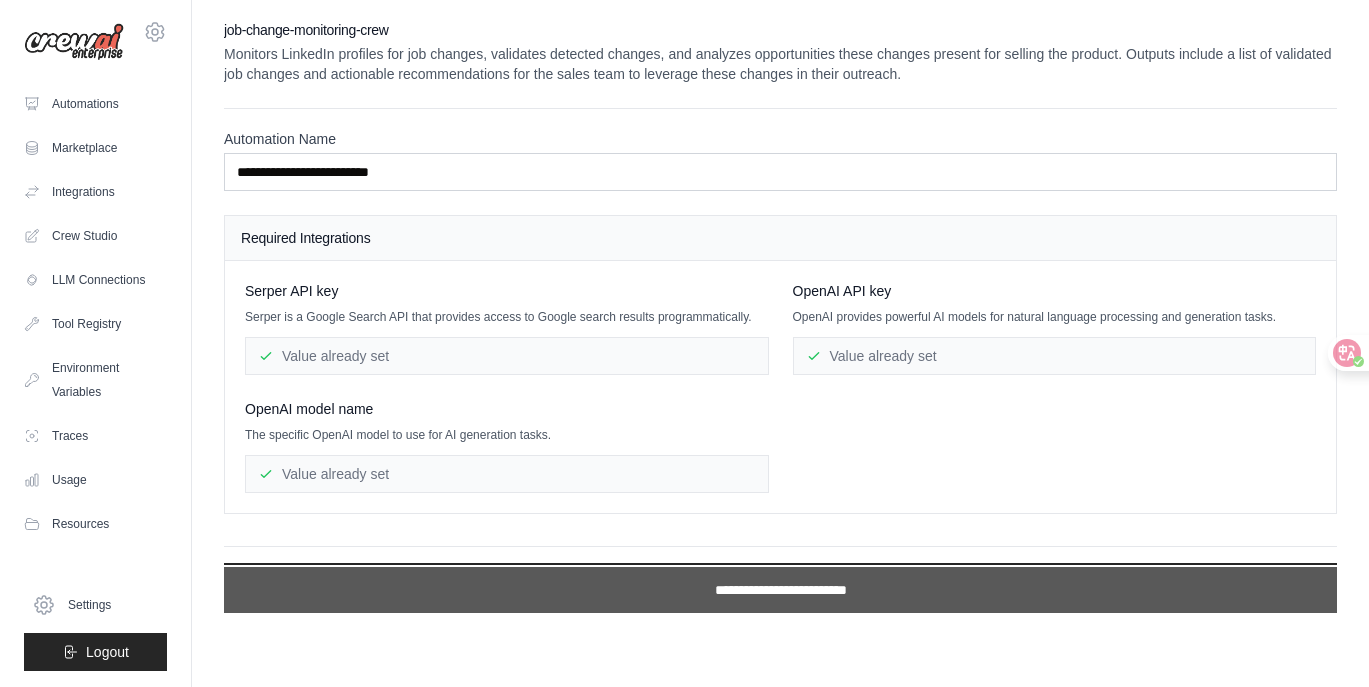 click on "**********" at bounding box center [780, 590] 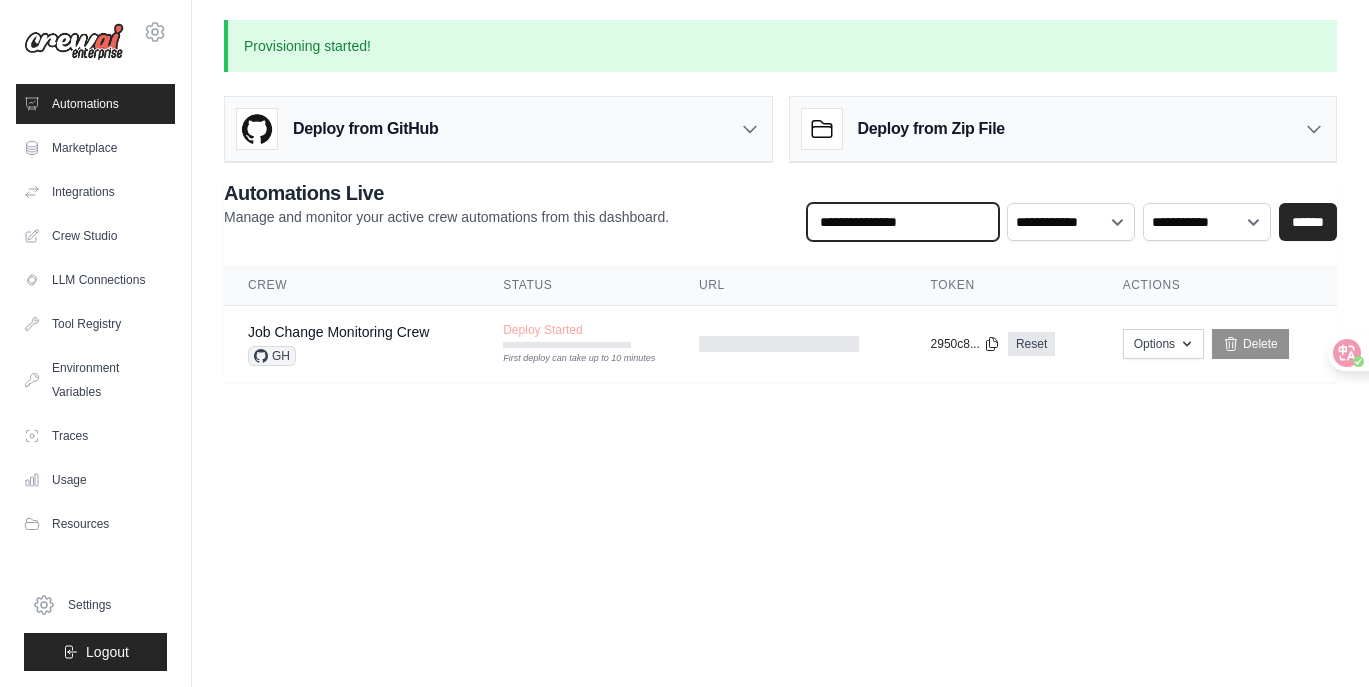 click at bounding box center (903, 222) 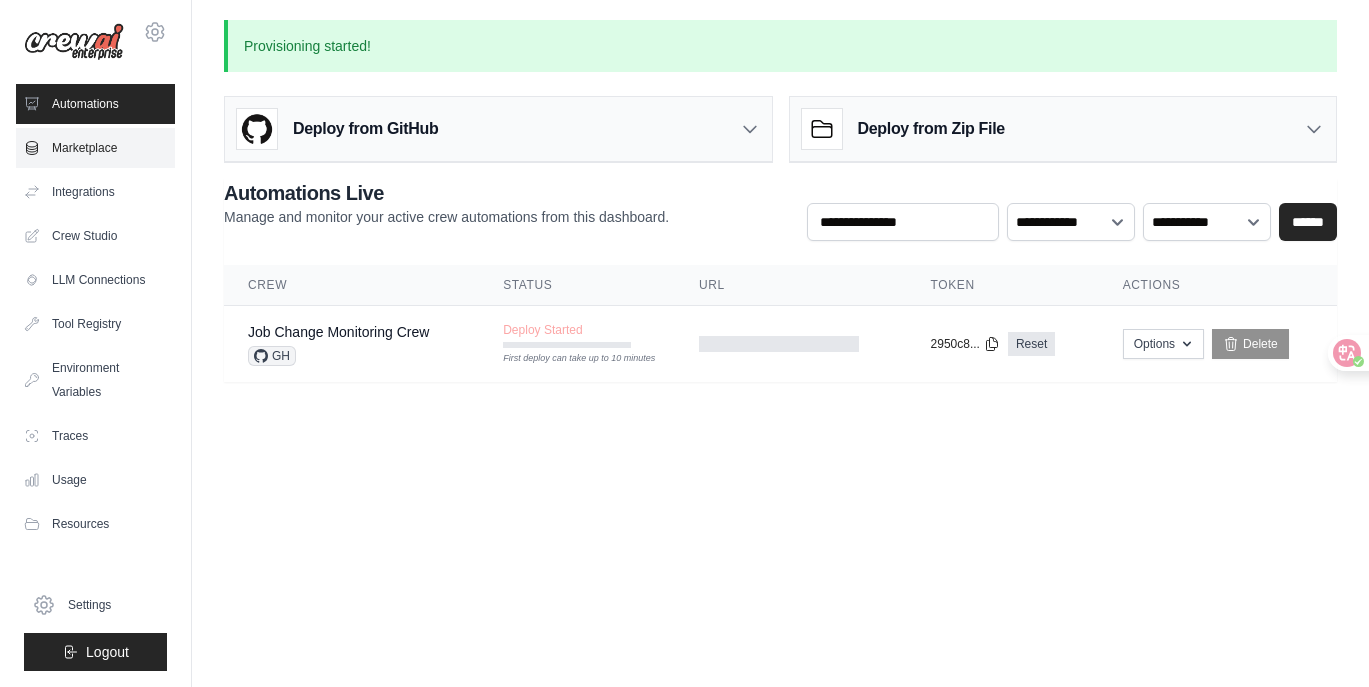 click on "Marketplace" at bounding box center [95, 148] 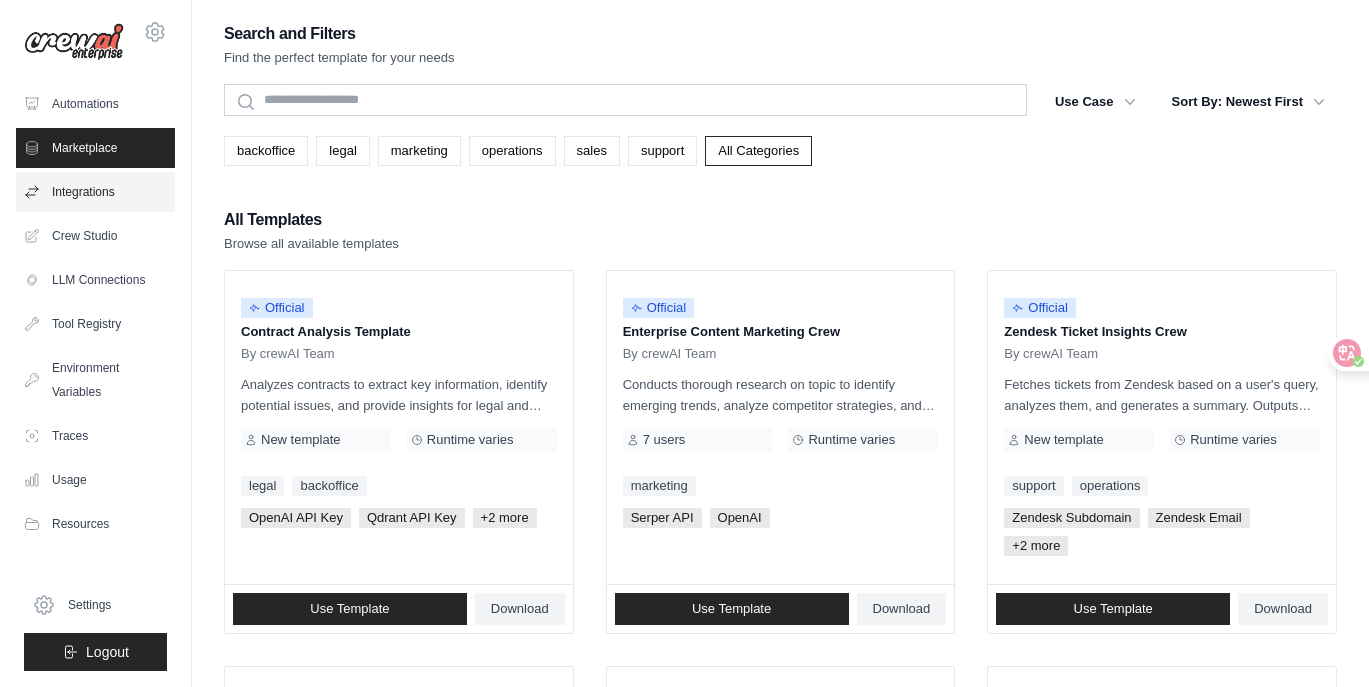 click on "Integrations" at bounding box center (95, 192) 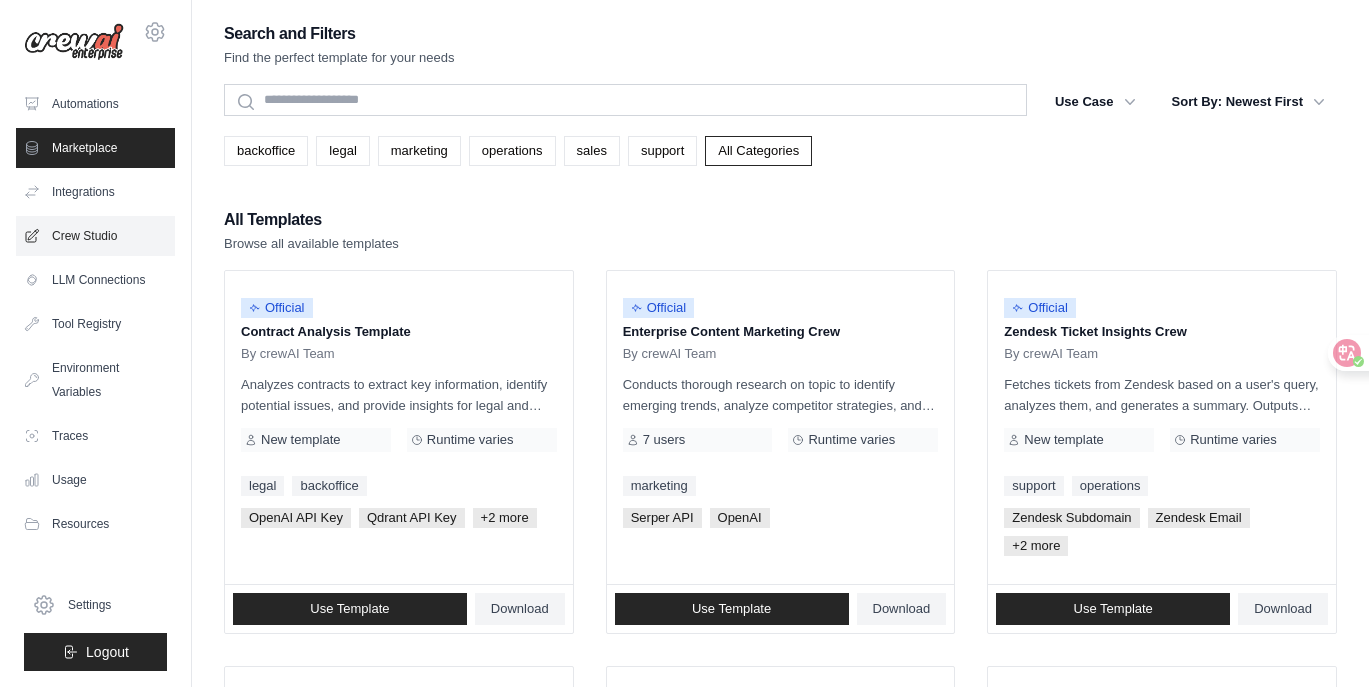 click on "Crew Studio" at bounding box center (95, 236) 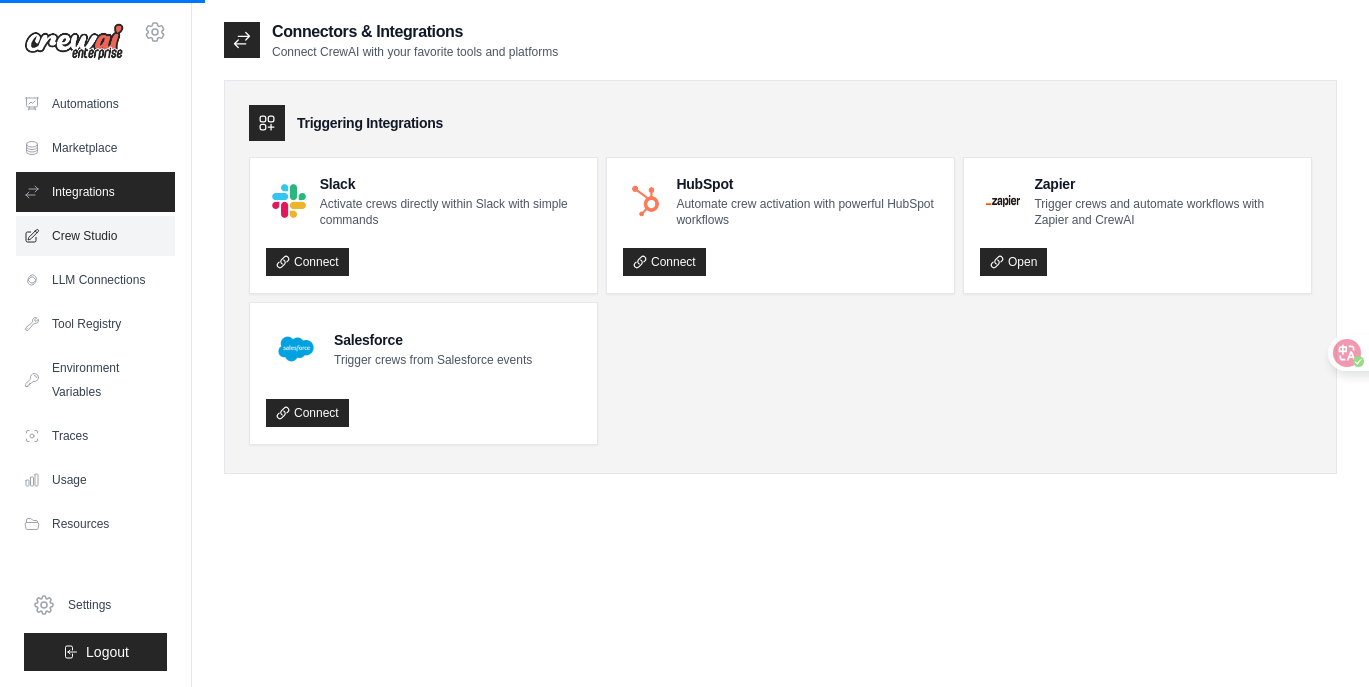 click on "Crew Studio" at bounding box center [95, 236] 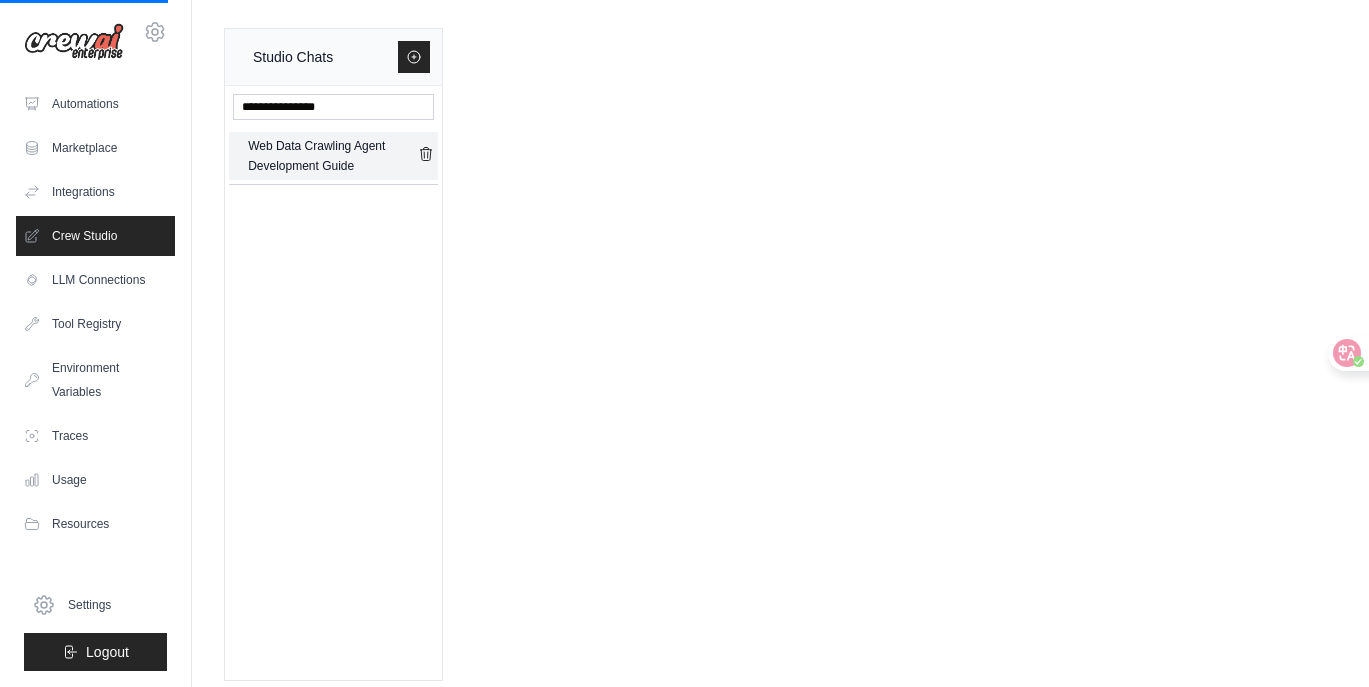click on "Web Data Crawling Agent Development Guide" at bounding box center (333, 156) 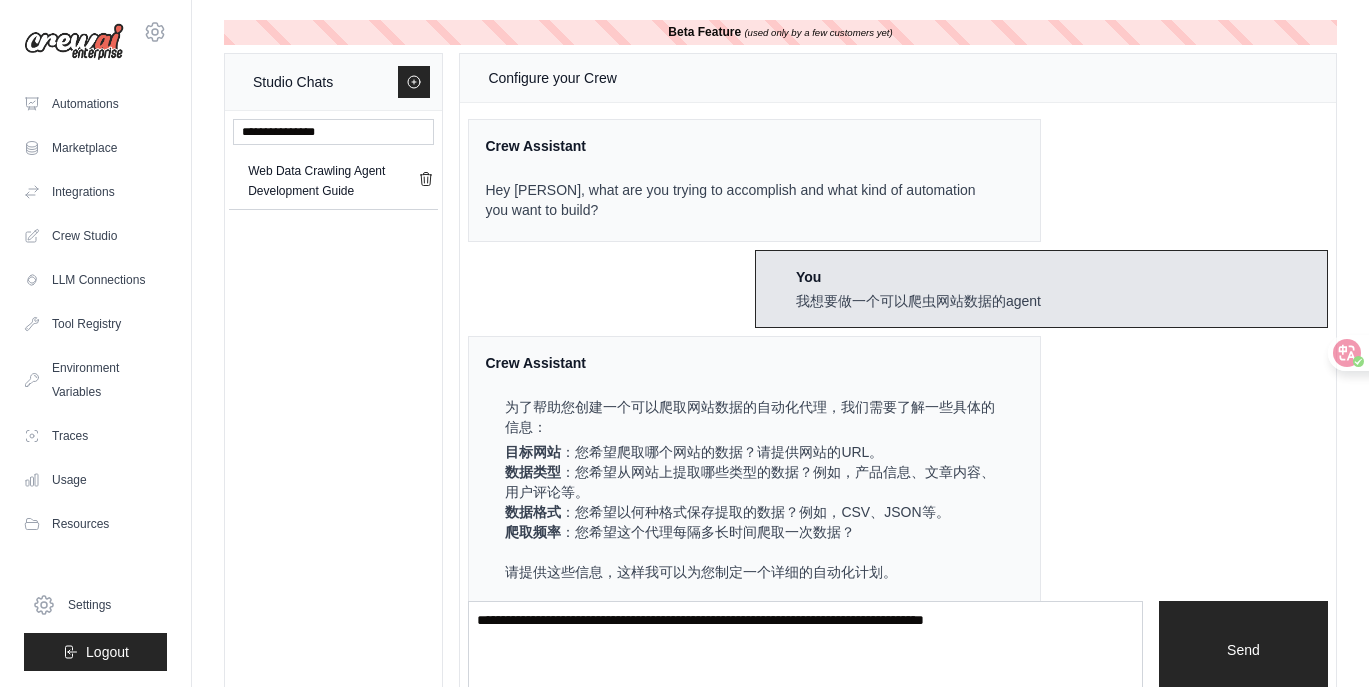 scroll, scrollTop: 19, scrollLeft: 0, axis: vertical 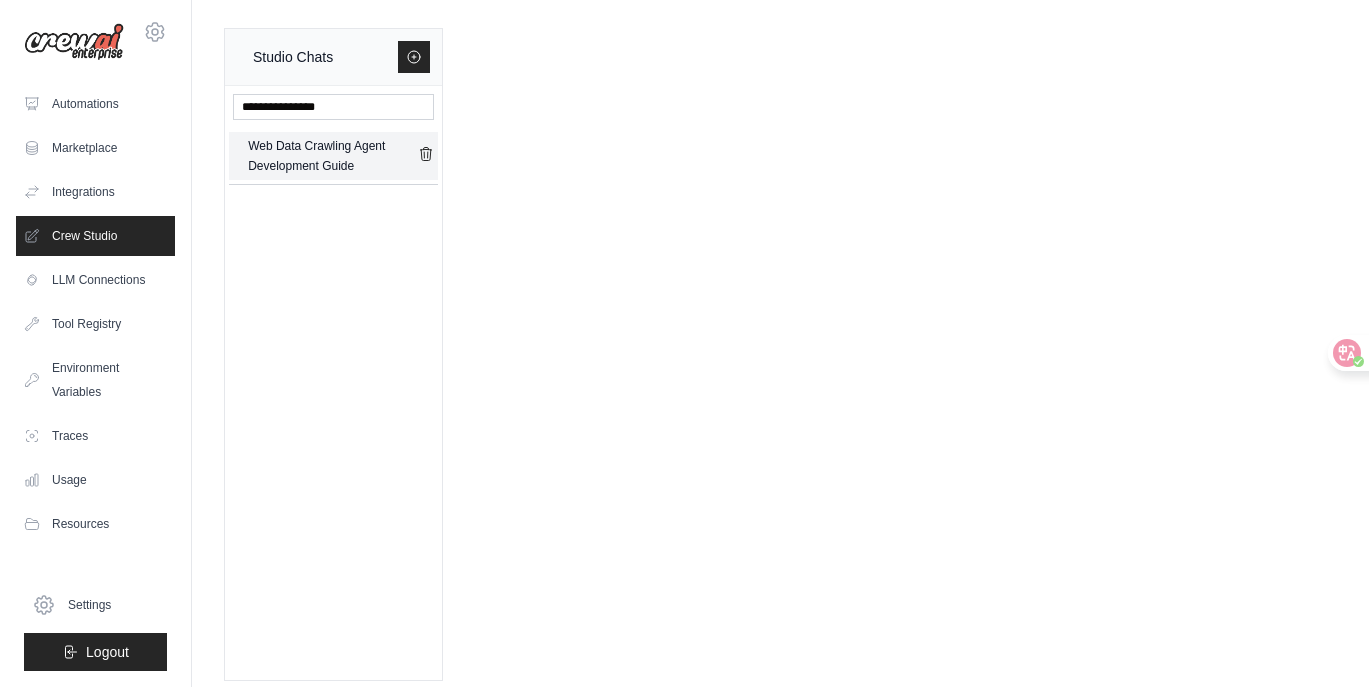 click on "Web Data Crawling Agent Development Guide" at bounding box center (333, 156) 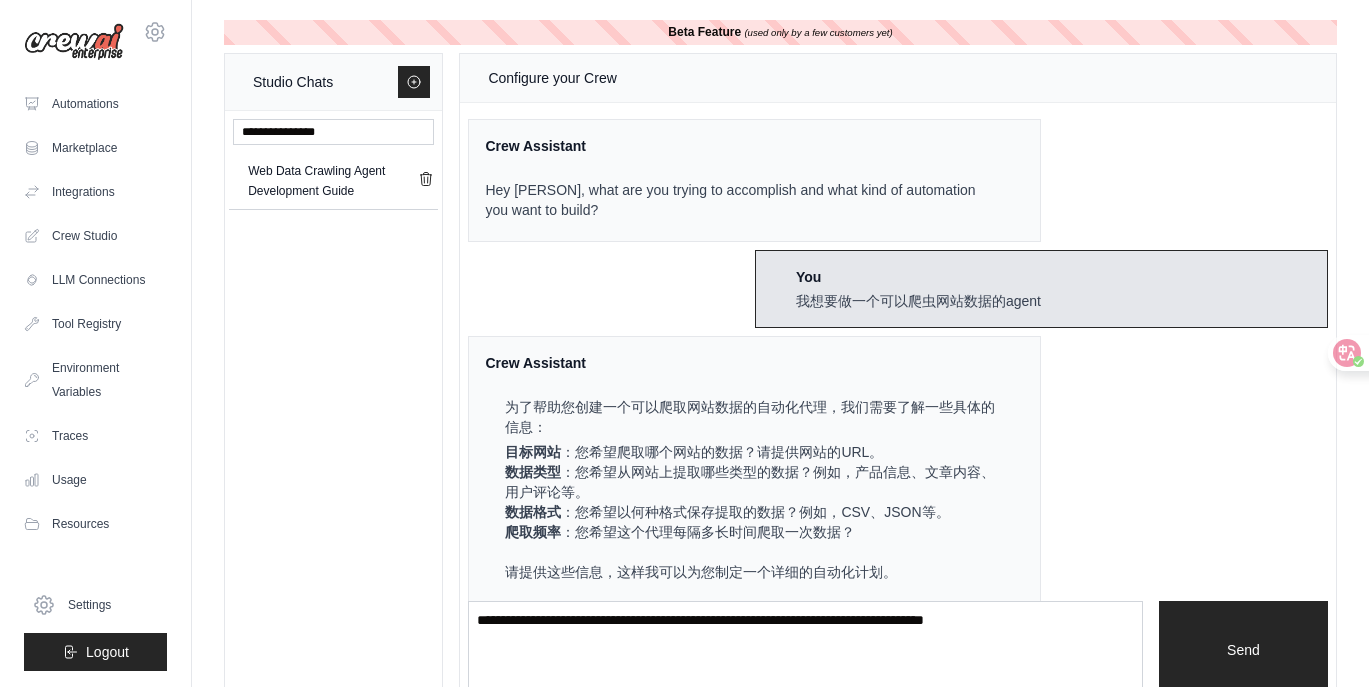 scroll, scrollTop: 19, scrollLeft: 0, axis: vertical 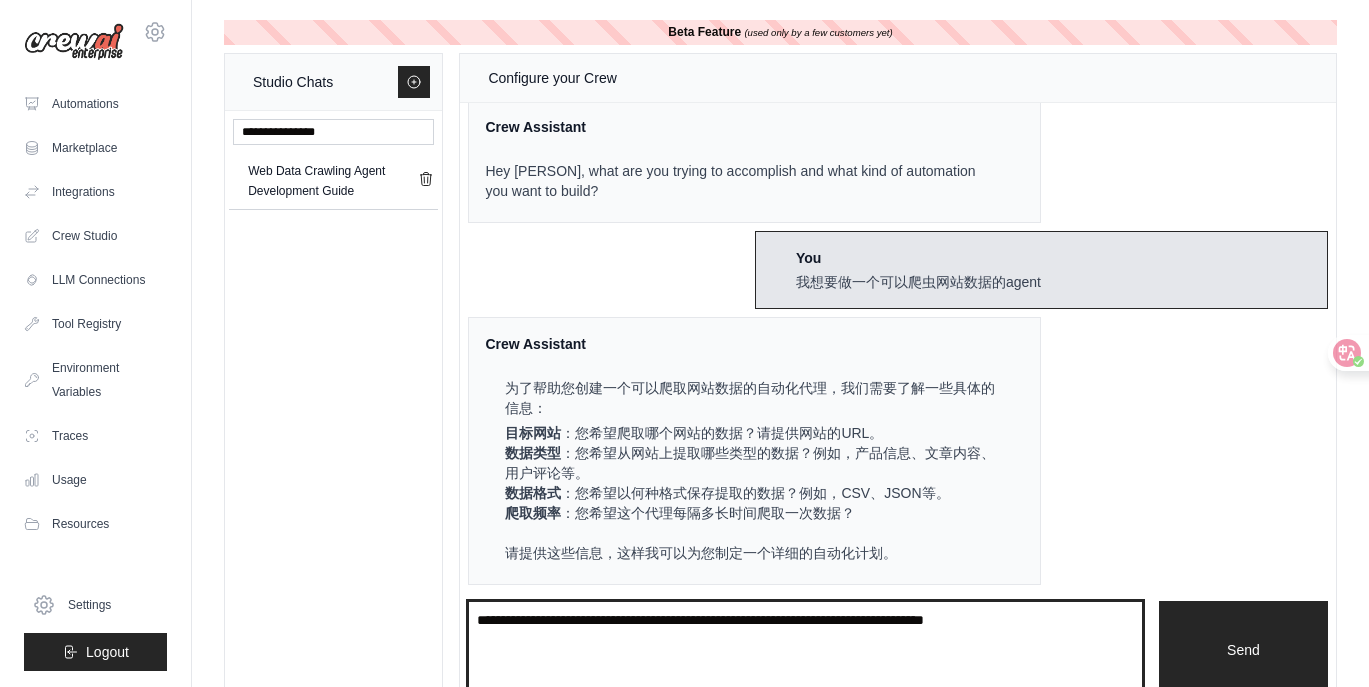 click at bounding box center (805, 650) 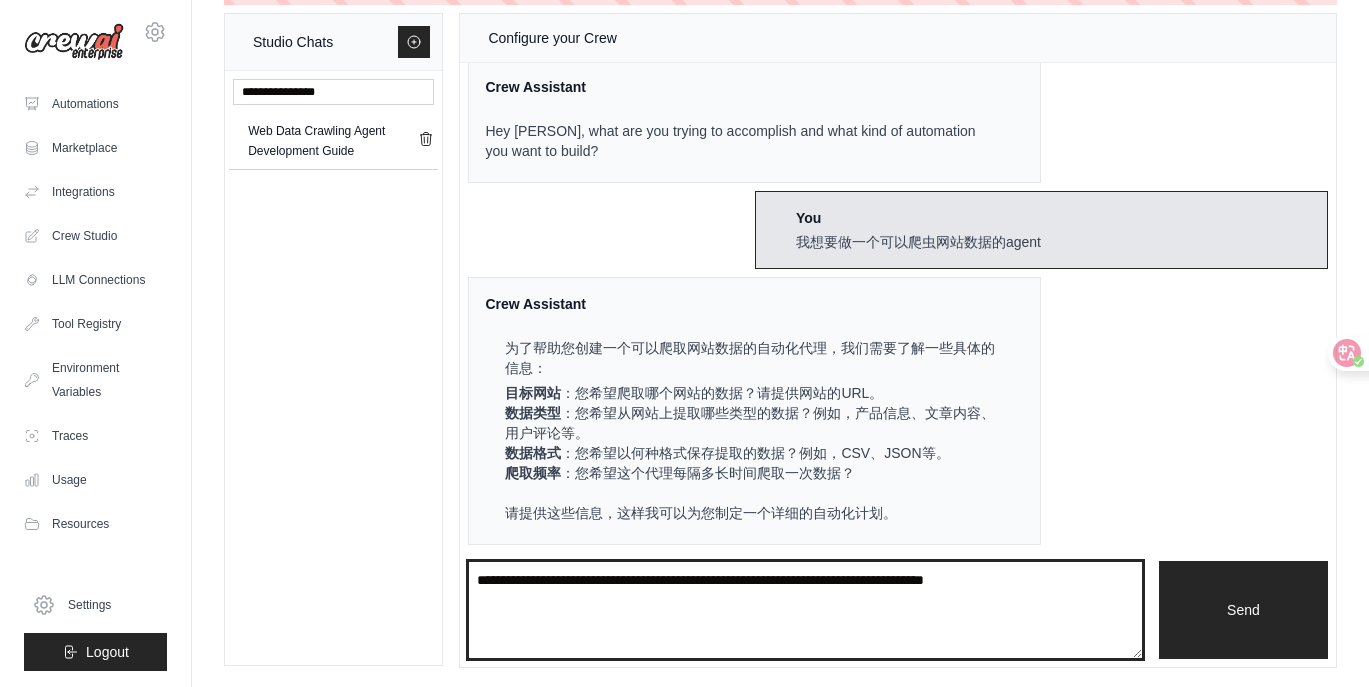 click at bounding box center (805, 610) 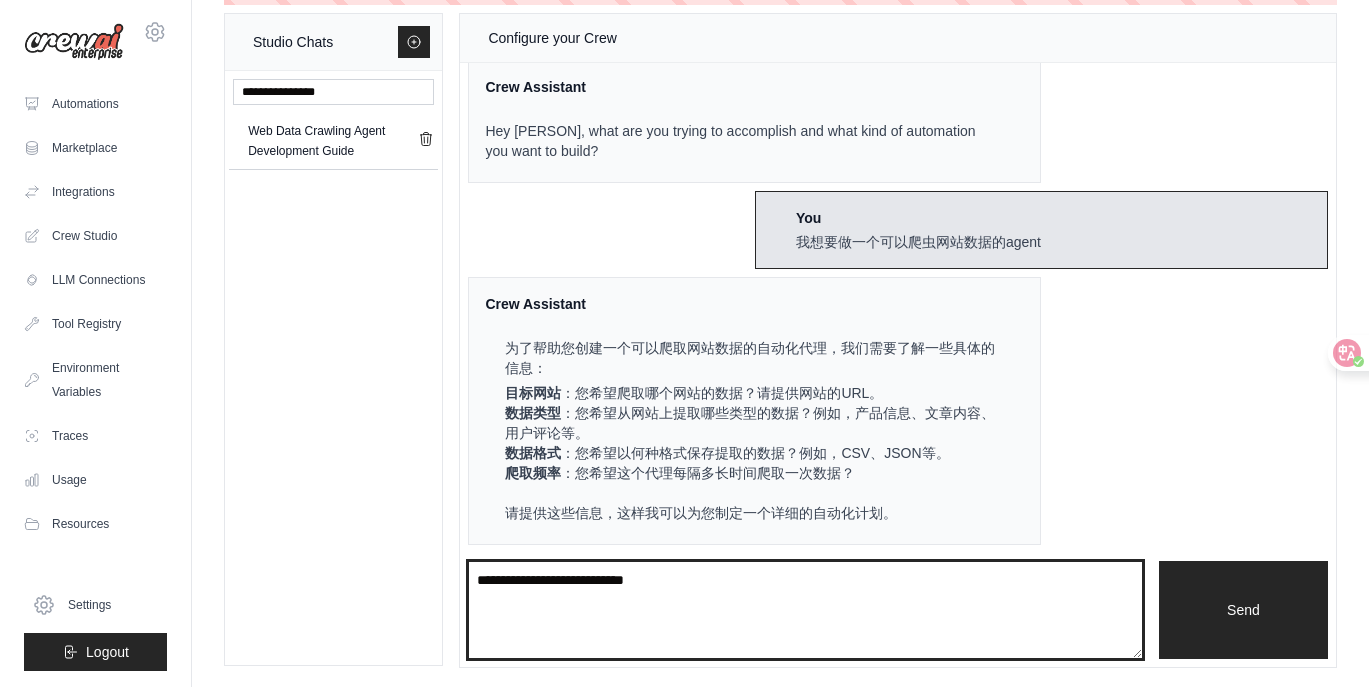 click on "**********" at bounding box center [805, 610] 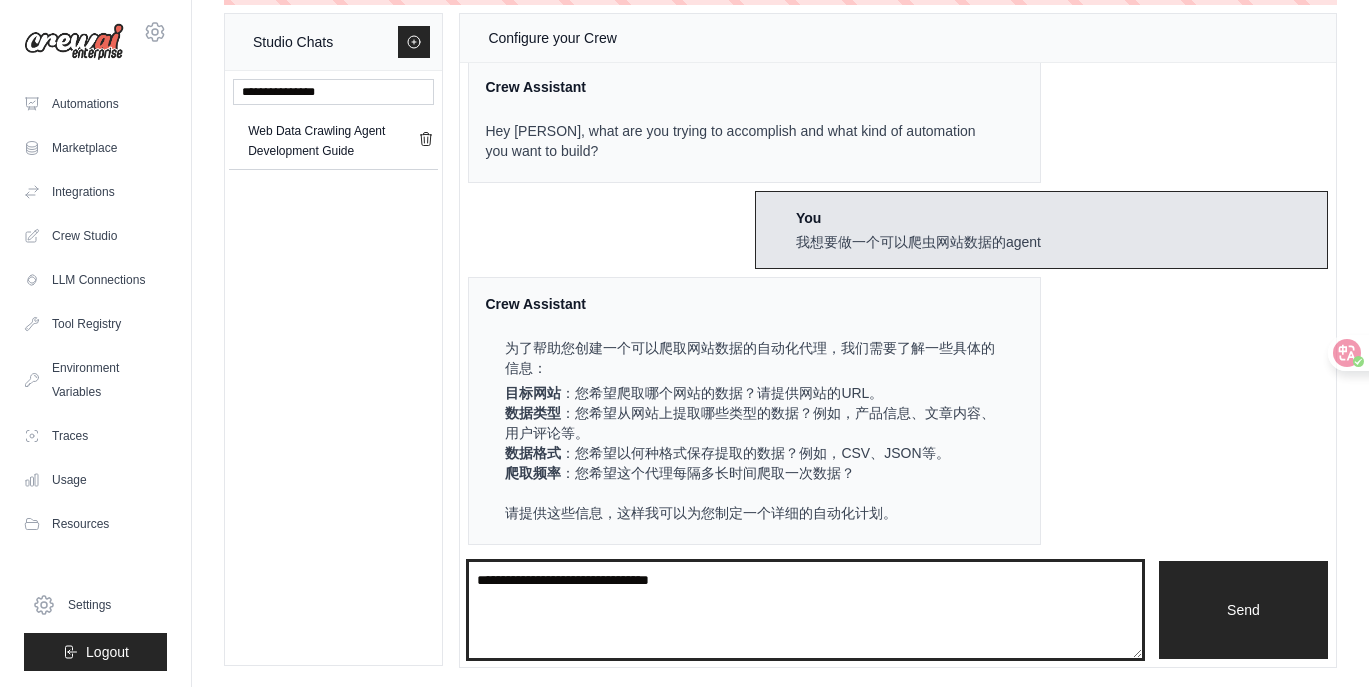 click on "**********" at bounding box center (805, 610) 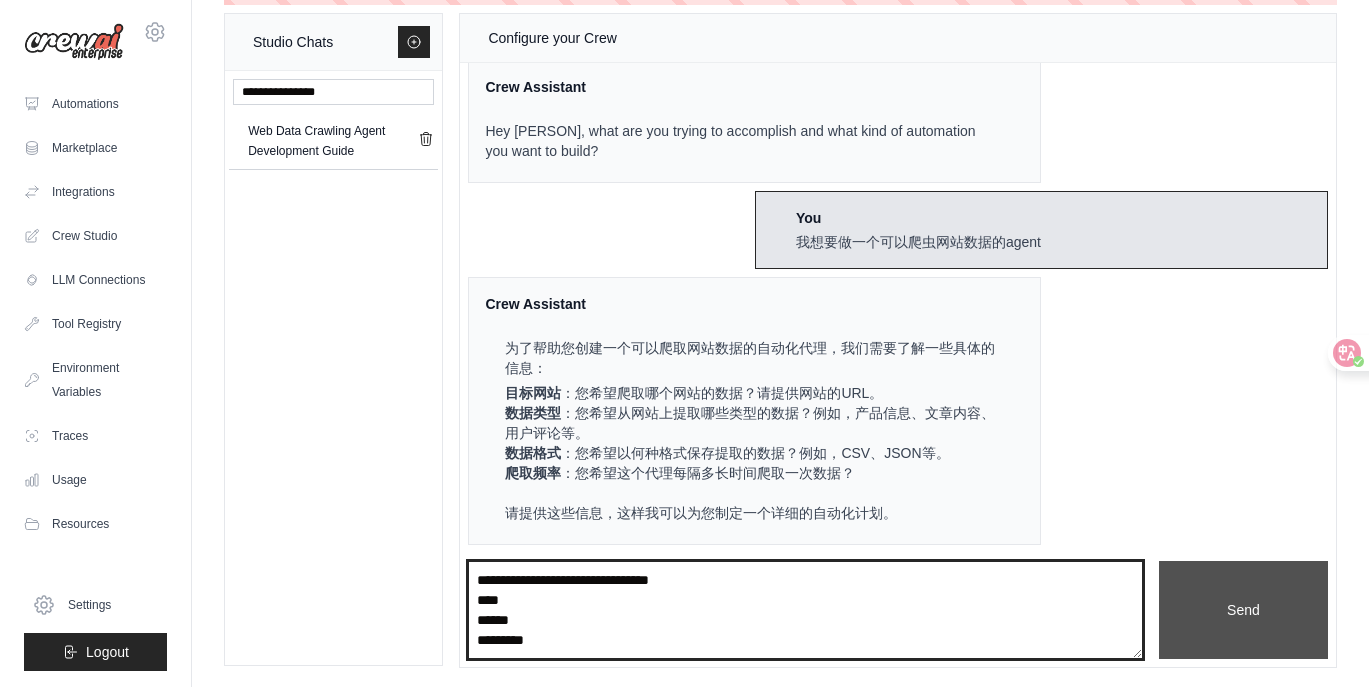 type on "**********" 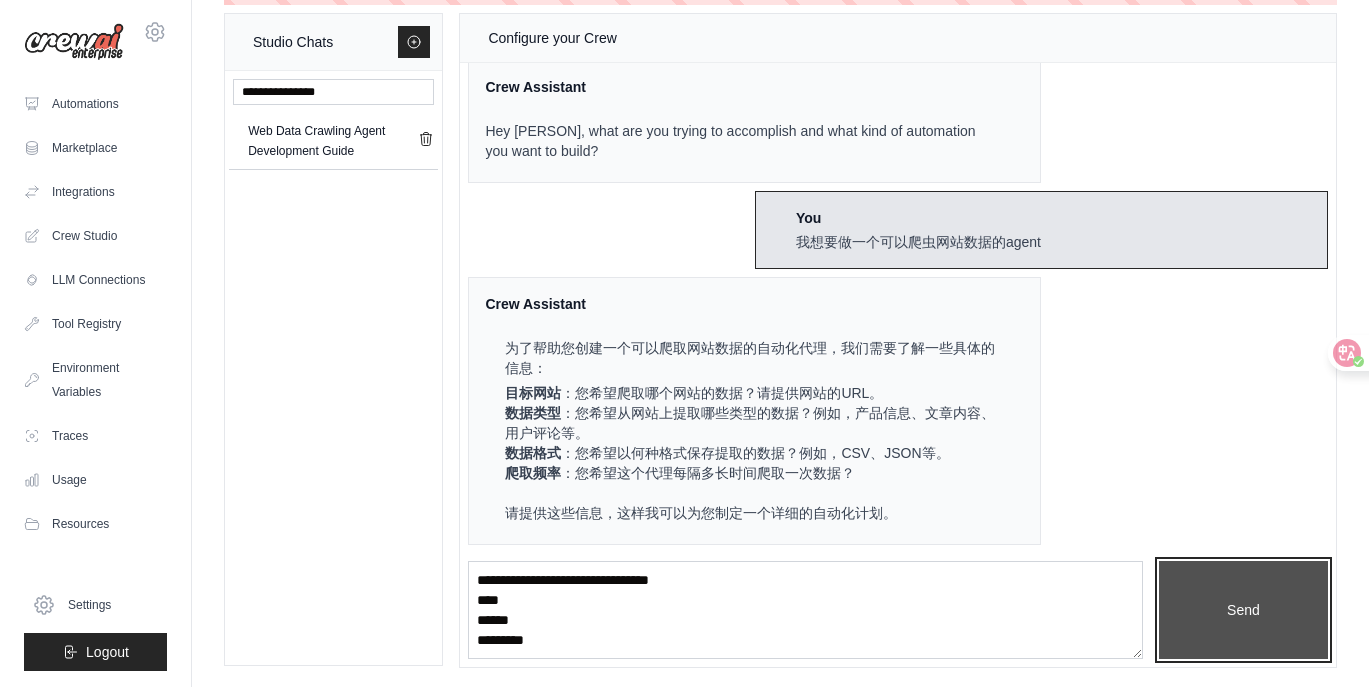 click on "Send" at bounding box center [1243, 610] 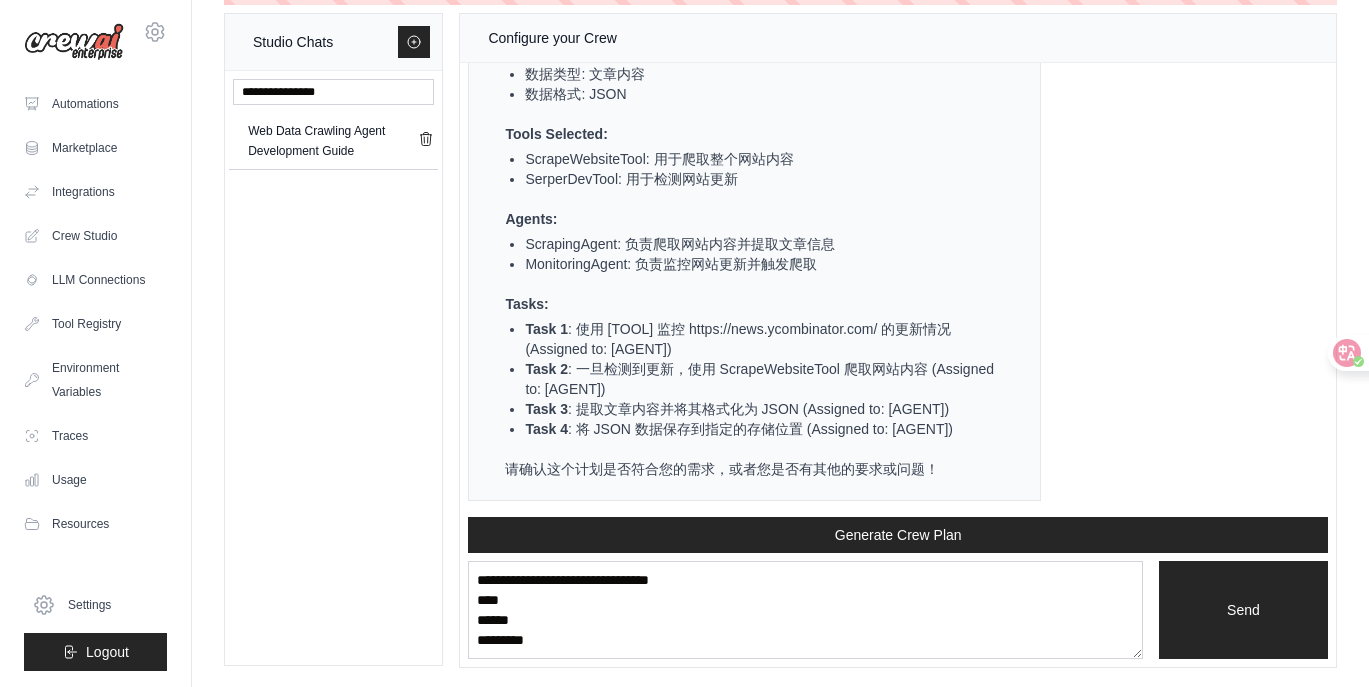 scroll, scrollTop: 985, scrollLeft: 0, axis: vertical 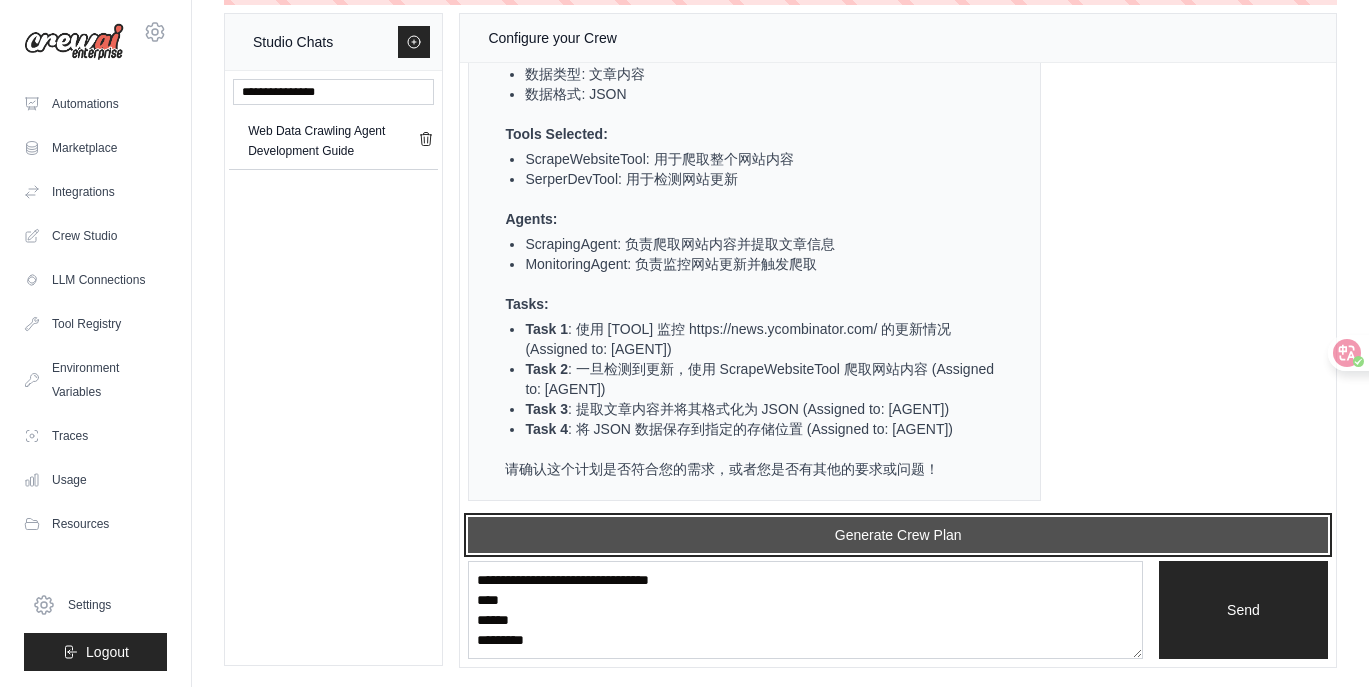 click on "Generate Crew Plan" at bounding box center [898, 535] 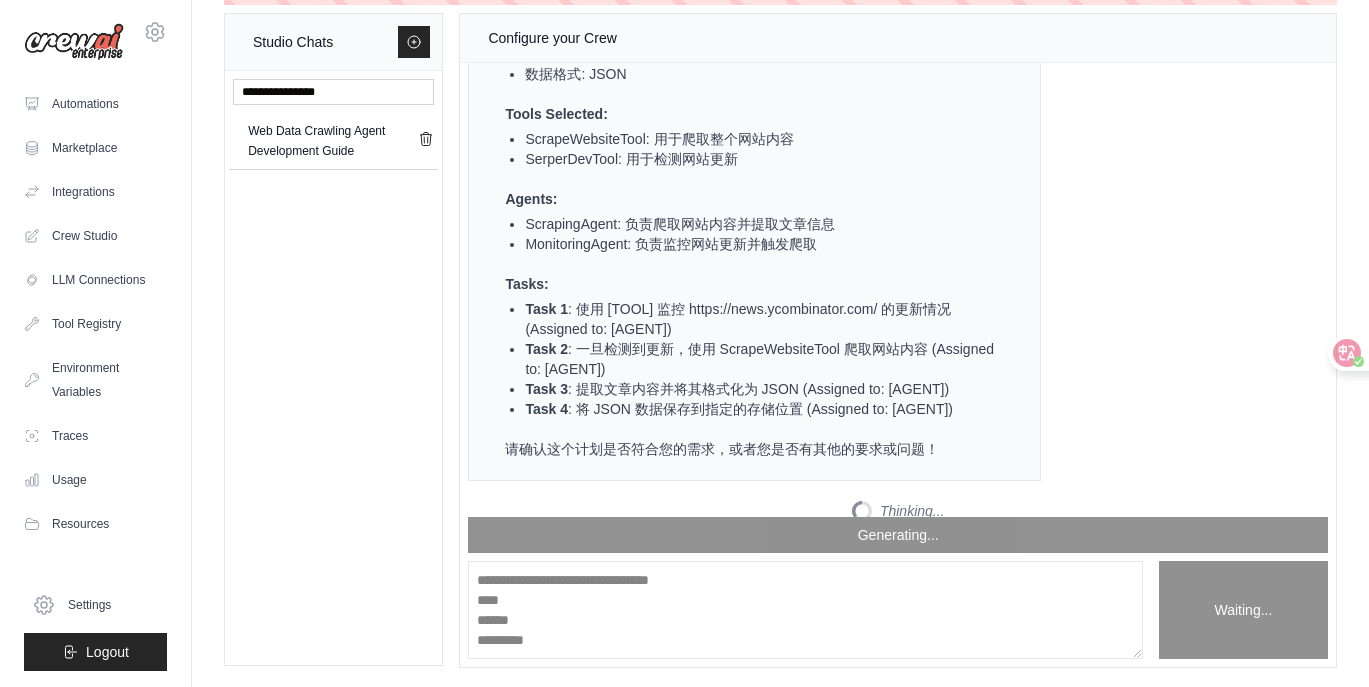 click on "为了帮助您创建一个自动化代理来爬取 Hacker News 的文章内容，并将其保存为 JSON 格式，我们可以设计一个自动化计划。这个计划将包括使用 CrewAI 的功能来实现您的目标。
Automation Plan:
爬取 Hacker News 网站上的文章内容并保存为 JSON 格式，每当网站更新时立即执行爬取。
Output:
JSON 格式的 Hacker News 文章内容
Inputs:
目标网站 URL: https://news.ycombinator.com/ 数据类型: 文章内容 数据格式: JSON
Tools Selected:
ScrapeWebsiteTool: 用于爬取整个网站内容 SerperDevTool: 用于检测网站更新
Agents:
ScrapingAgent: 负责爬取网站内容并提取文章信息 MonitoringAgent: 负责监控网站更新并触发爬取
Tasks:
Task 1 : 使用 SerperDevTool 监控 https://news.ycombinator.com/ 的更新情况 (Assigned to: MonitoringAgent) Task 2 : 一旦检测到更新，使用 ScrapeWebsiteTool 爬取网站内容 (Assigned to: ScrapingAgent) Task 3 Task 4" at bounding box center [742, 126] 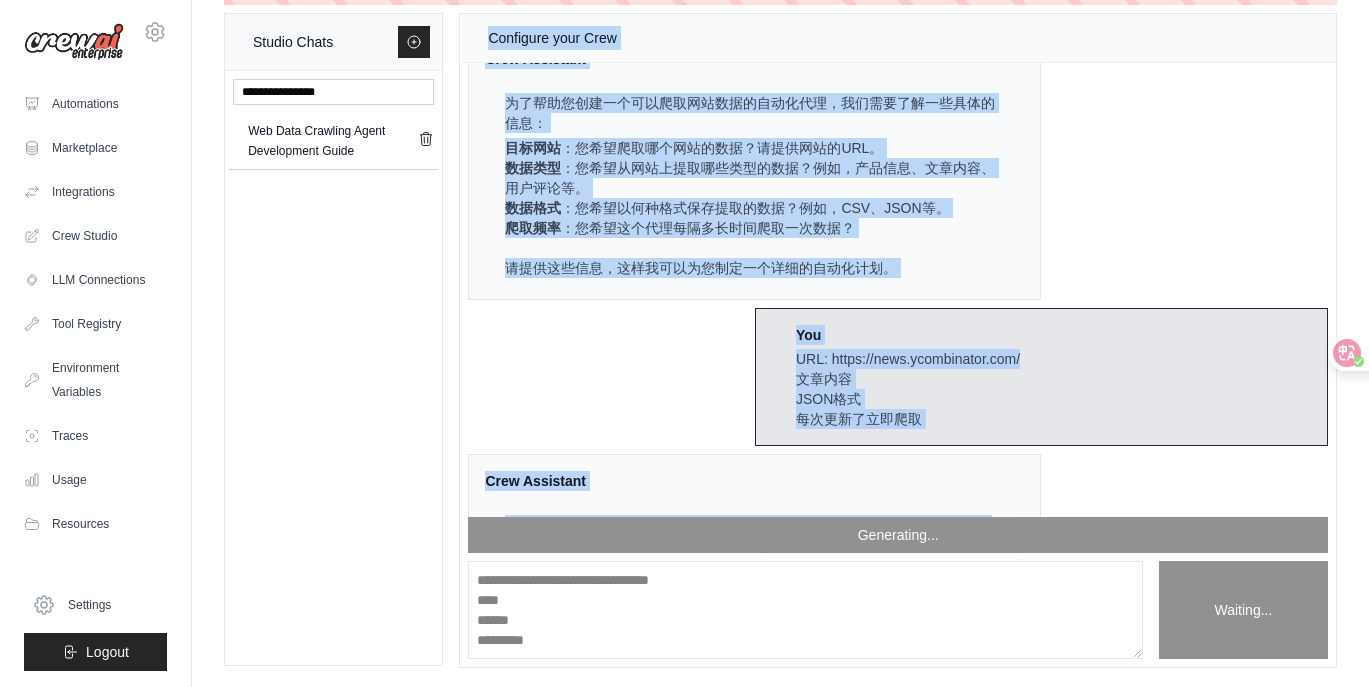 scroll, scrollTop: 0, scrollLeft: 0, axis: both 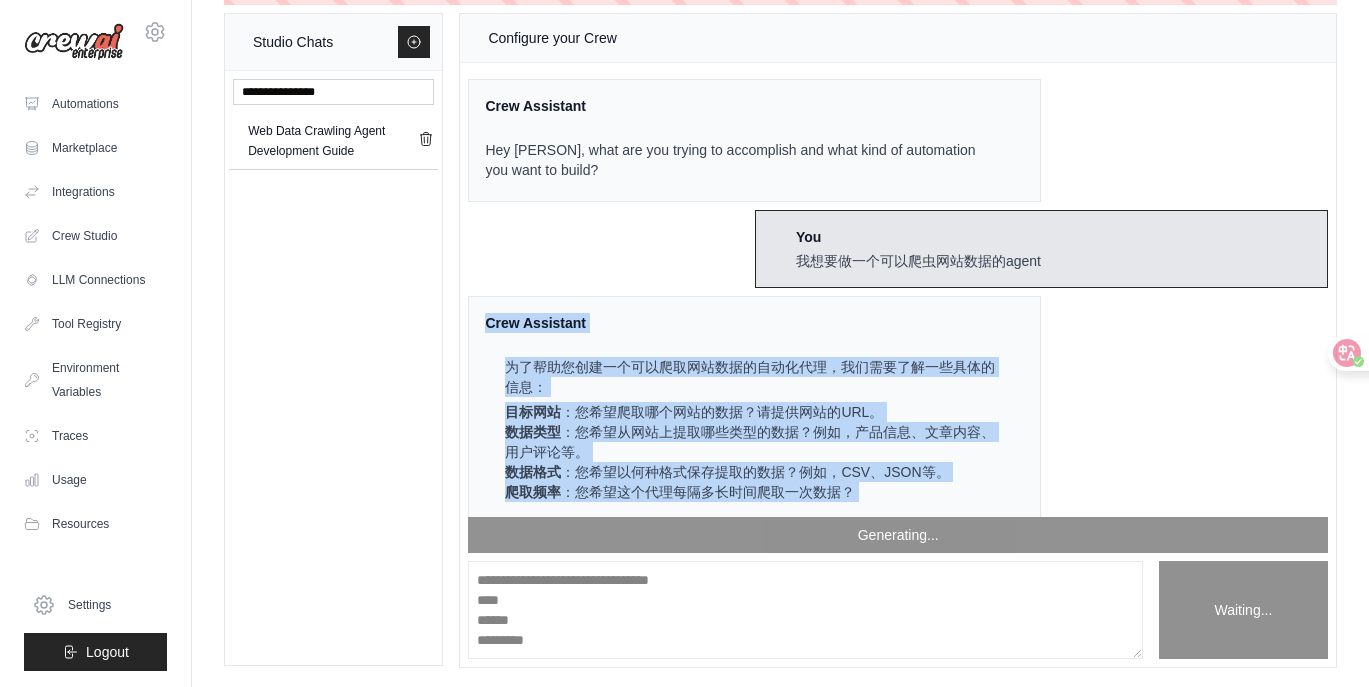 drag, startPoint x: 934, startPoint y: 467, endPoint x: 488, endPoint y: 316, distance: 470.86835 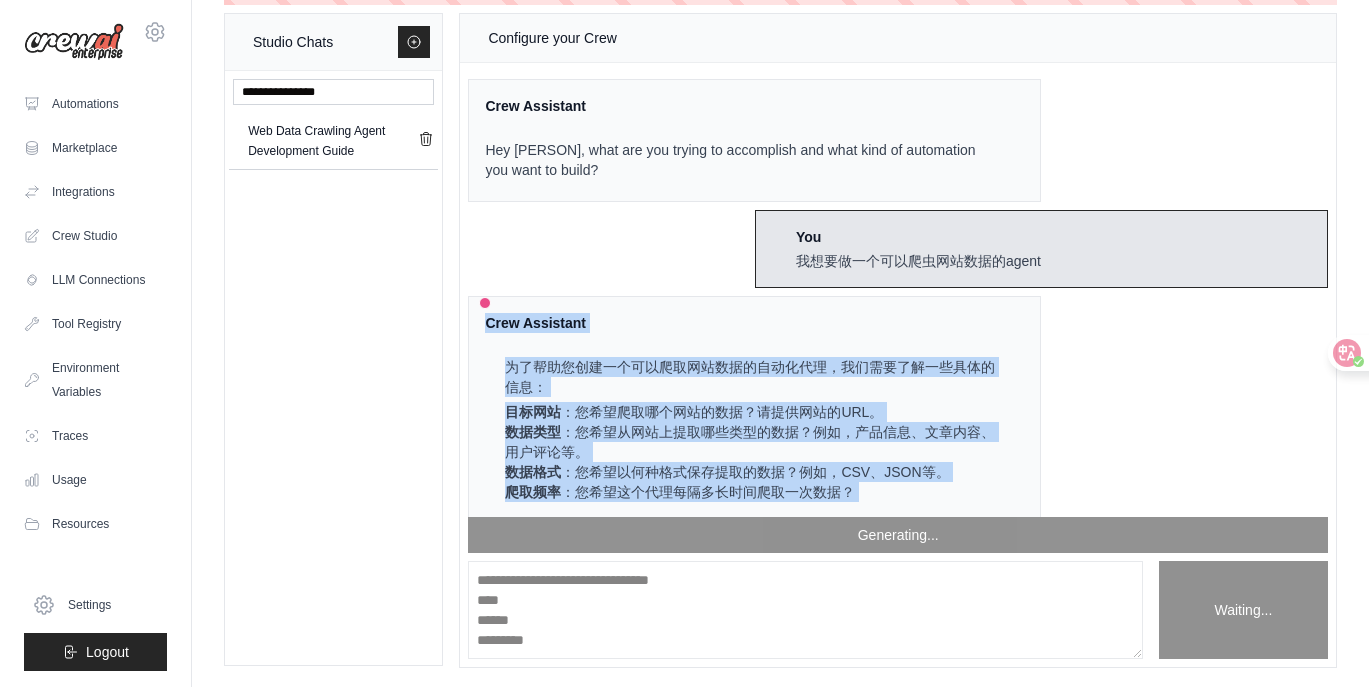 copy on "Crew Assistant 为了帮助您创建一个可以爬取网站数据的自动化代理，我们需要了解一些具体的信息：
目标网站 ：您希望爬取哪个网站的数据？请提供网站的URL。 数据类型 ：您希望从网站上提取哪些类型的数据？例如，产品信息、文章内容、用户评论等。 数据格式 ：您希望以何种格式保存提取的数据？例如，CSV、JSON等。 爬取频率 ：您希望这个代理每隔多长时间爬取一次数据？
请提供这些信息，这样我可以为您制定一个详细的自动化计划。
You URL: https://news.ycombinator.com/ 文章内容 JSON格式 每次更新了立即爬取 Crew Assistant 为了帮助您创建一个自动化代理来爬取 Hacker News 的文章内容，并将其保存为 JSON 格式，我们可以设计一个自动化计划。这个计划将包括使用 CrewAI 的功能来实现您的目标。
Automation Plan:
爬取 Hacker News 网站上的文章内容并保存为 JSON 格式，每当网站更新时立即执行爬取。
Output:
JSON 格式的 Hacker News 文章内容
Inputs:
目标网站 URL: https://news.ycombinator.com/ 数据类型: 文章内容 数据格式: JSON
Tools Selected:
ScrapeWebsiteTool: 用于爬取整个网站内容 SerperDevTool: 用于检测网站更新
Agents:
ScrapingAgent: 负责爬取网站内容并提取文章信息 MonitoringAgent: 负责监控网站更新并触发爬取
Tasks:
Task 1 : 使用 SerperDevTool 监控 https://news.ycombinator.com/ 的更新情况 (Assigned to: MonitoringAgent) Task 2 : 一旦检测到更新，使用 ScrapeWebsiteTool 爬取网站内容 (Assigned to: ScrapingAgent) Task 3 : 提取文章内容并将其格式化为 JSON (Assigned to: ScrapingAgent) Task 4 : 将 JSON 数据保存到指定的存储位置 (Assigned to: ScrapingAgen..." 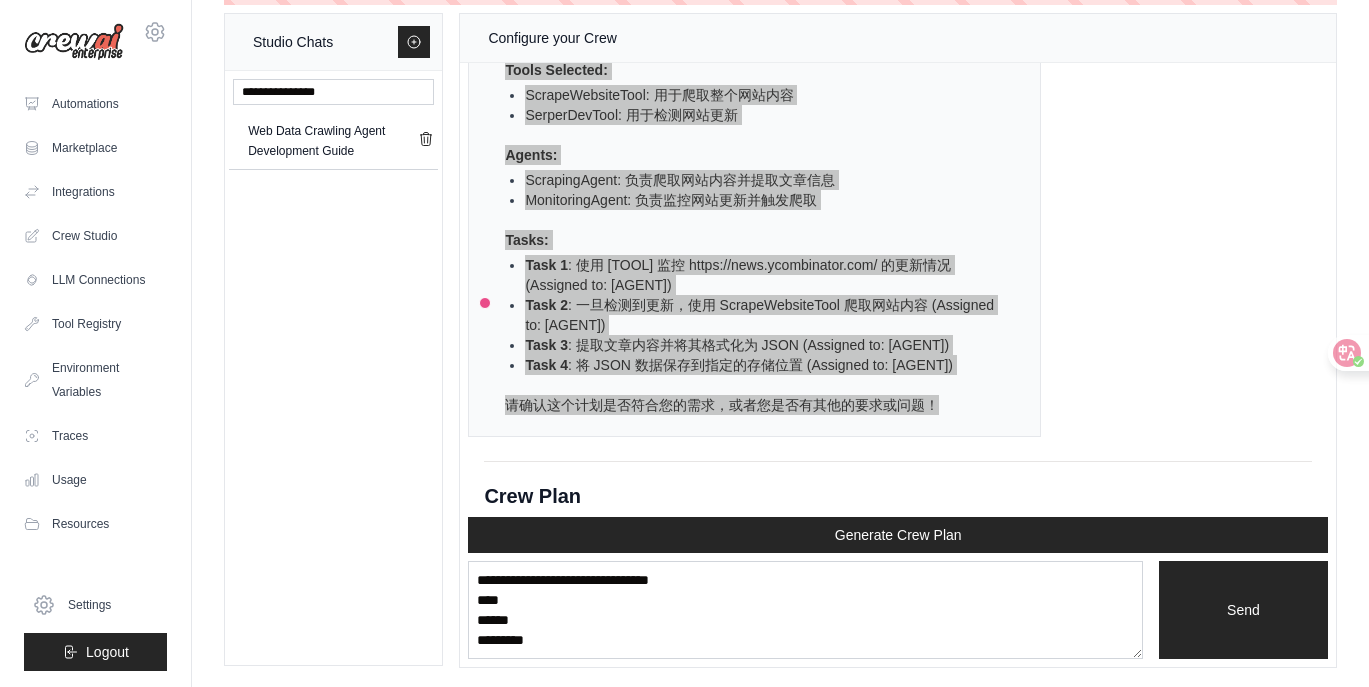 scroll, scrollTop: 1798, scrollLeft: 0, axis: vertical 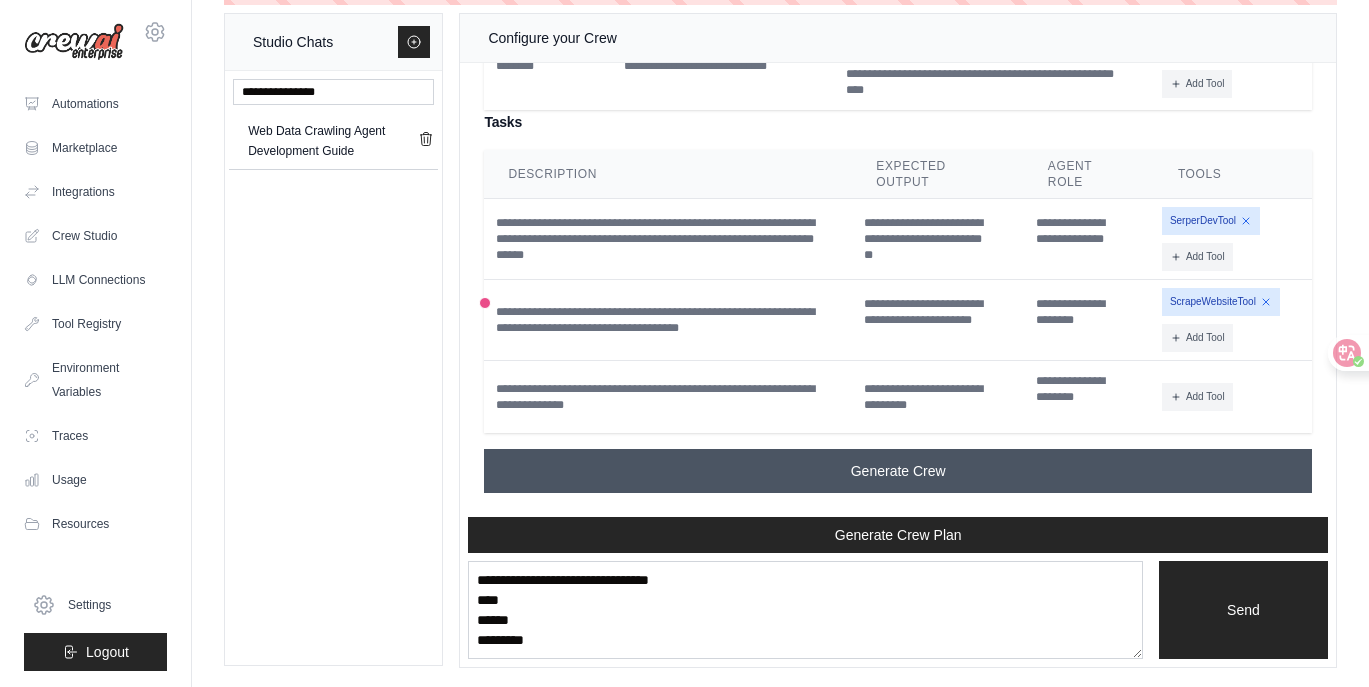 click on "Generate Crew" at bounding box center (898, 471) 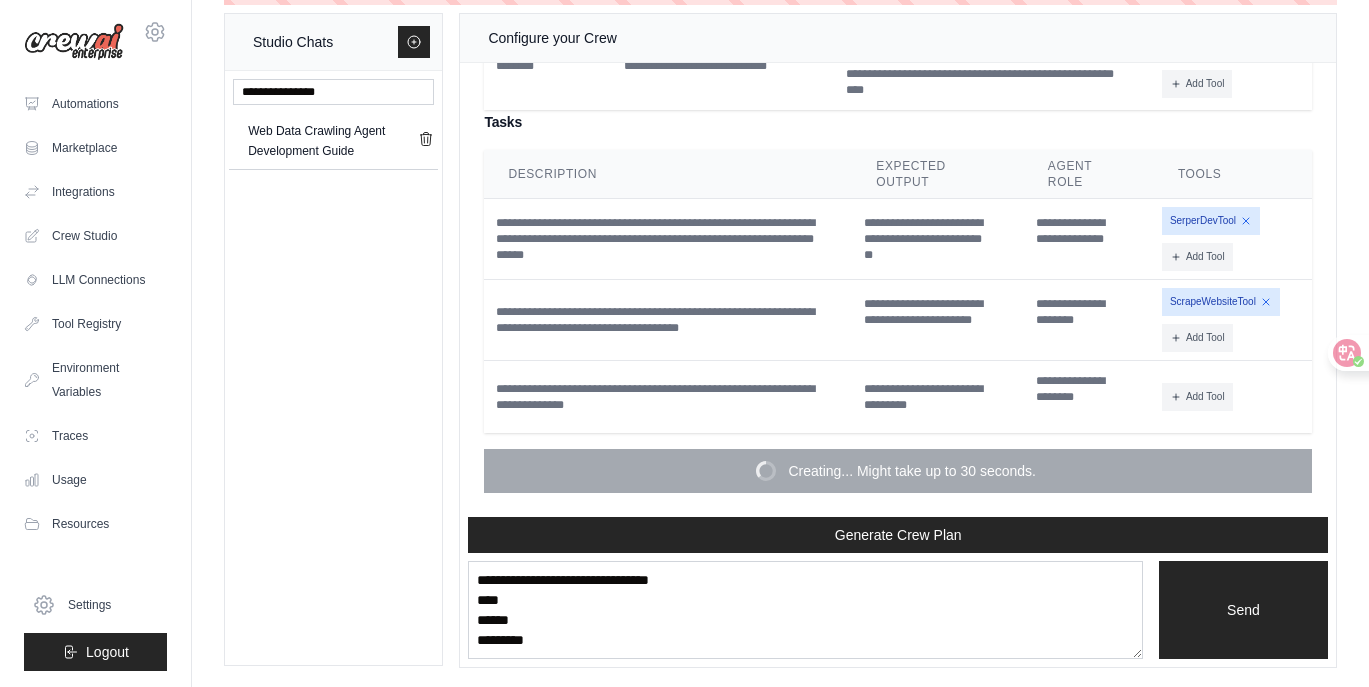 scroll, scrollTop: 1797, scrollLeft: 0, axis: vertical 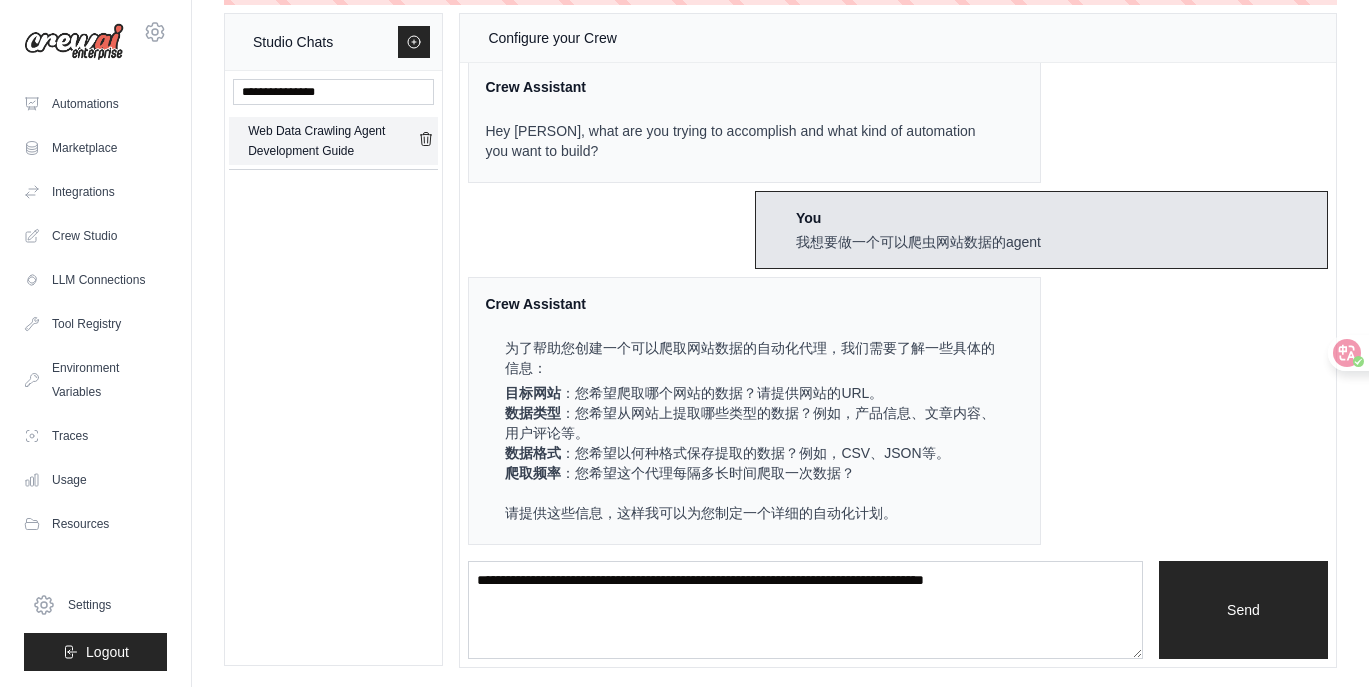 click on "Web Data Crawling Agent Development Guide" at bounding box center [333, 141] 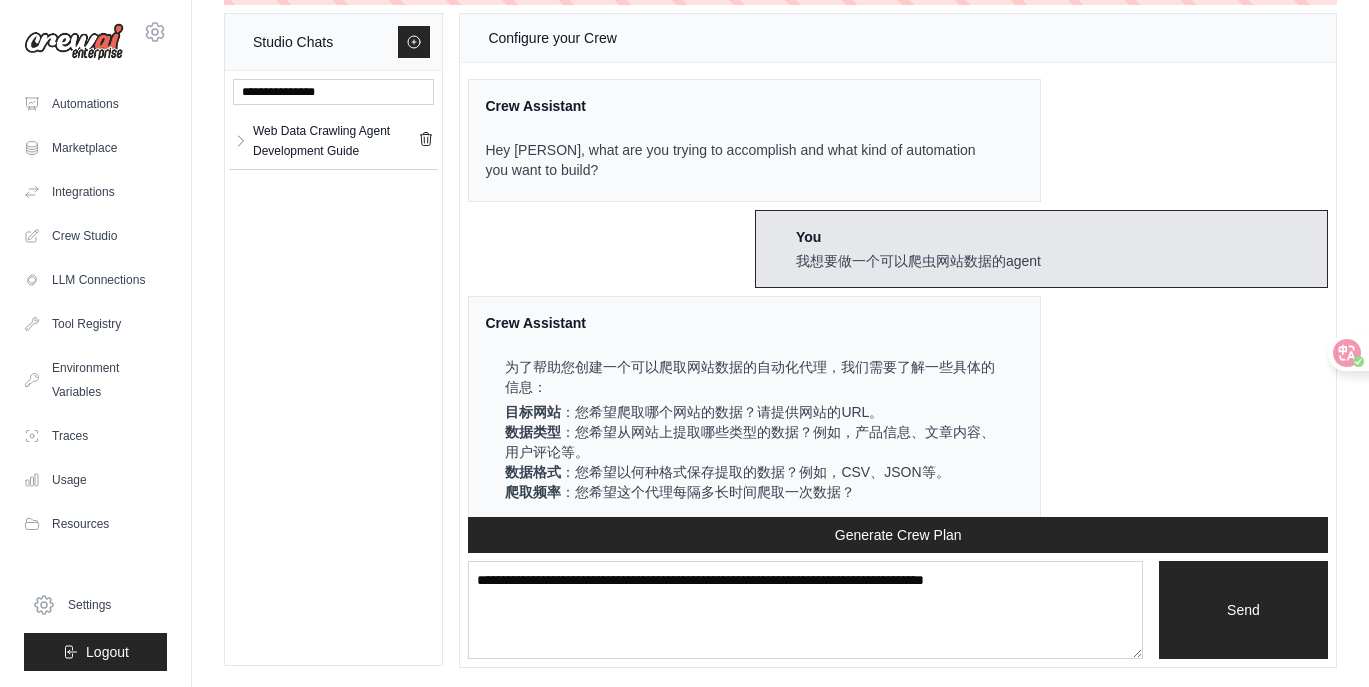 scroll, scrollTop: 0, scrollLeft: 0, axis: both 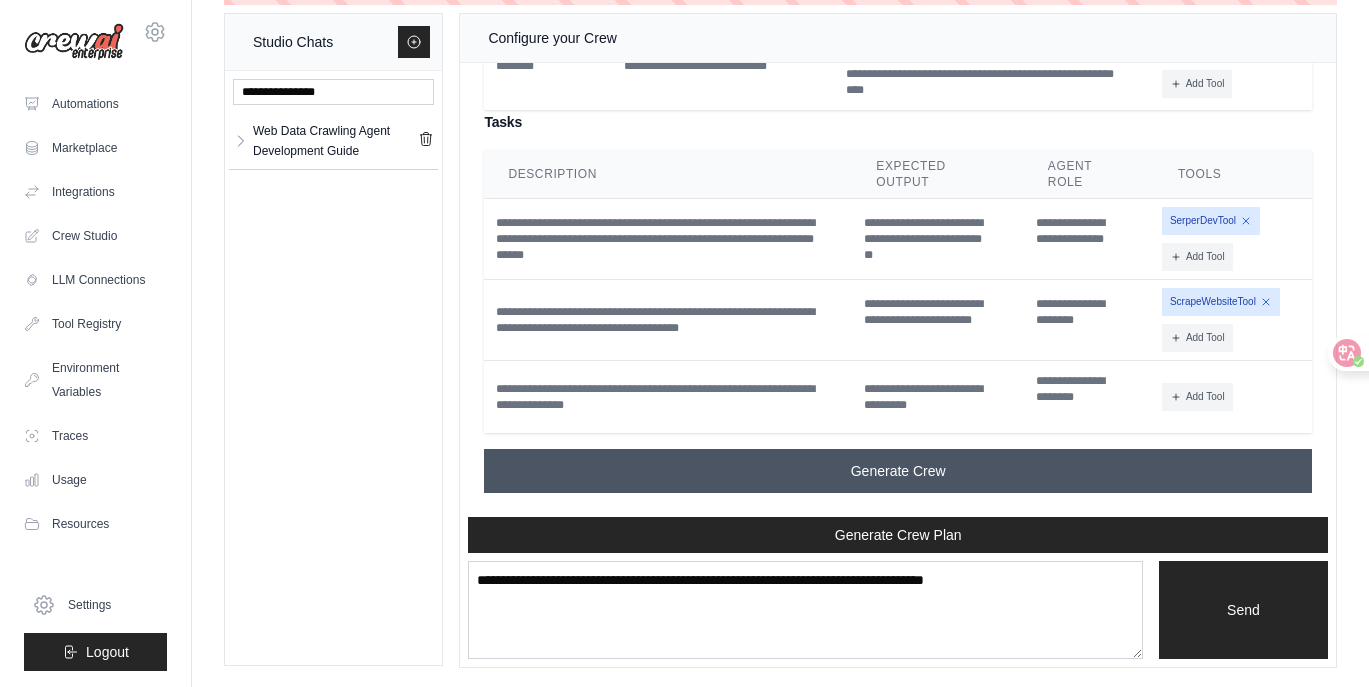 click on "Generate Crew" at bounding box center (898, 471) 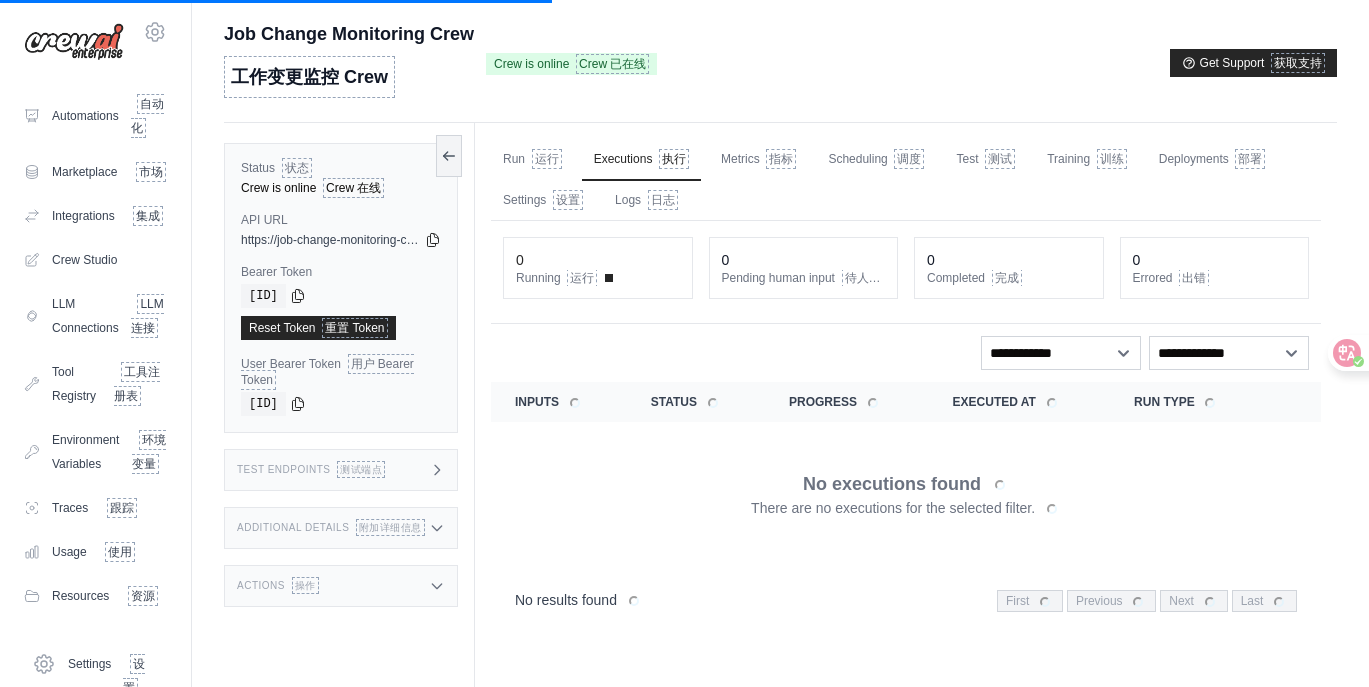 scroll, scrollTop: 0, scrollLeft: 0, axis: both 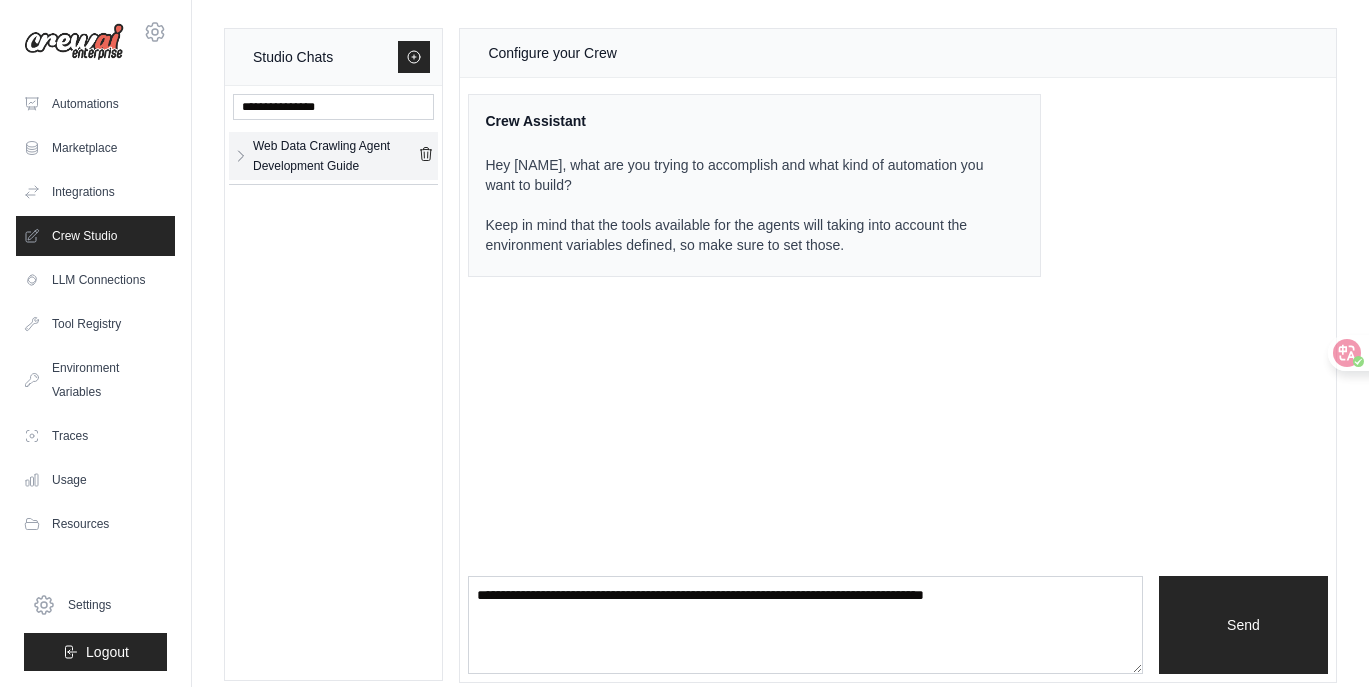 click on "Web Data Crawling Agent Development Guide" at bounding box center (335, 156) 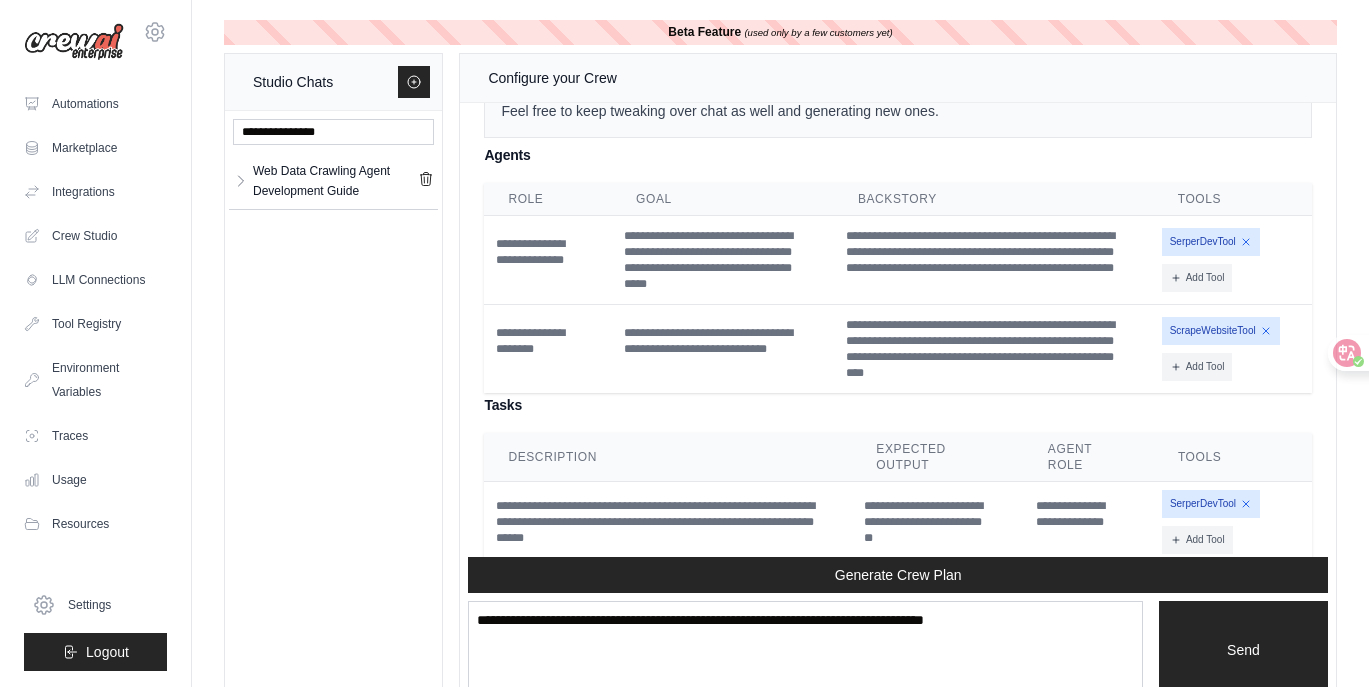 scroll, scrollTop: 1798, scrollLeft: 0, axis: vertical 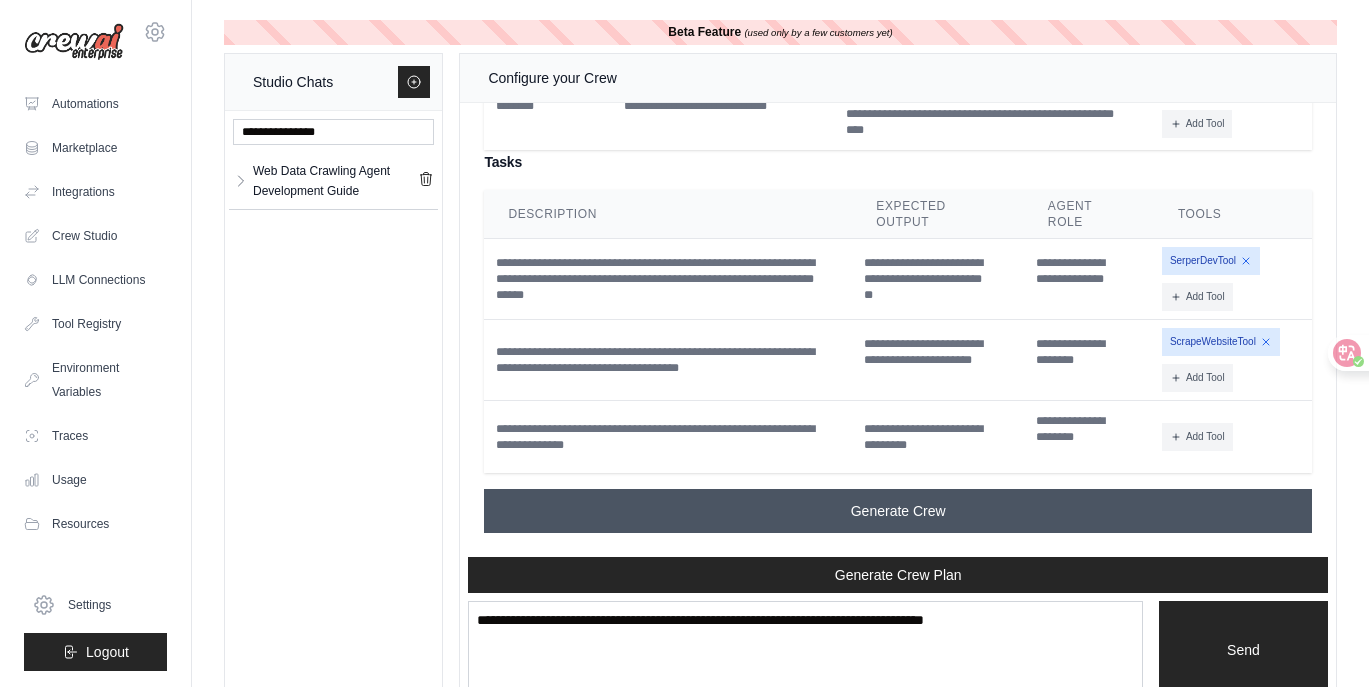 click on "Generate Crew" at bounding box center [898, 511] 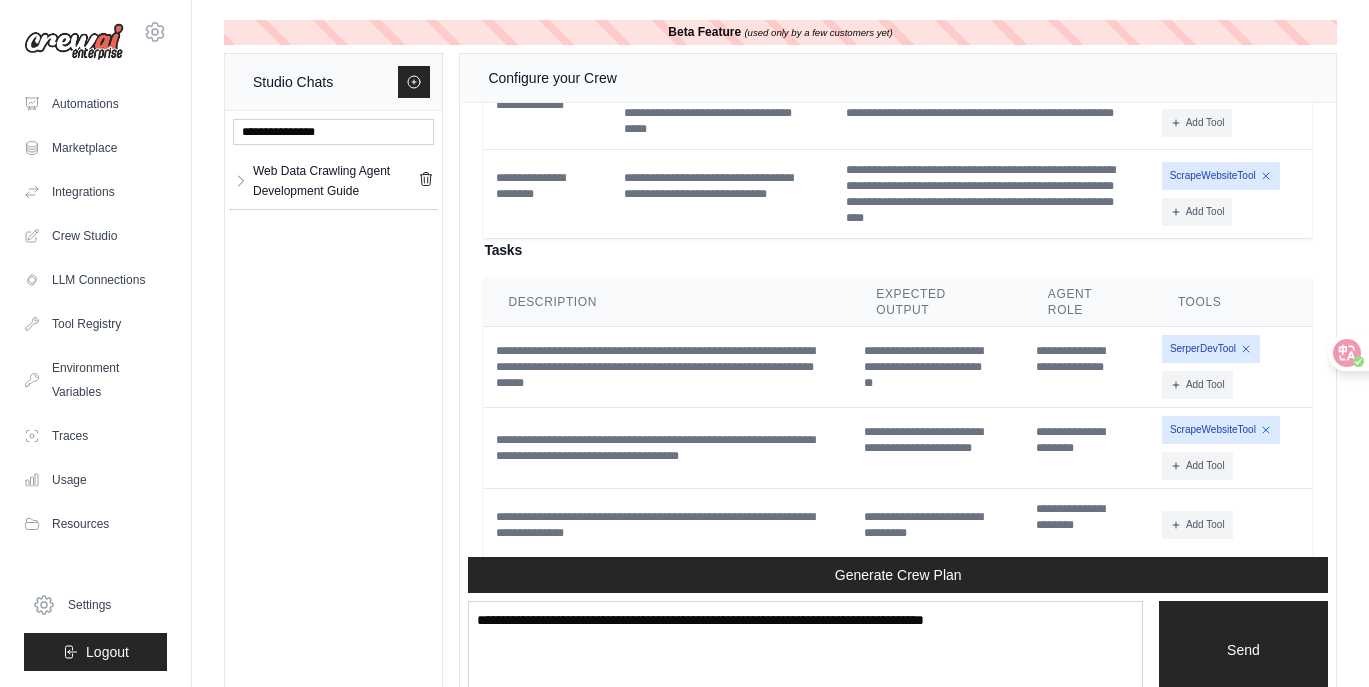 scroll, scrollTop: 1577, scrollLeft: 0, axis: vertical 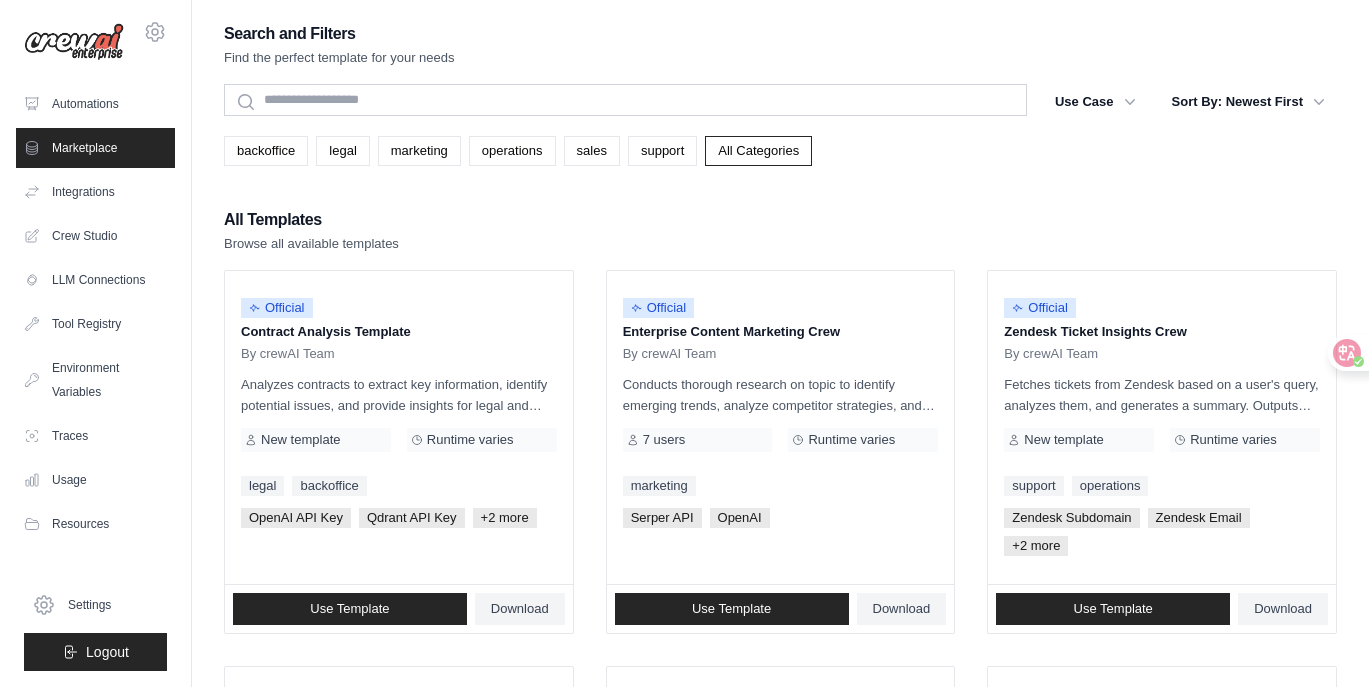 click on "[EMAIL]
Settings
Automations
Marketplace
Integrations
Crew Studio
GitHub" at bounding box center (96, 343) 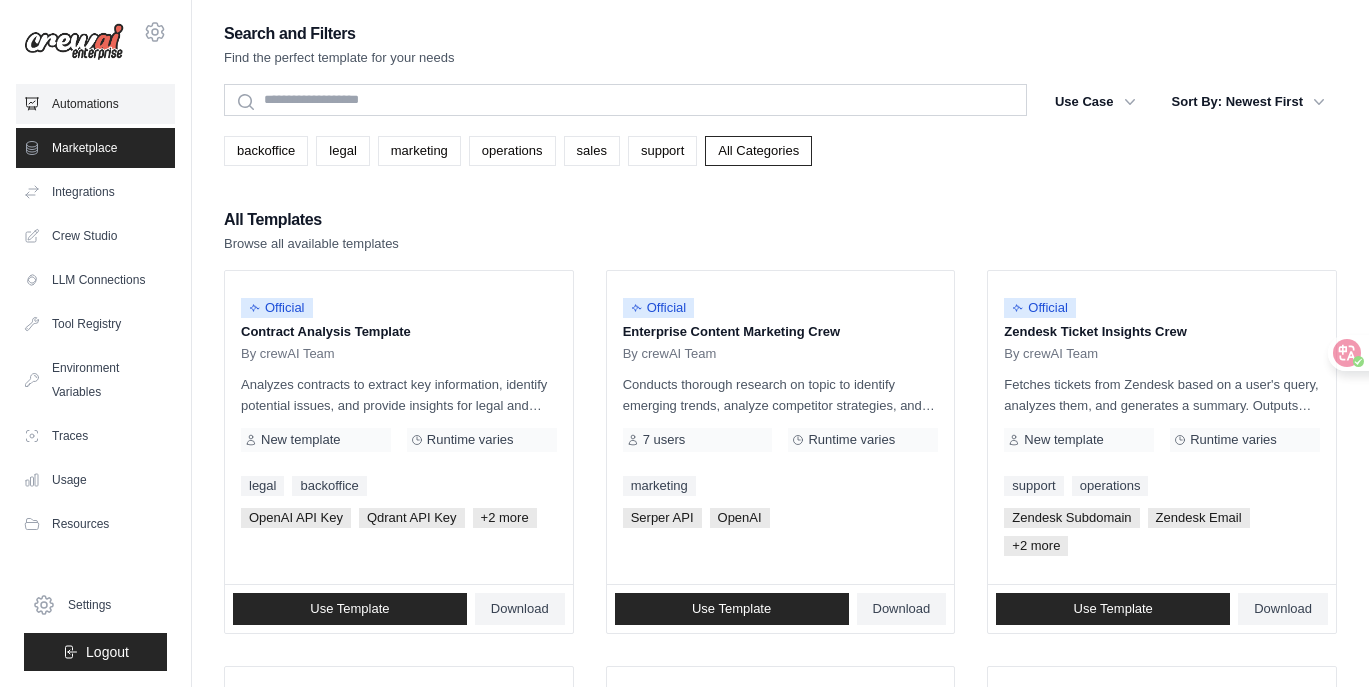 click on "Automations" at bounding box center (95, 104) 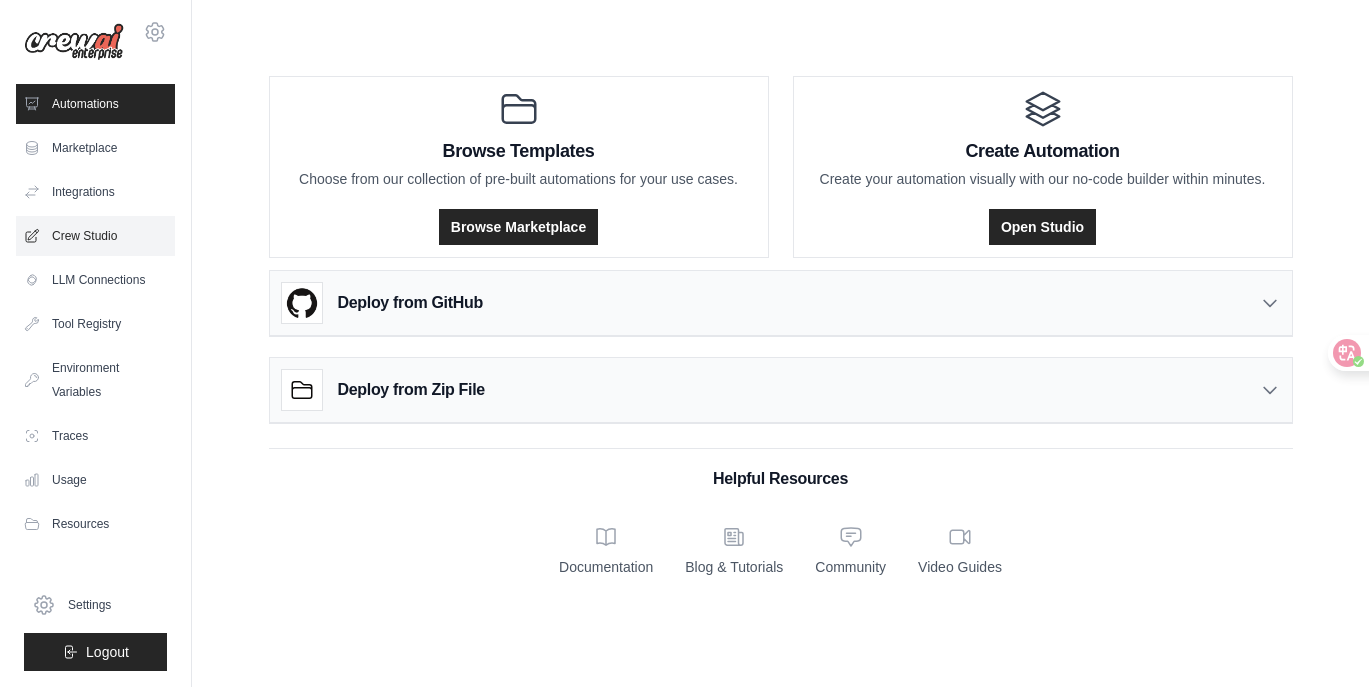 click on "Crew Studio" at bounding box center (95, 236) 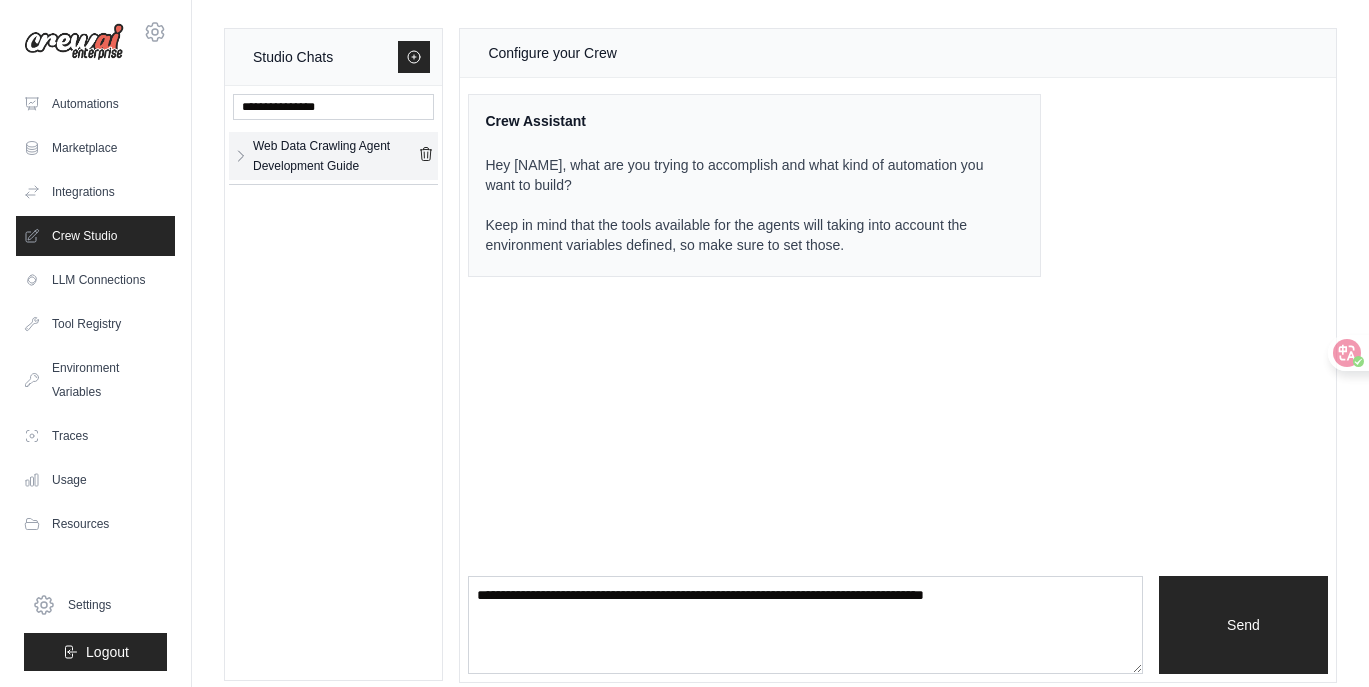 click on "Web Data Crawling Agent Development Guide" at bounding box center (335, 156) 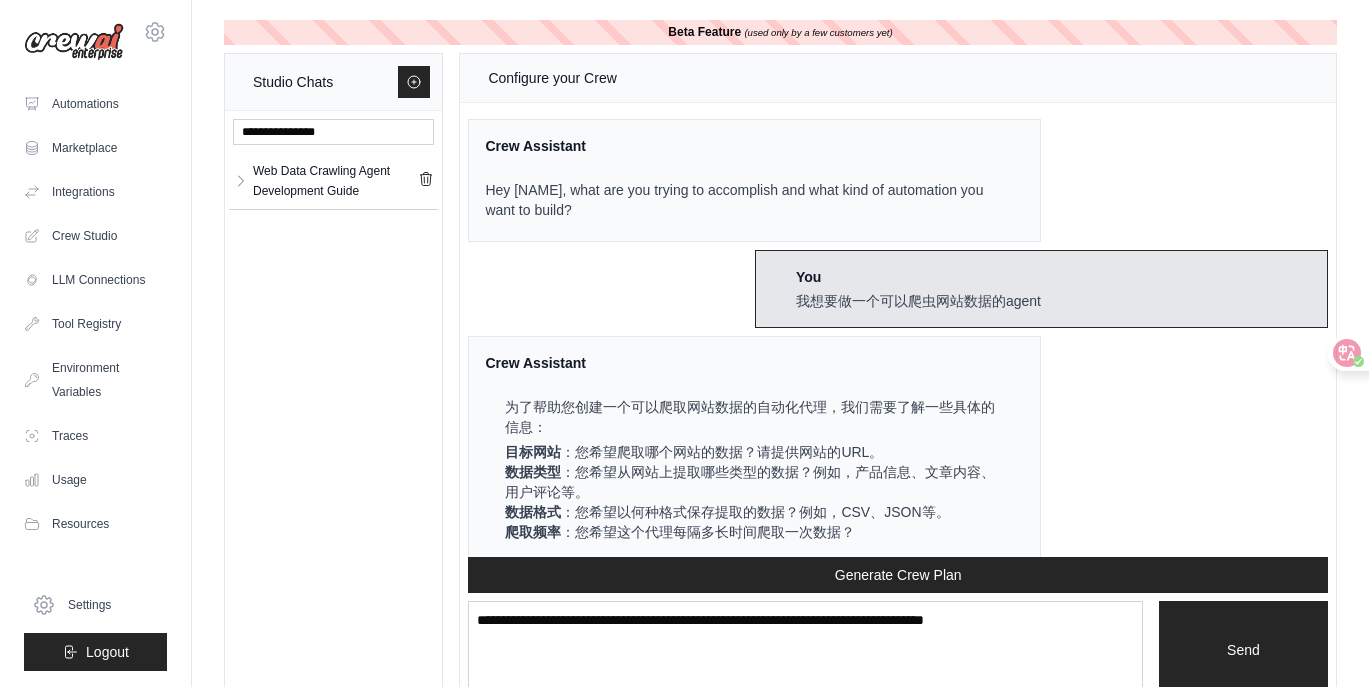 scroll, scrollTop: 1798, scrollLeft: 0, axis: vertical 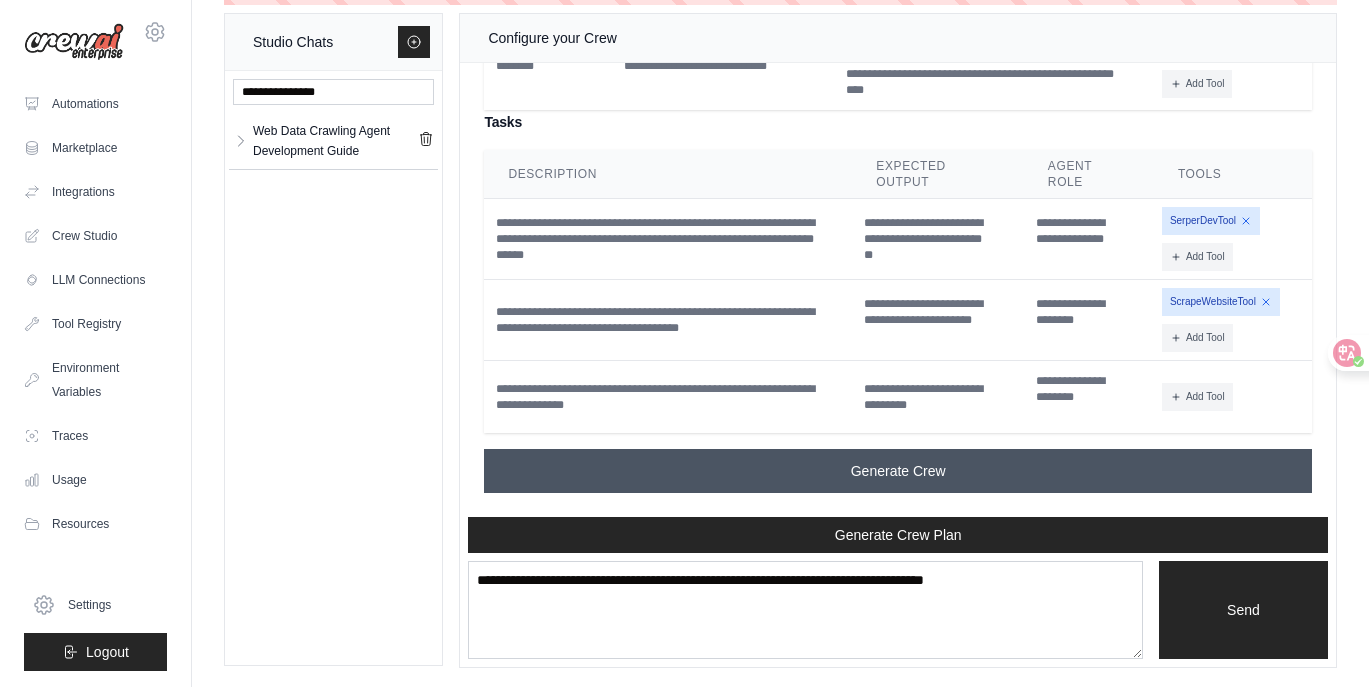 click on "Generate Crew" at bounding box center [898, 471] 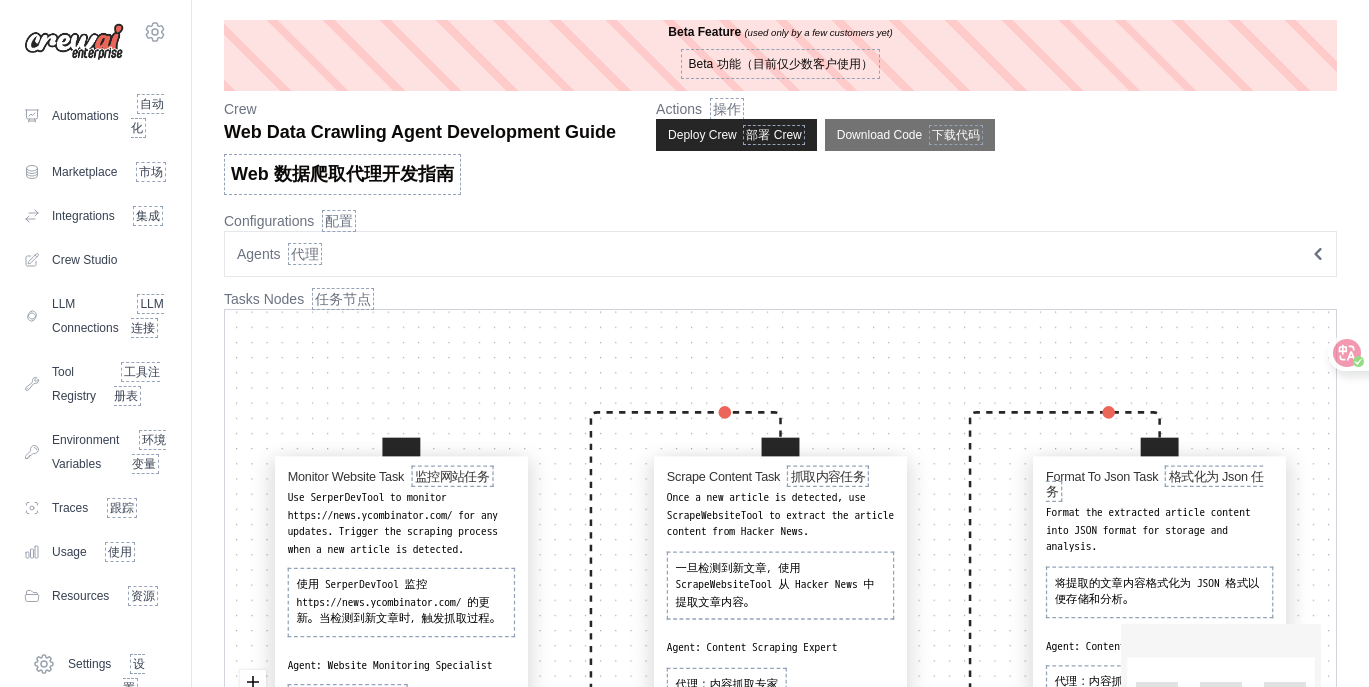scroll, scrollTop: 0, scrollLeft: 0, axis: both 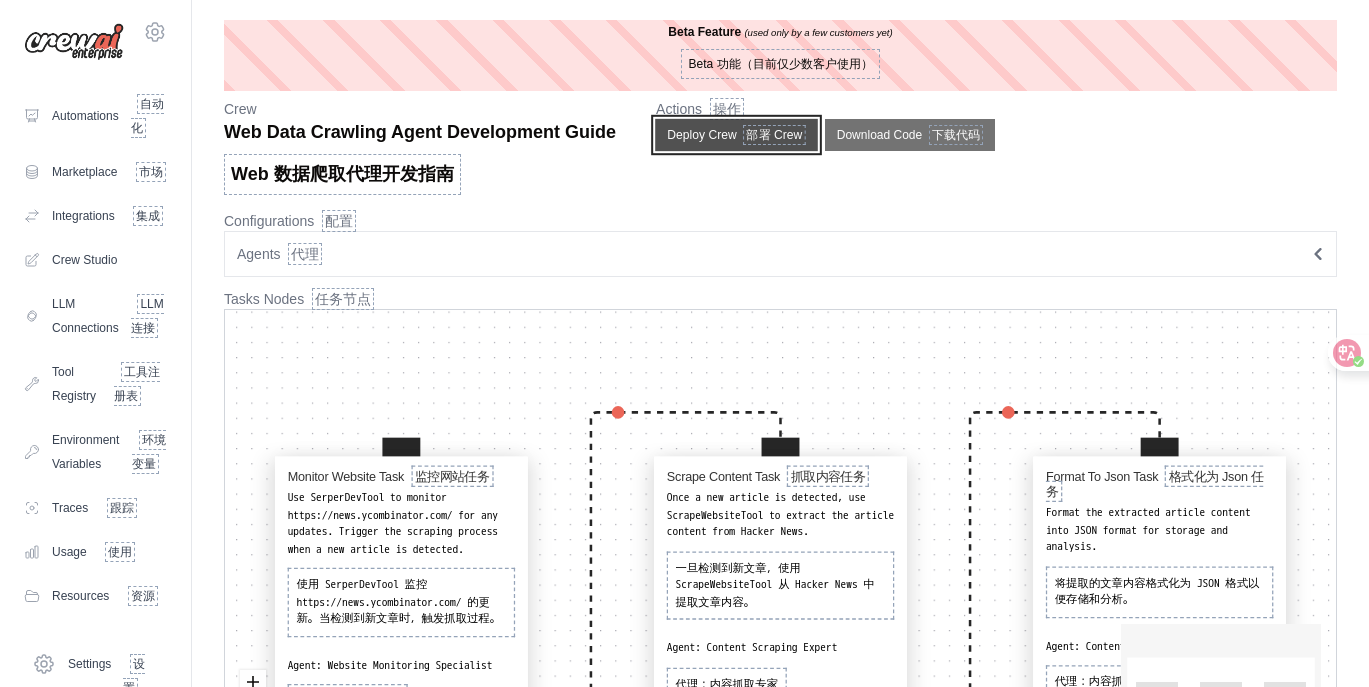 click on "部署 Crew" at bounding box center (775, 135) 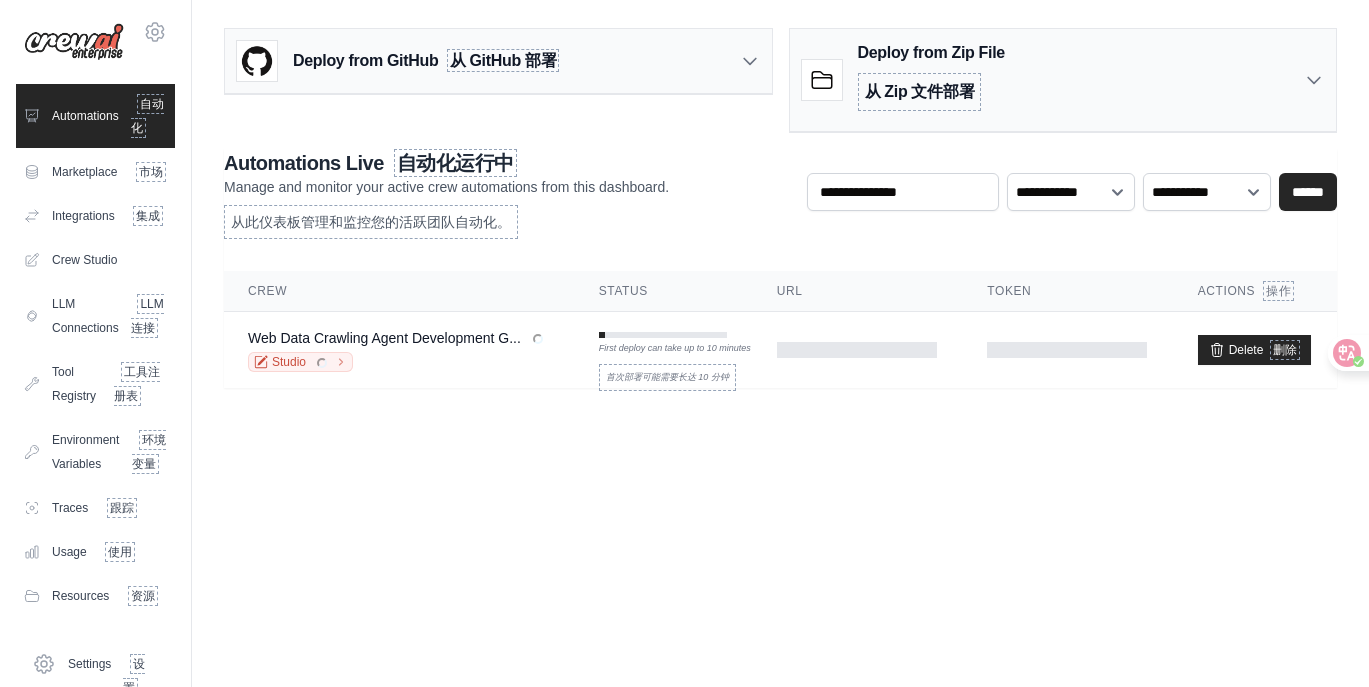 scroll, scrollTop: 0, scrollLeft: 0, axis: both 